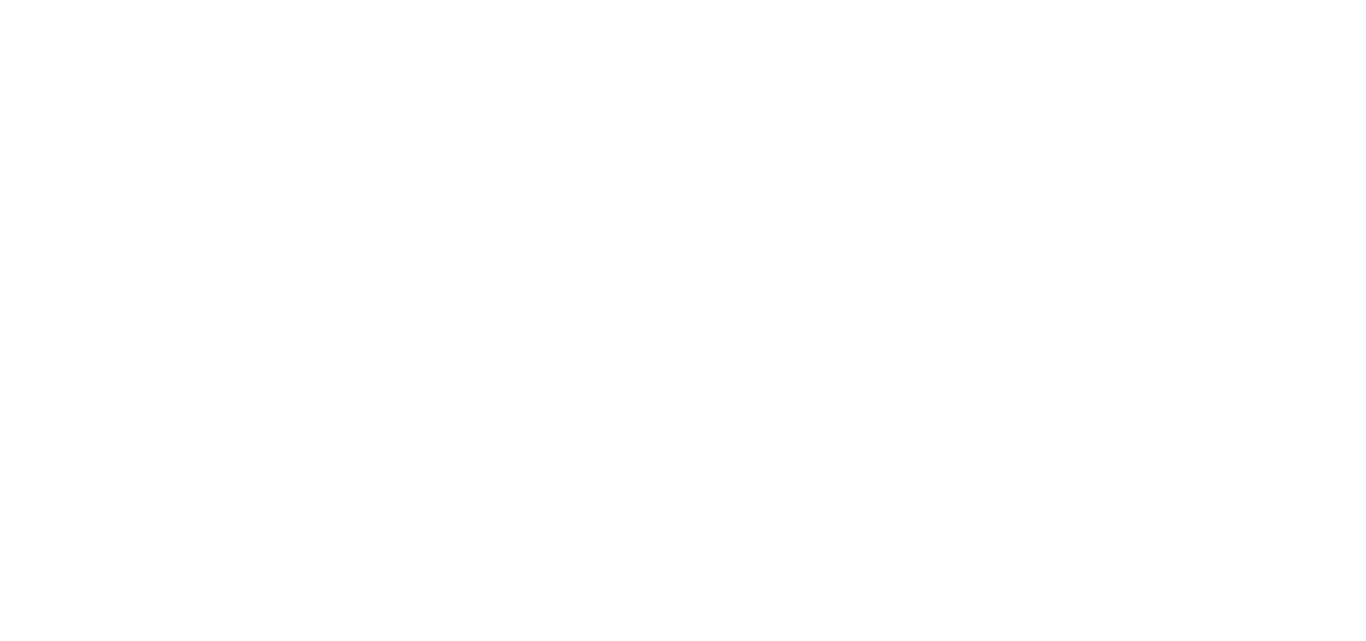 scroll, scrollTop: 0, scrollLeft: 0, axis: both 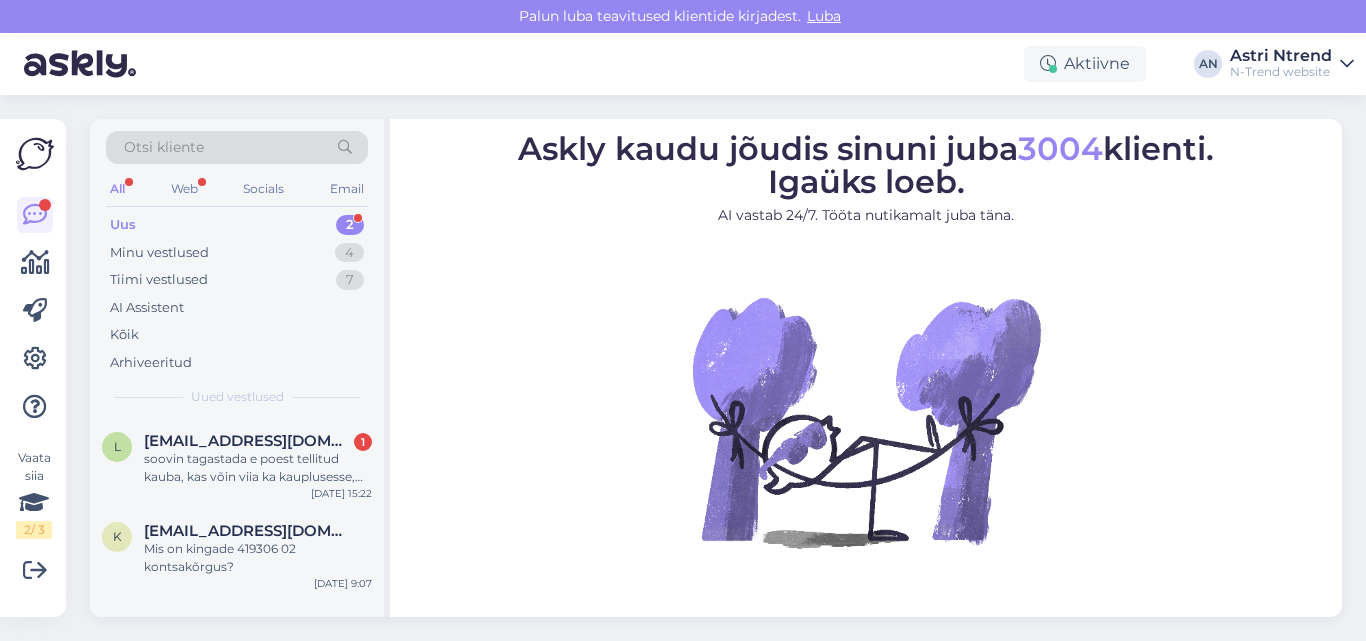 click on "Uus 2" at bounding box center (237, 225) 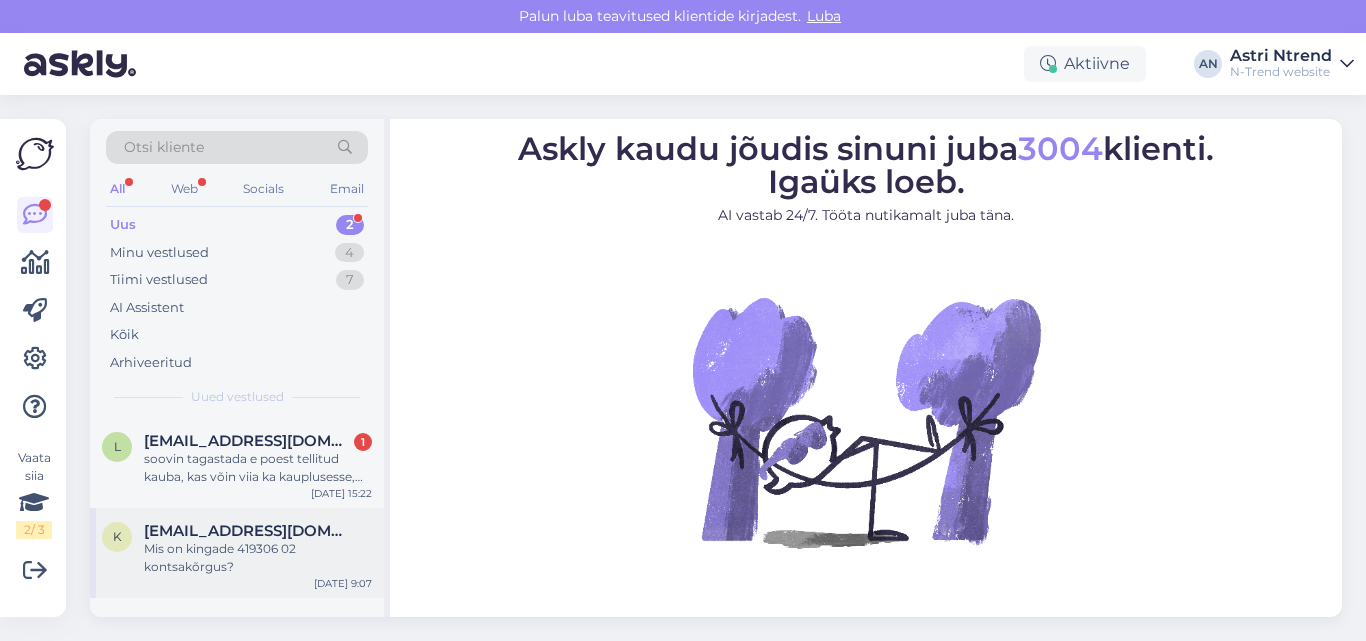 click on "Mis on kingade 419306 02 kontsakõrgus?" at bounding box center (258, 558) 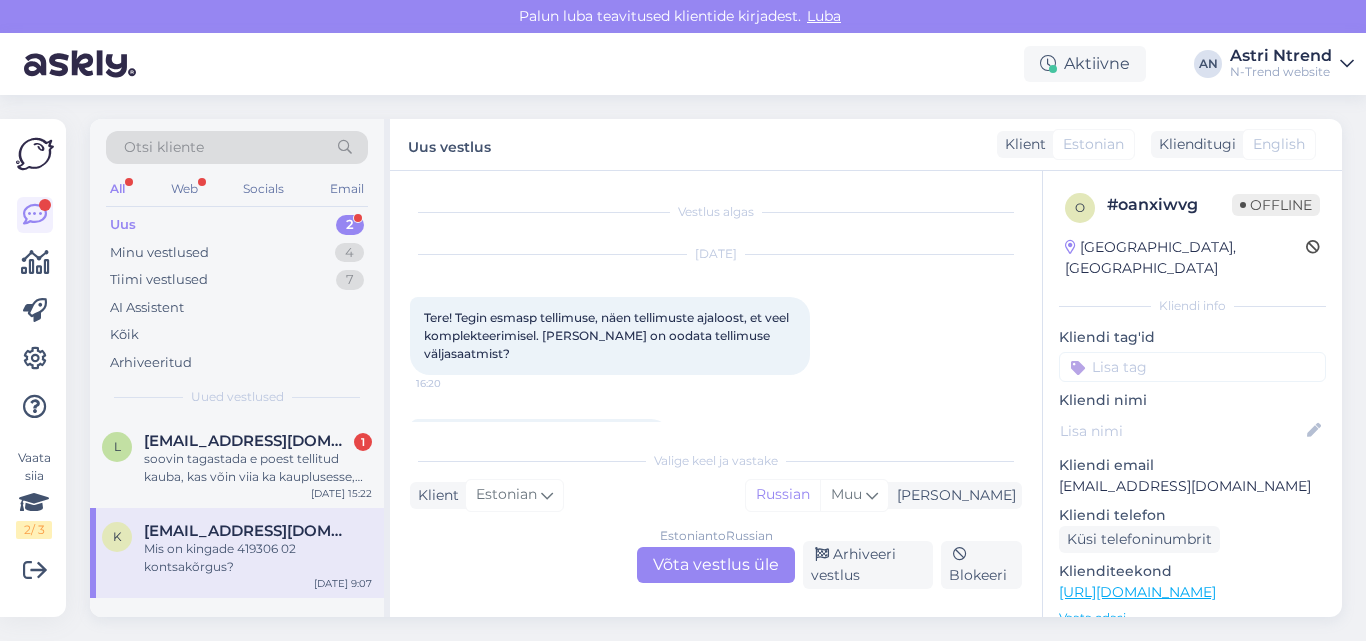 scroll, scrollTop: 1165, scrollLeft: 0, axis: vertical 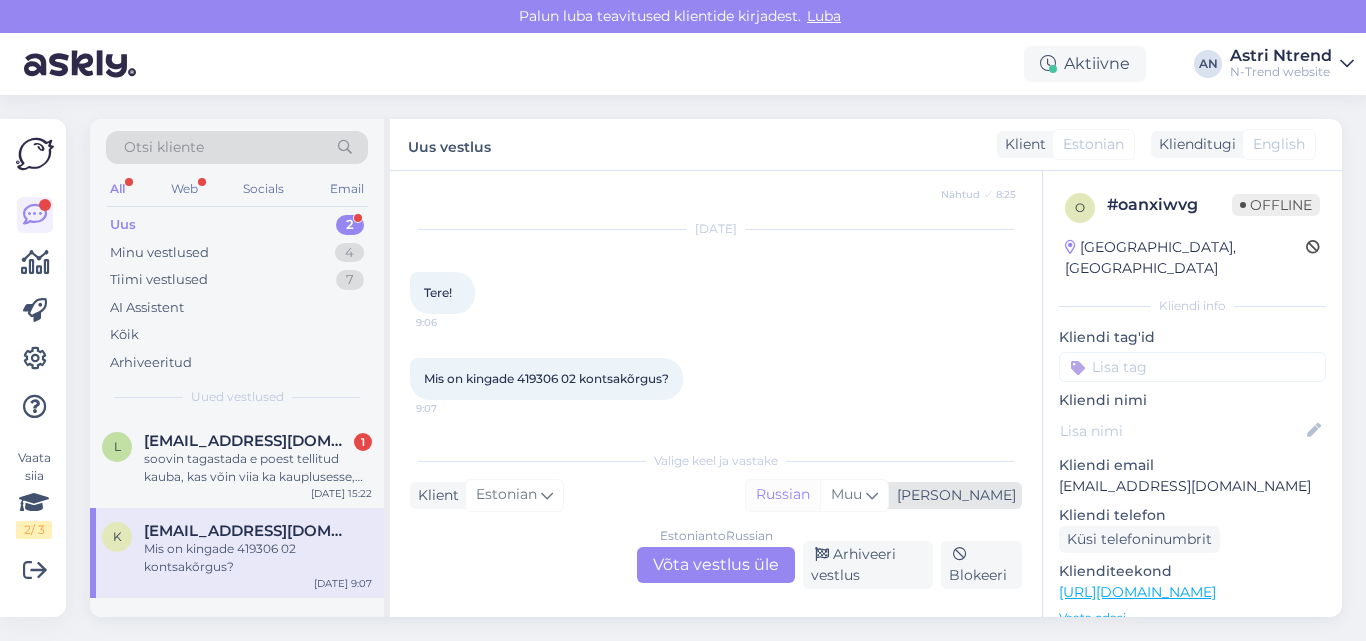 click on "Russian" at bounding box center (783, 495) 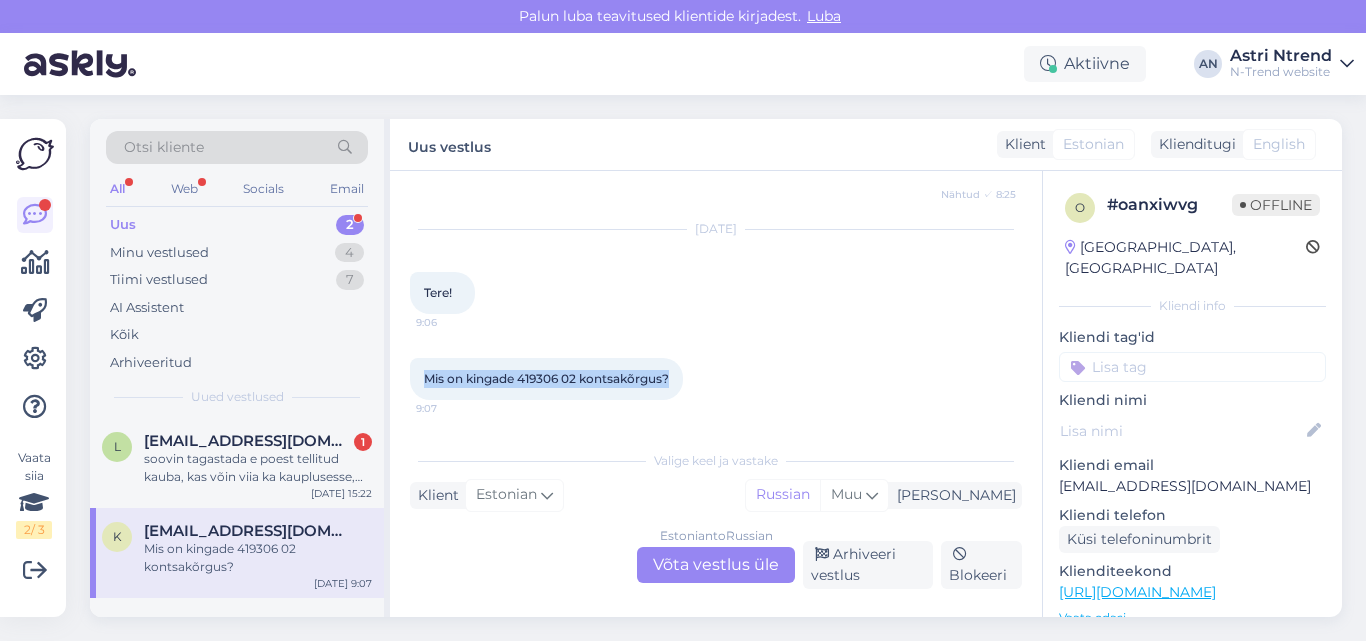 drag, startPoint x: 426, startPoint y: 374, endPoint x: 684, endPoint y: 371, distance: 258.01746 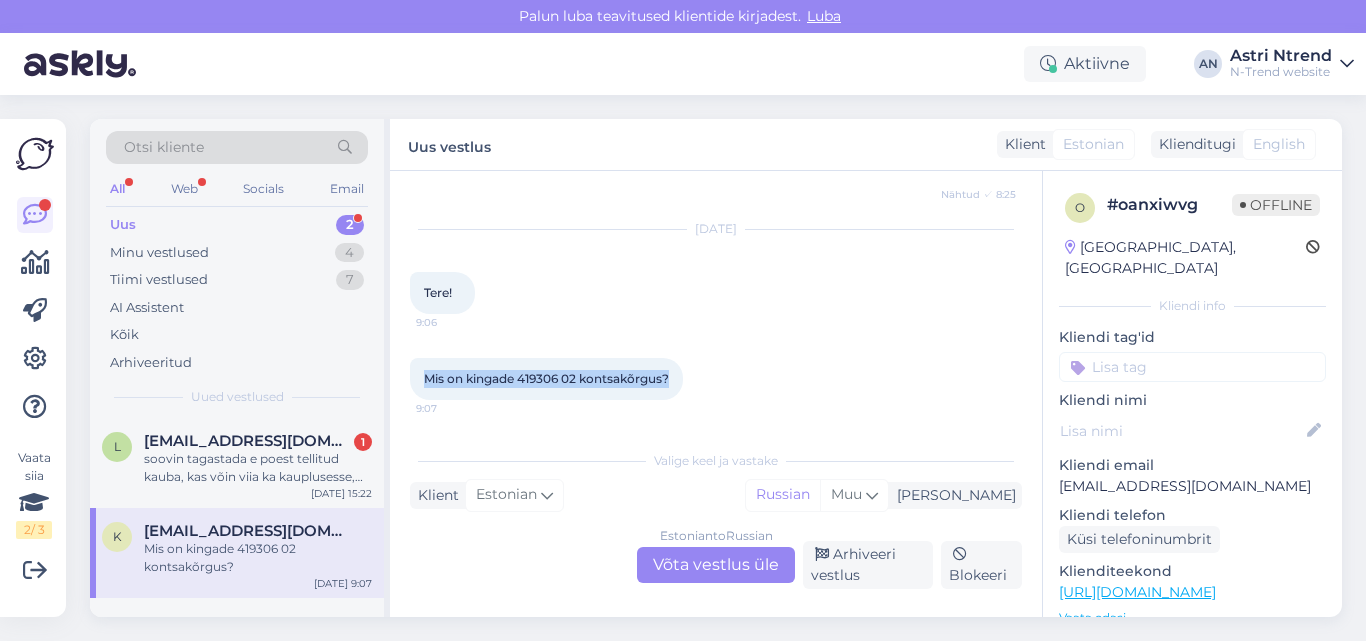 click on "Mis on kingade 419306 02 kontsakõrgus? 9:07" at bounding box center [546, 379] 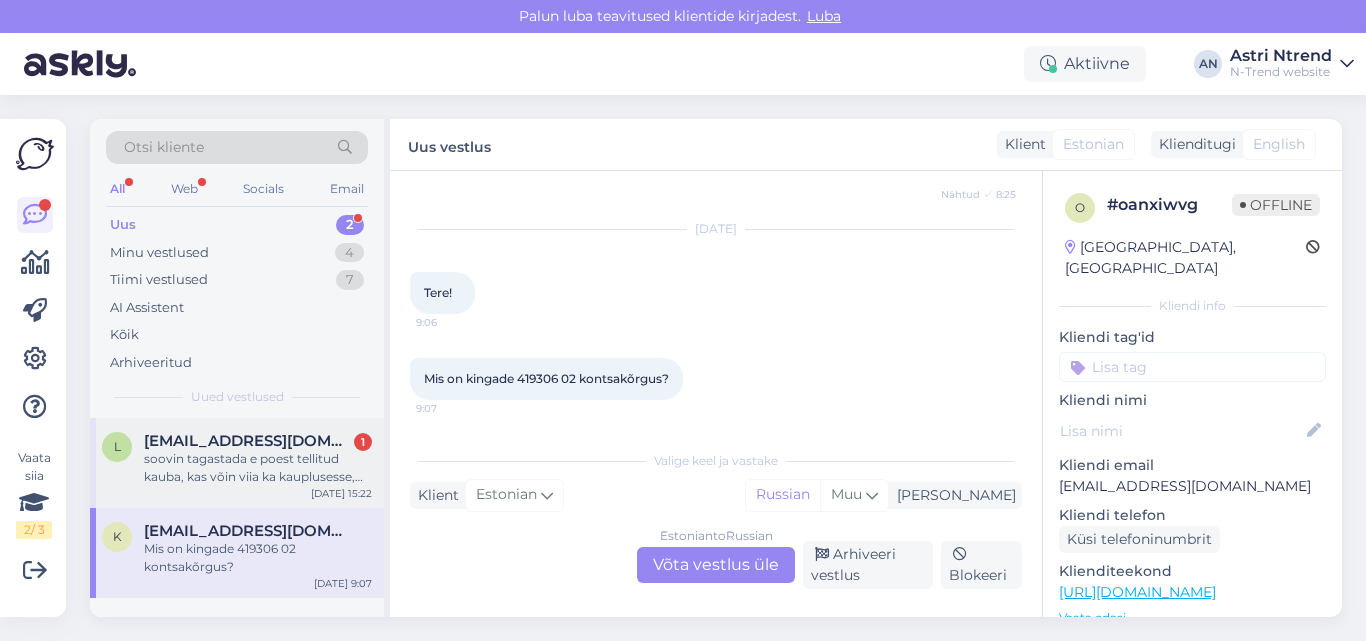 click on "soovin tagastada e poest tellitud kauba, kas võin viia ka kauplusesse, või pean saatma postiteenusega, ei leia tagastuskoodi" at bounding box center [258, 468] 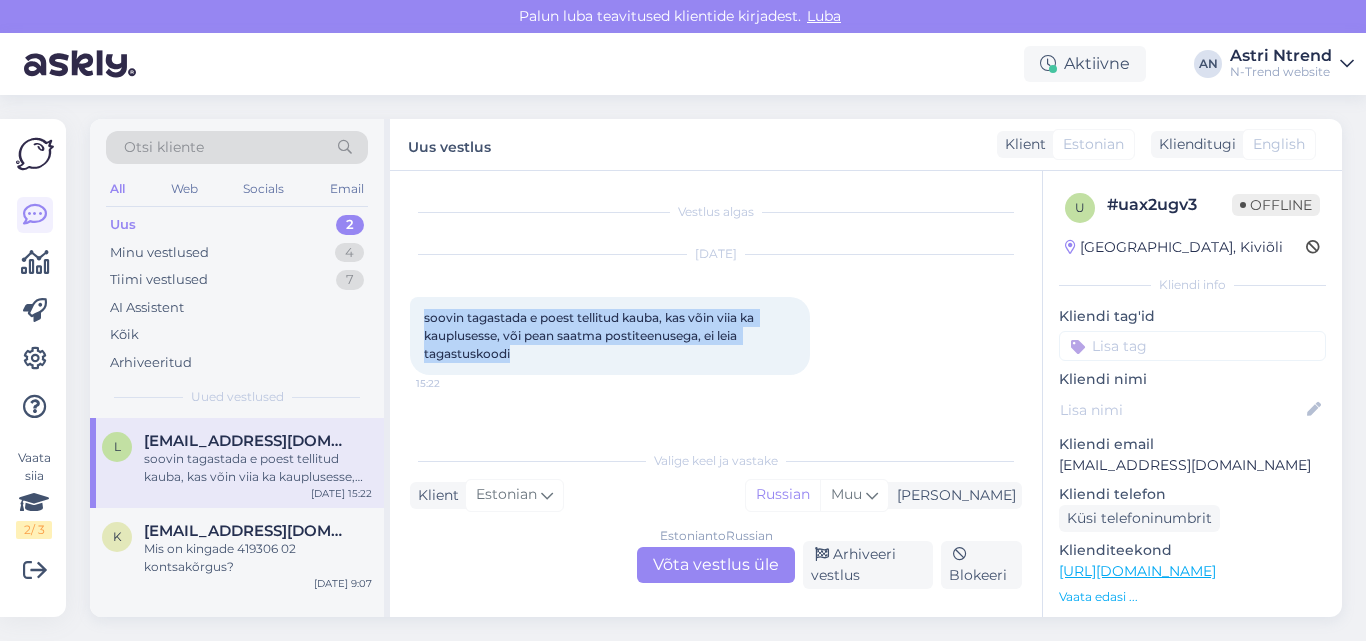 drag, startPoint x: 420, startPoint y: 313, endPoint x: 646, endPoint y: 358, distance: 230.43654 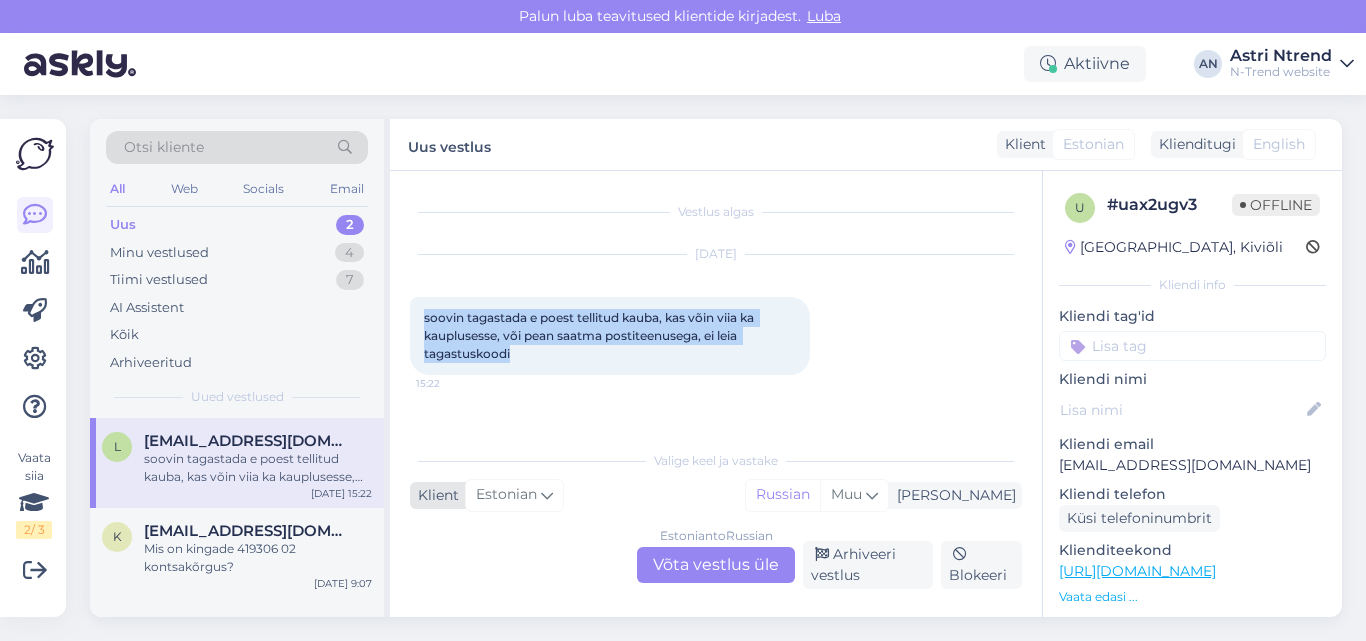 click on "Klient" at bounding box center (434, 495) 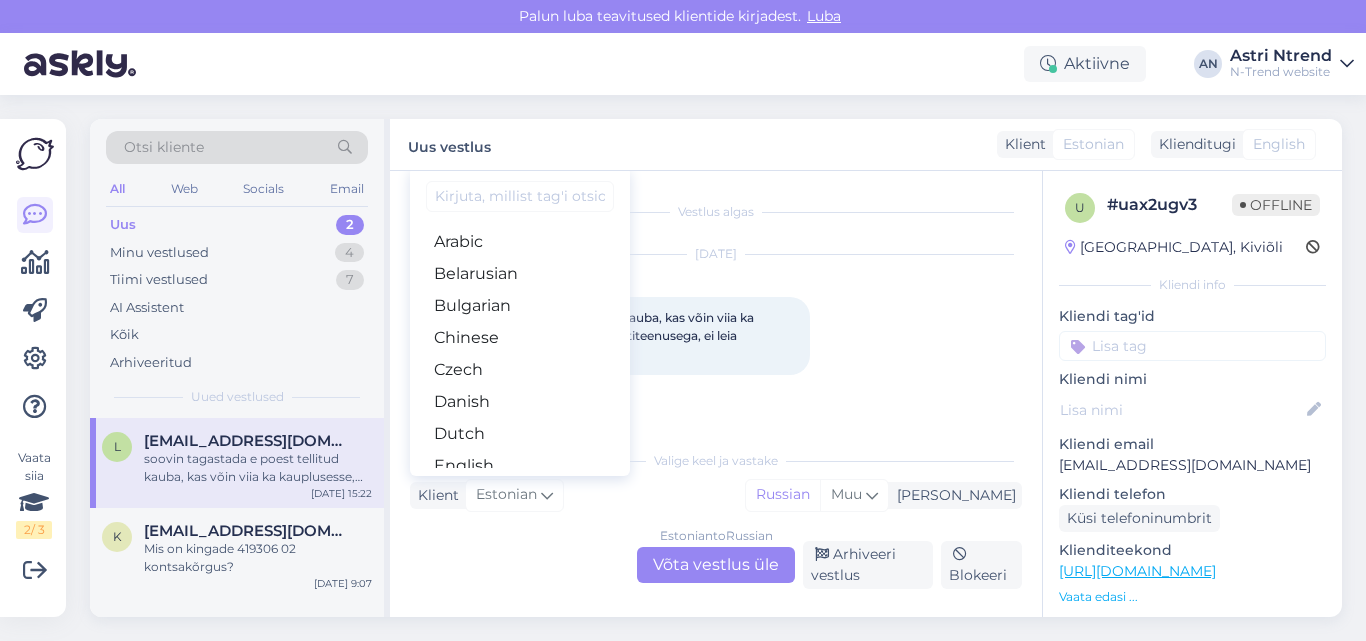 click on "Estonian  to  Russian Võta vestlus üle Arhiveeri vestlus Blokeeri" at bounding box center [716, 565] 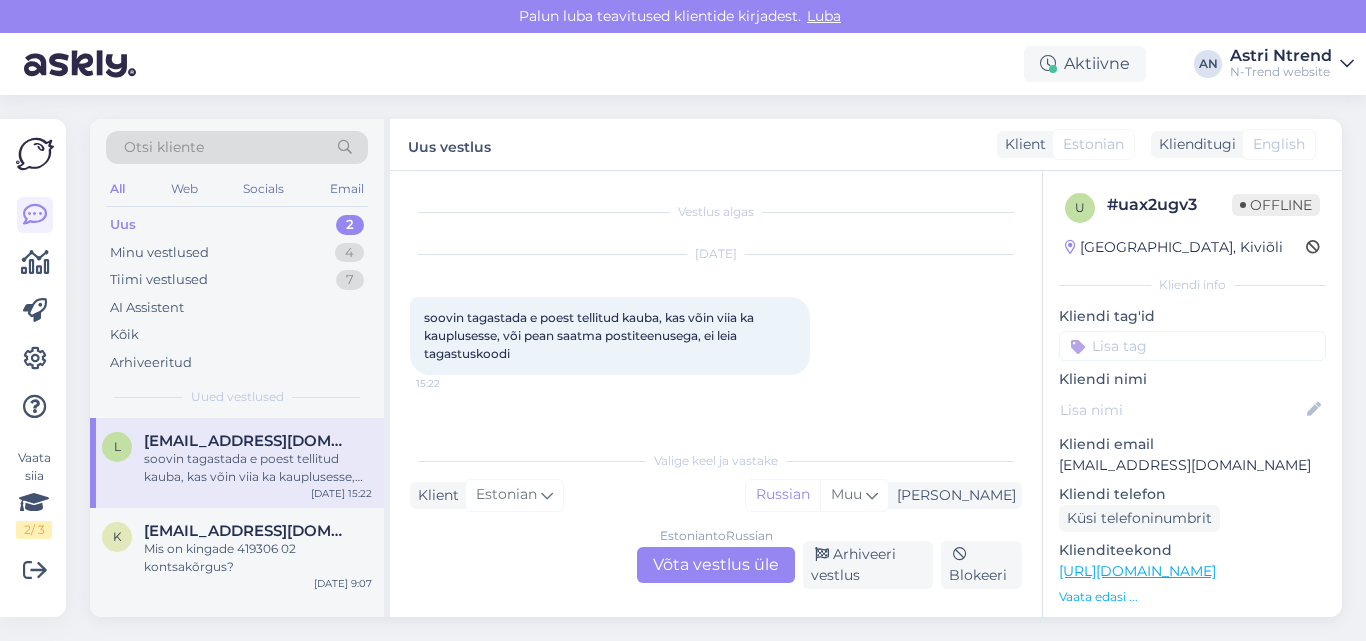 click on "Estonian  to  Russian Võta vestlus üle" at bounding box center [716, 565] 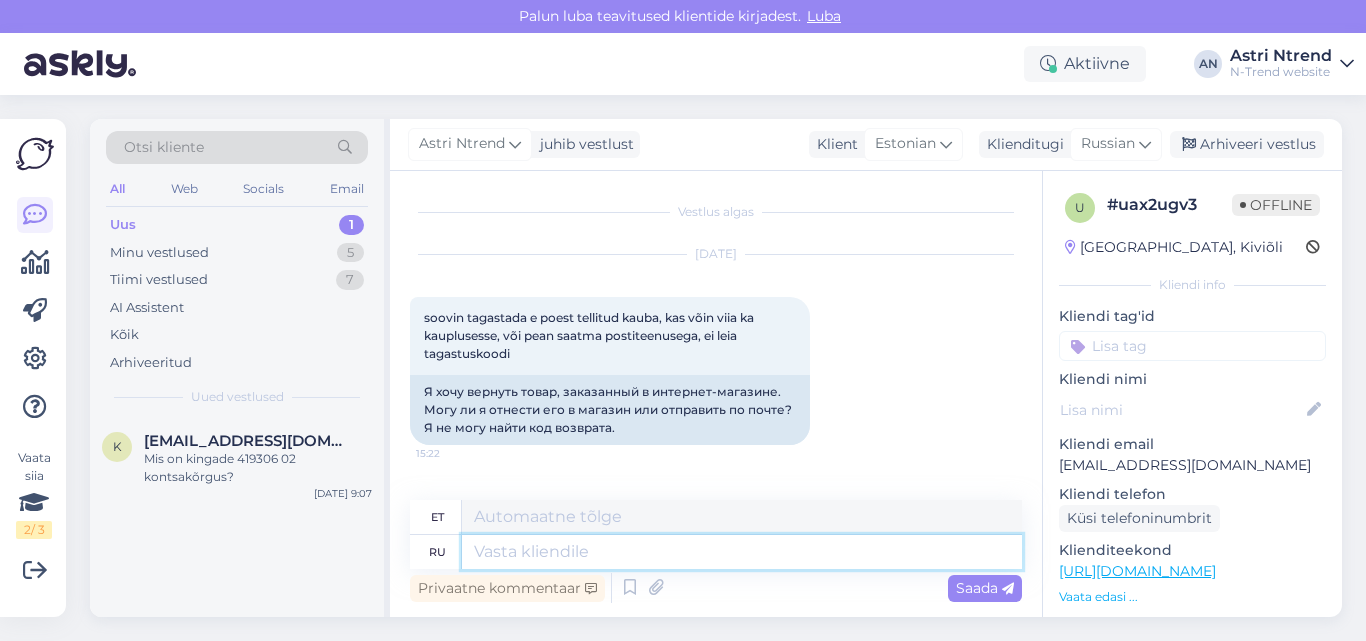click at bounding box center (742, 552) 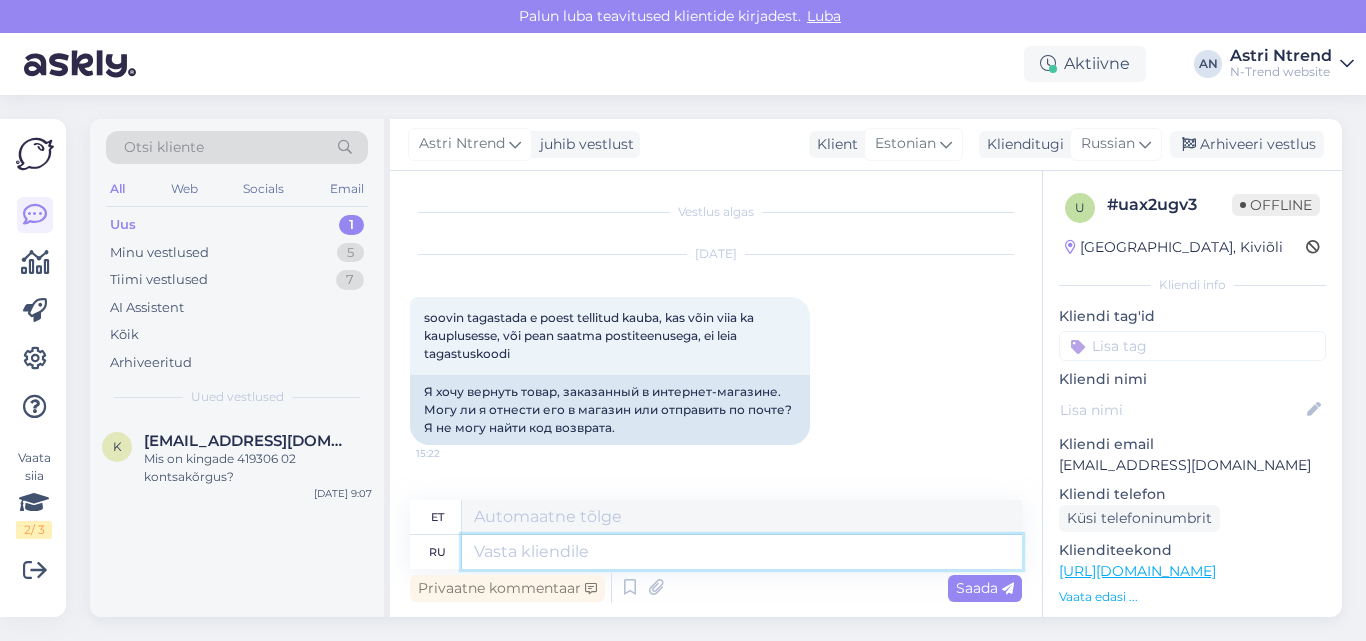 type on "З" 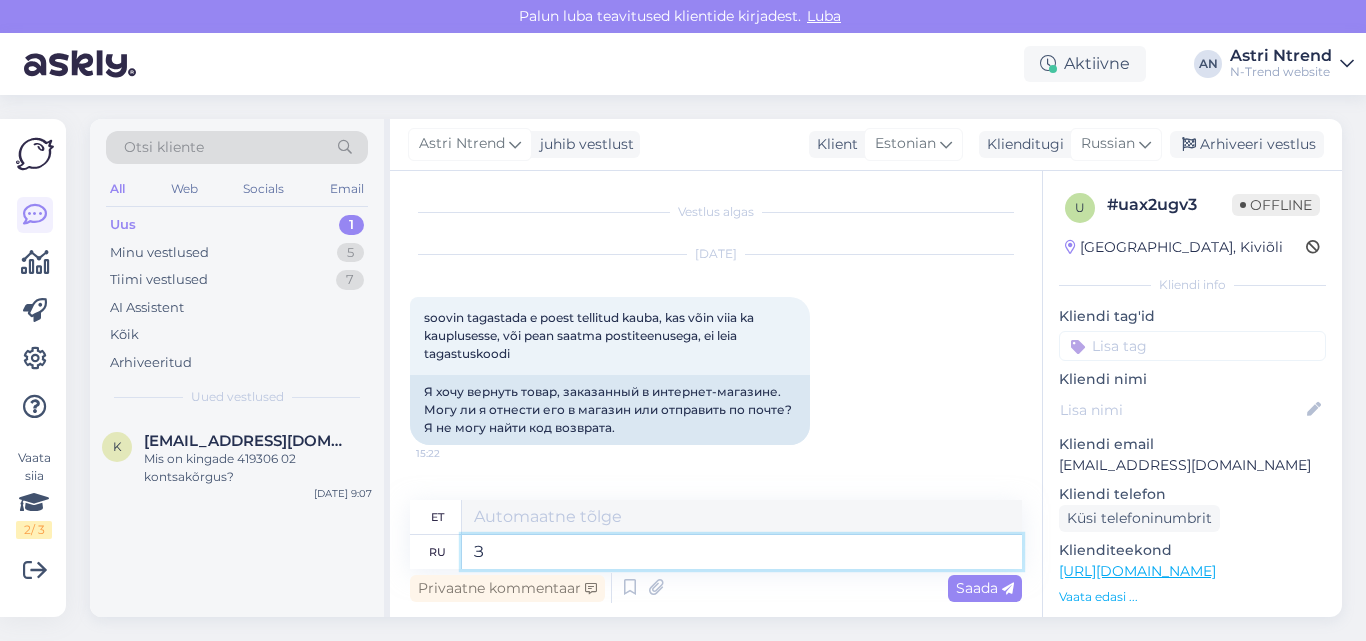 type on "Z" 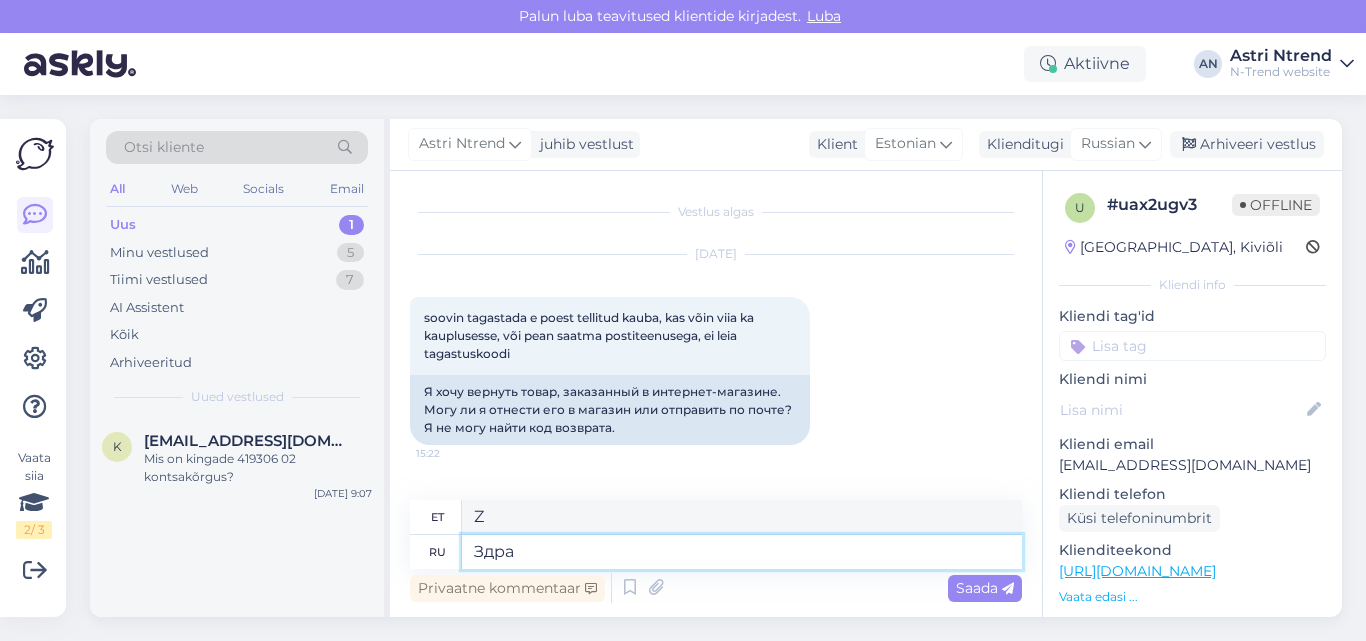 type on "Здрав" 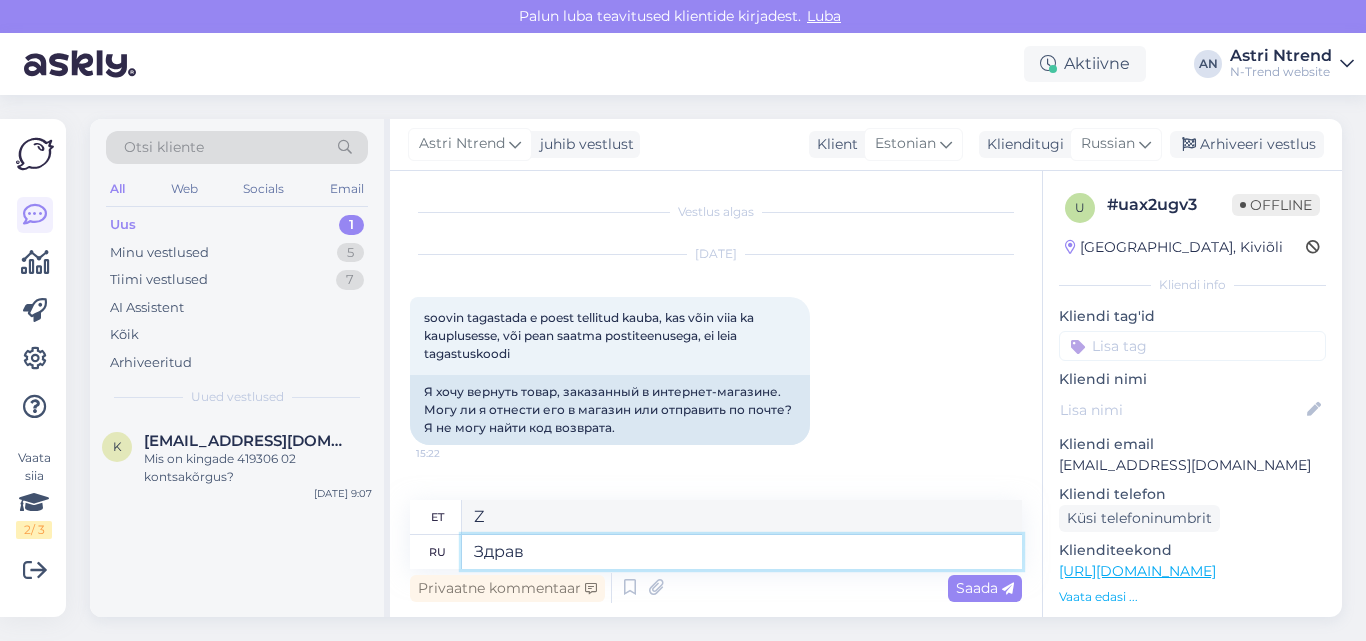 type on "Tere" 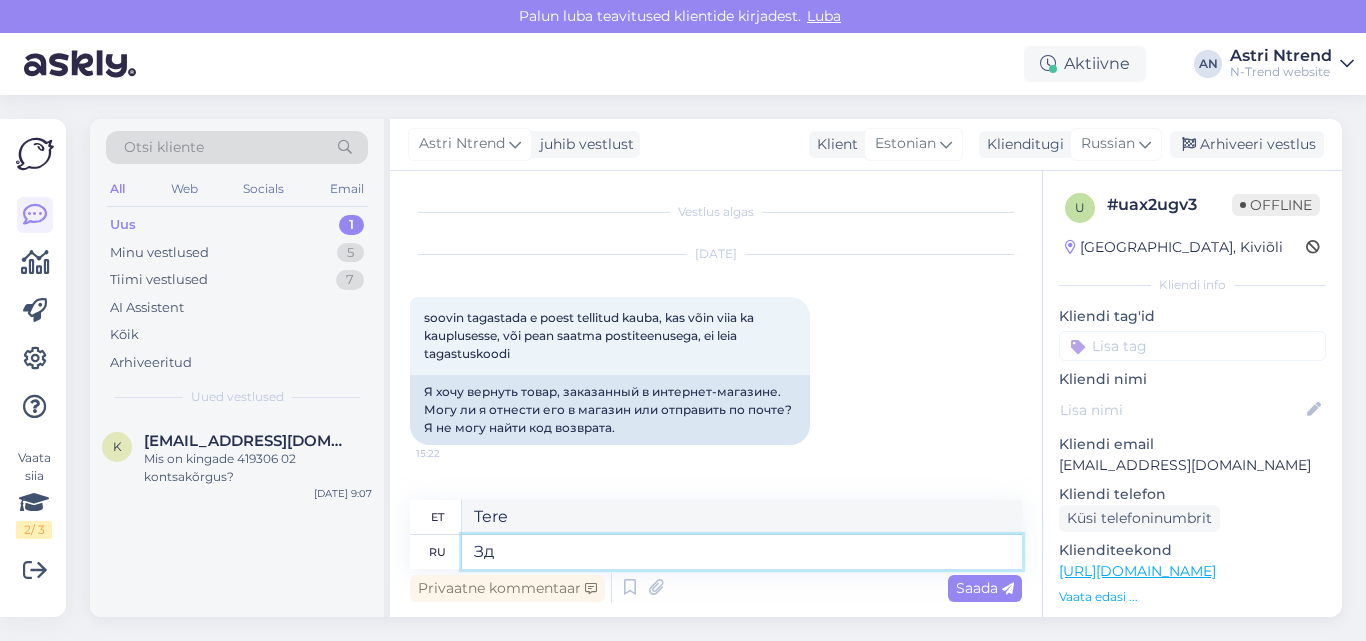 type on "З" 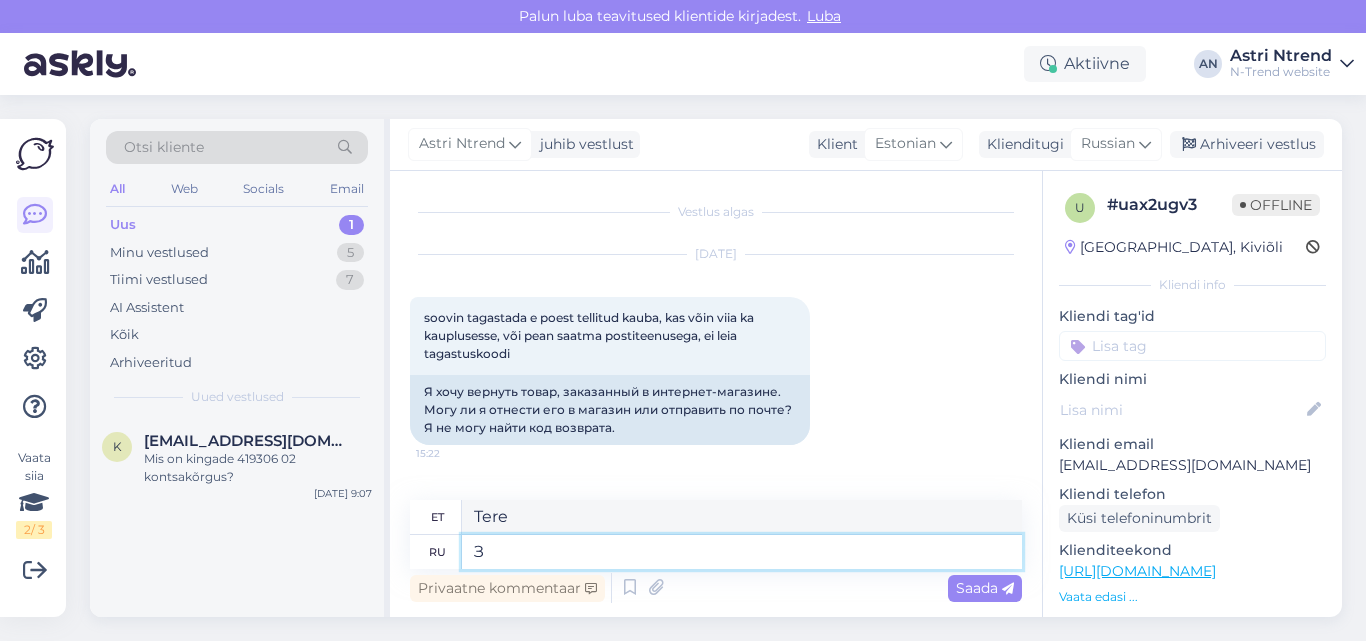 type 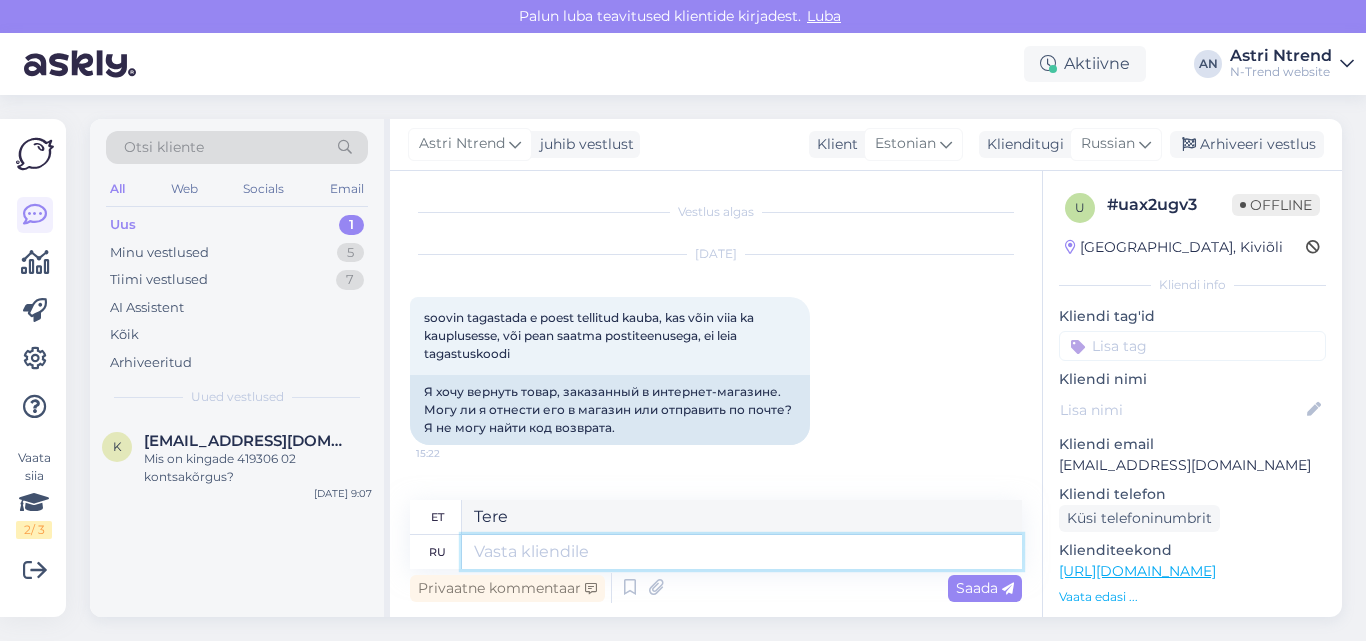 type 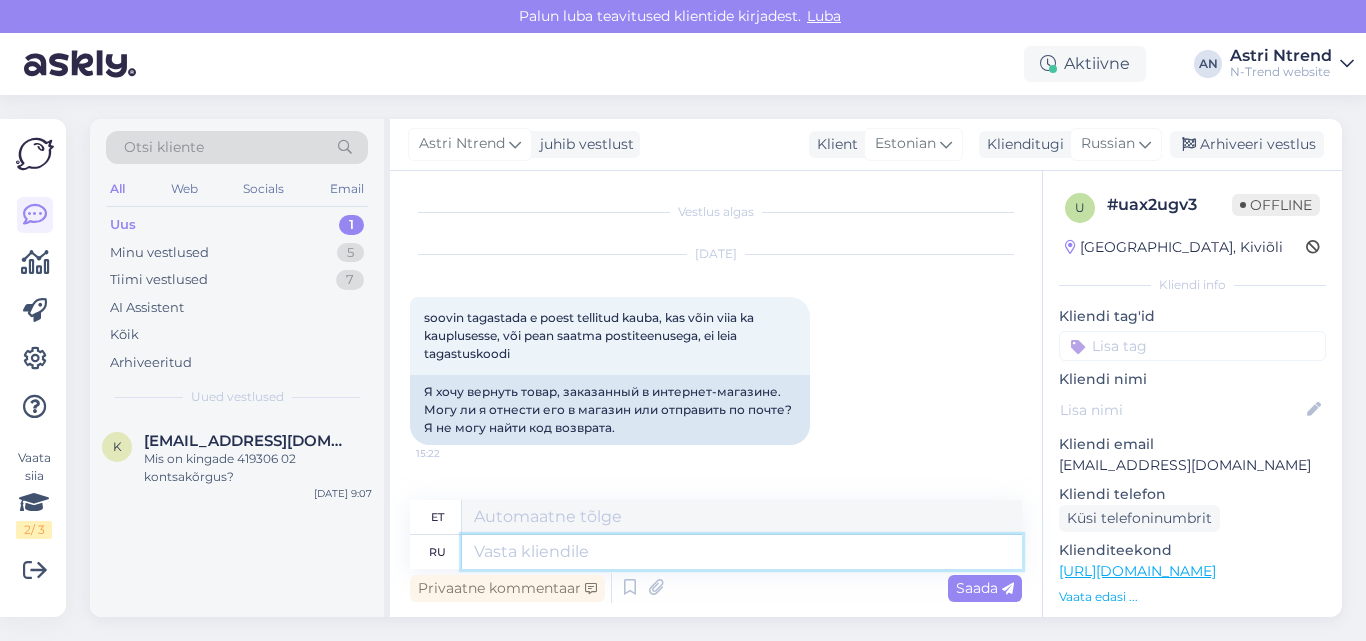 type on "З" 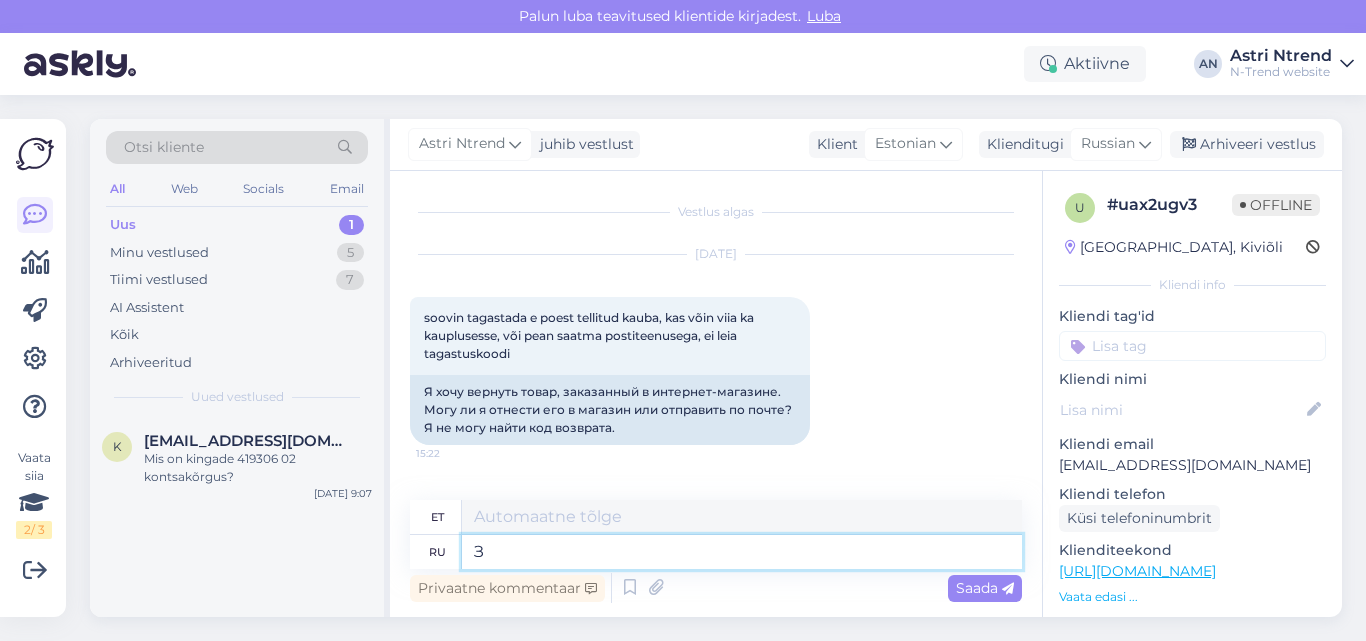 type on "Z" 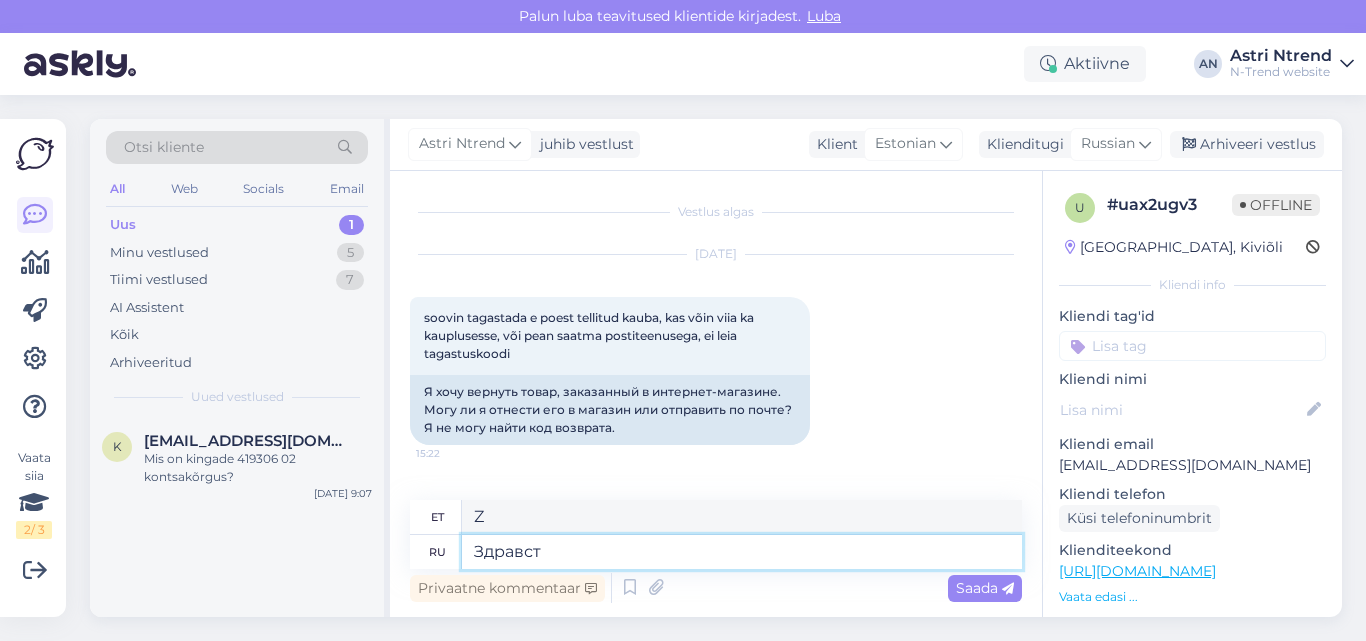 type on "Здравств" 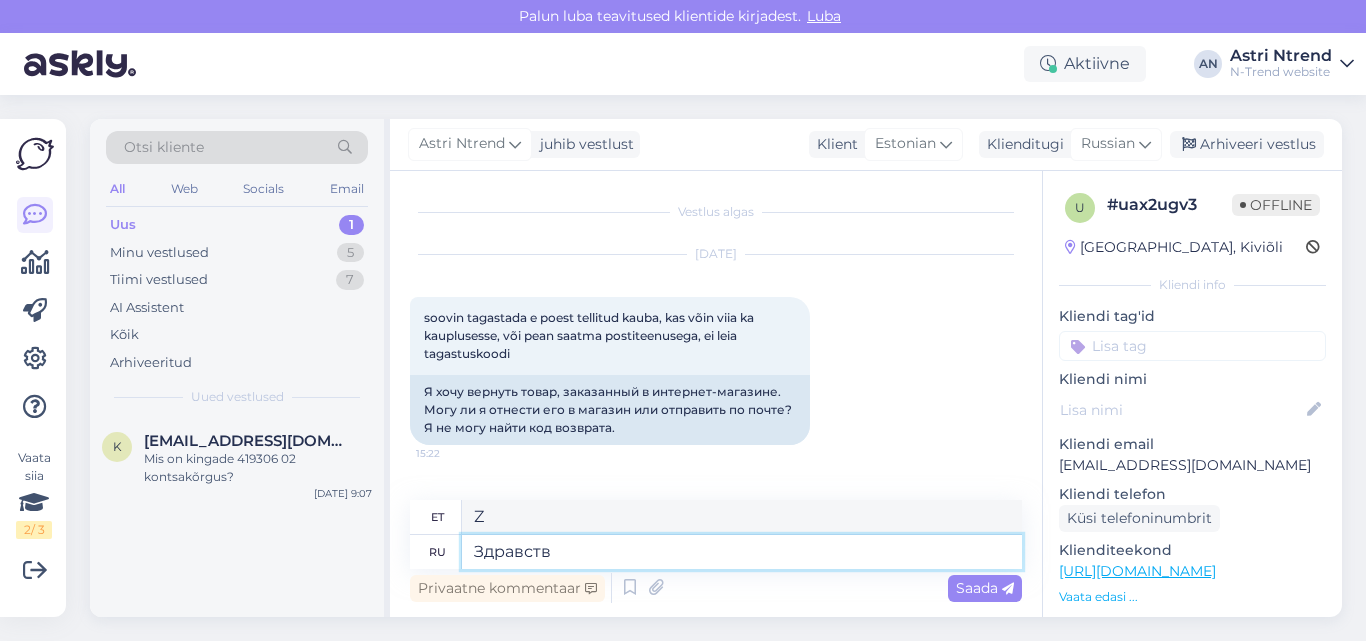 type on "Tere" 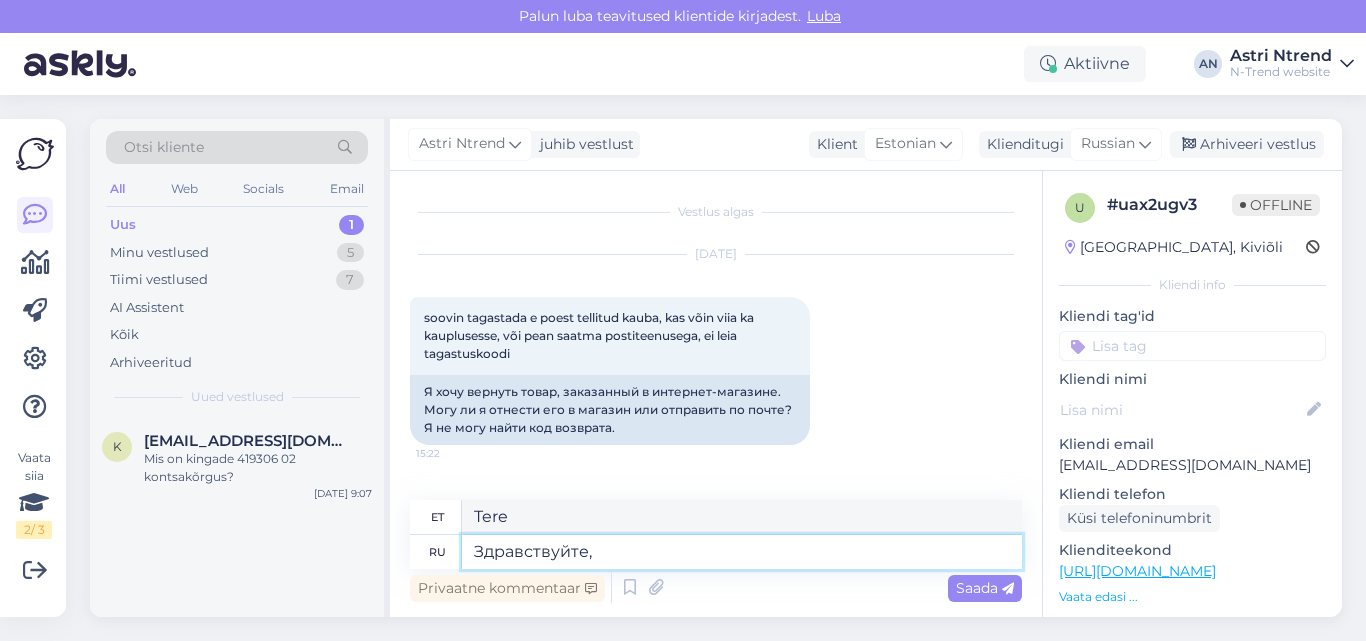type on "Здравствуйте," 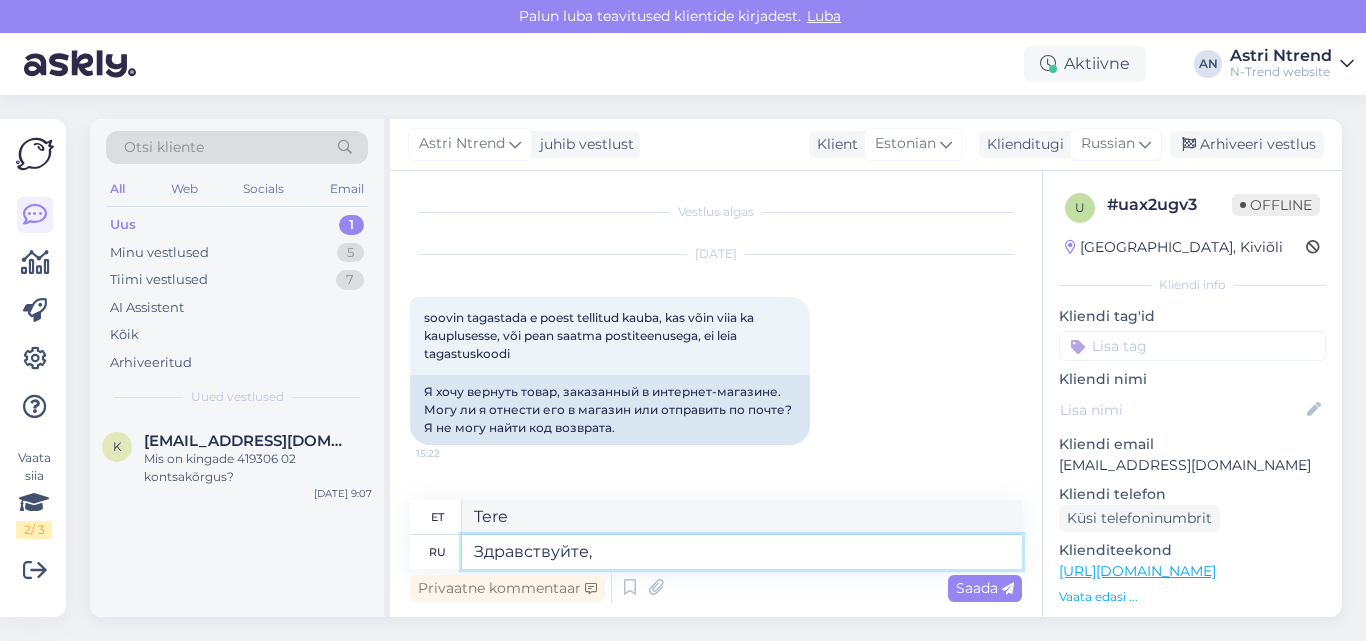 type on "Tere," 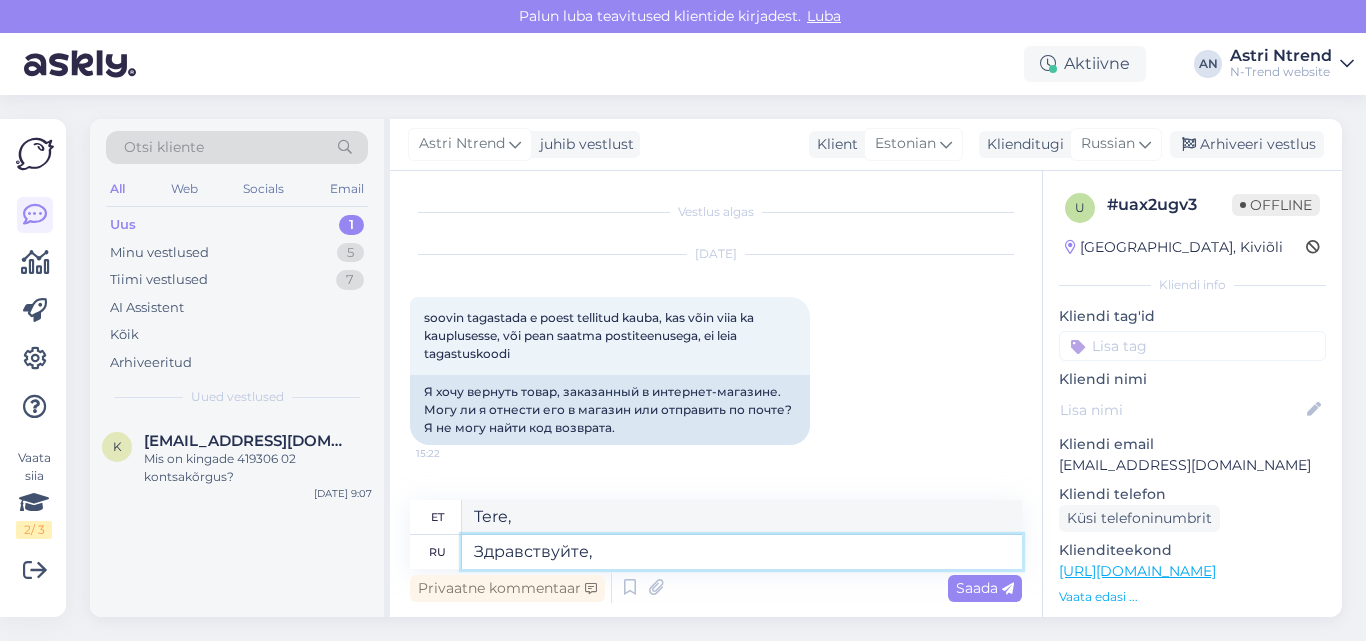 type on "Здравствуйте, [GEOGRAPHIC_DATA]" 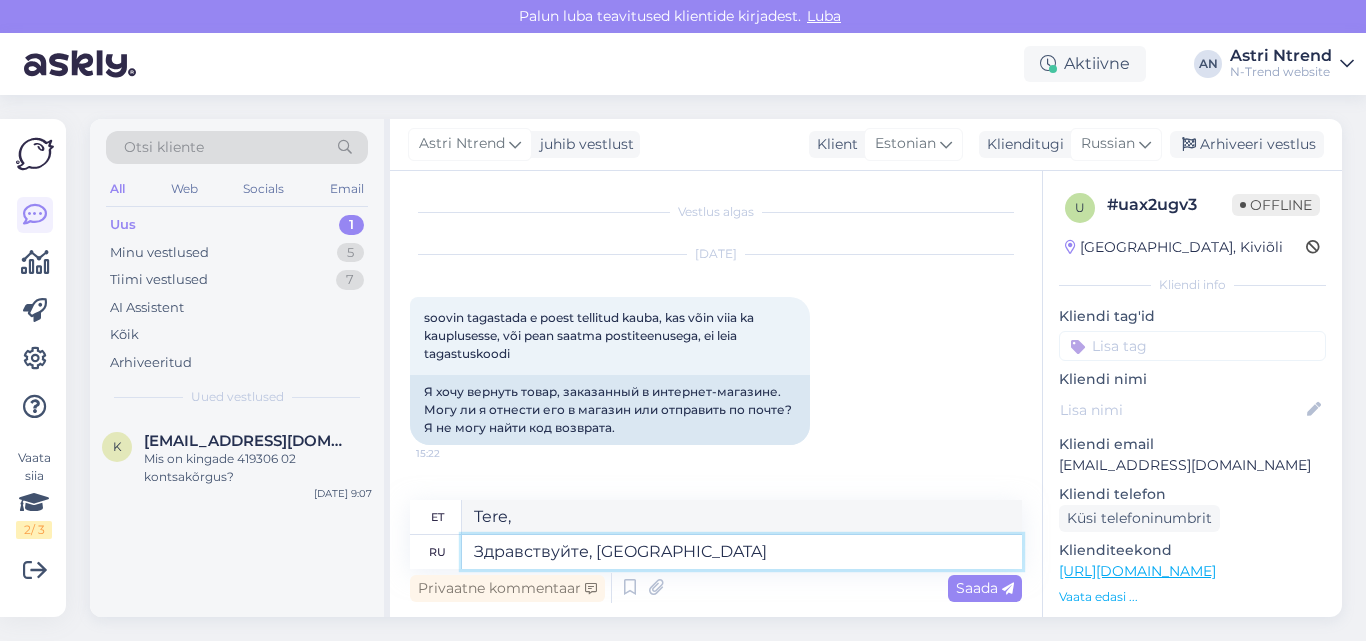 type on "Tere, m" 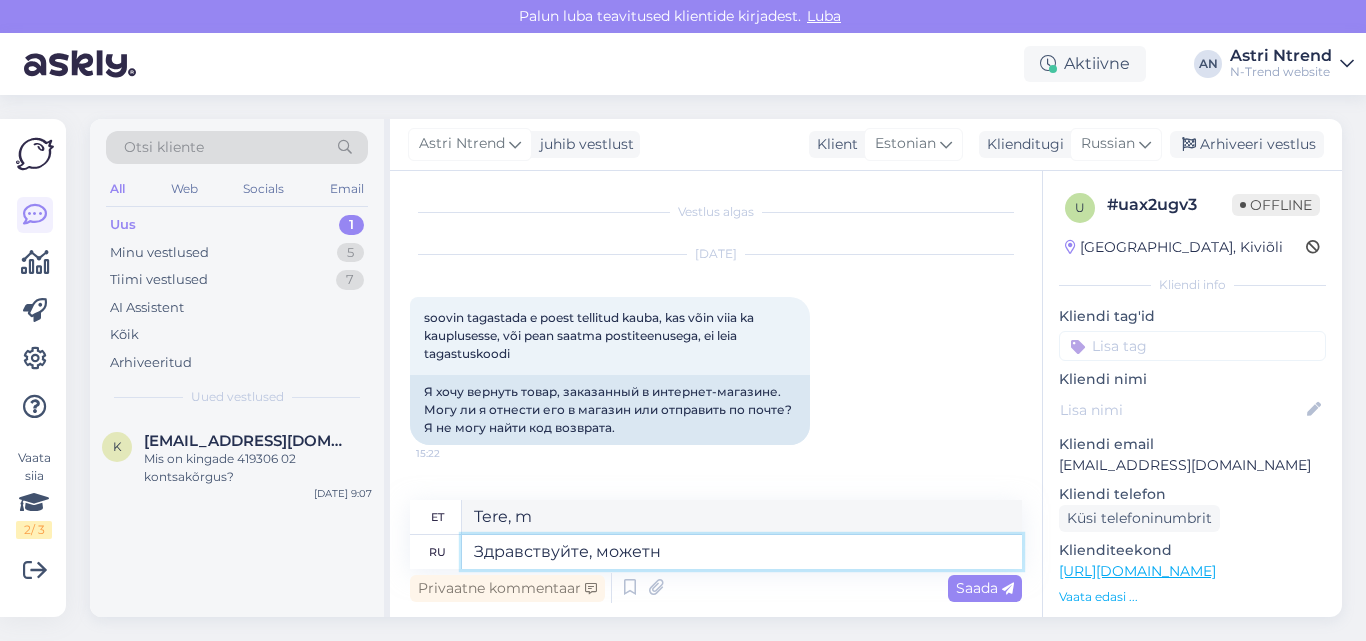 type on "Здравствуйте, может" 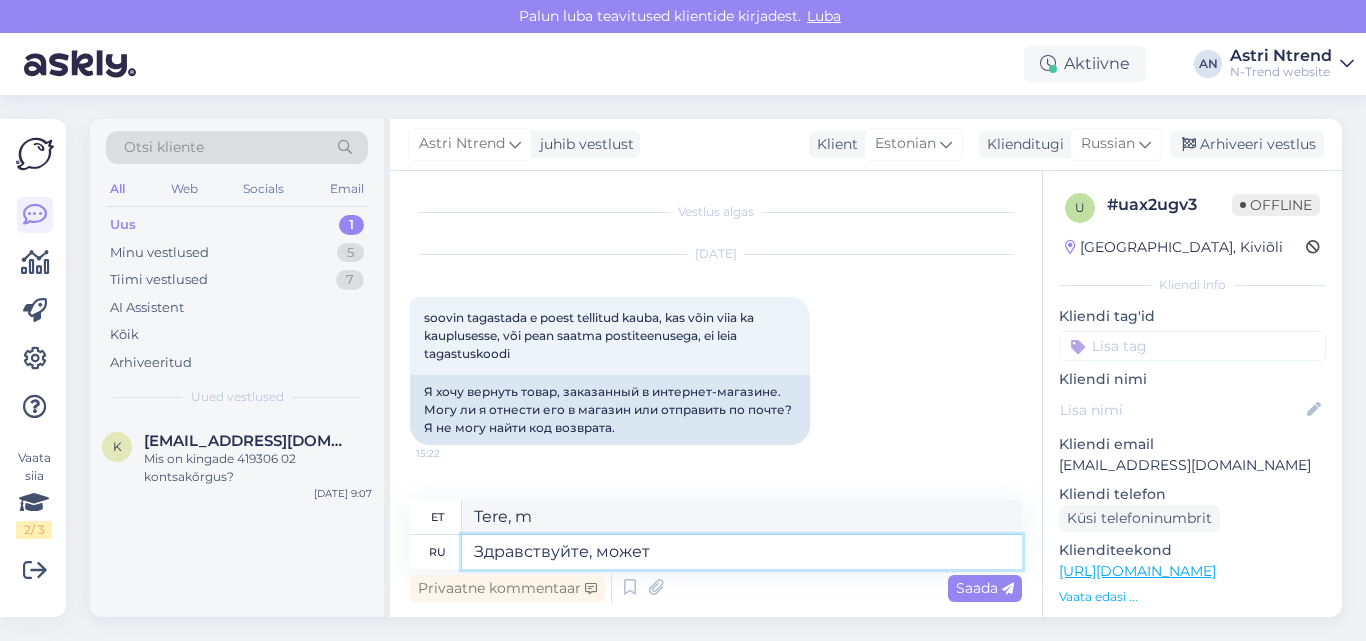 type on "Tere, võib-olla" 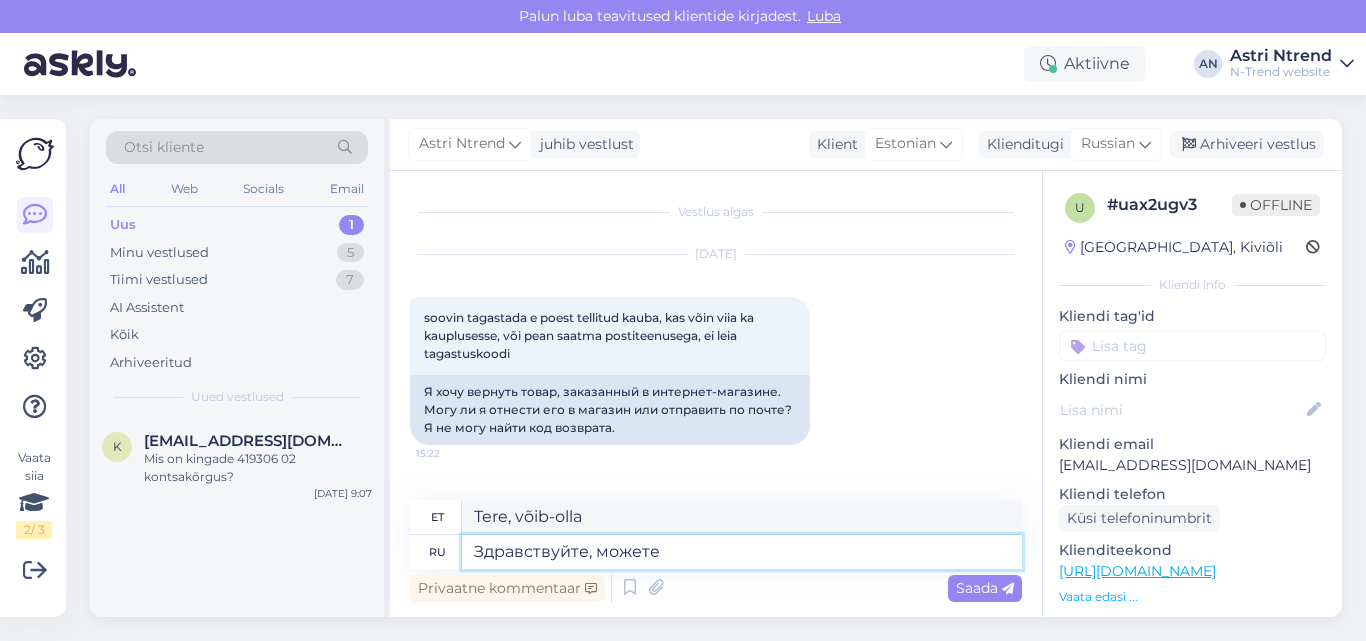 type on "Здравствуйте, можете" 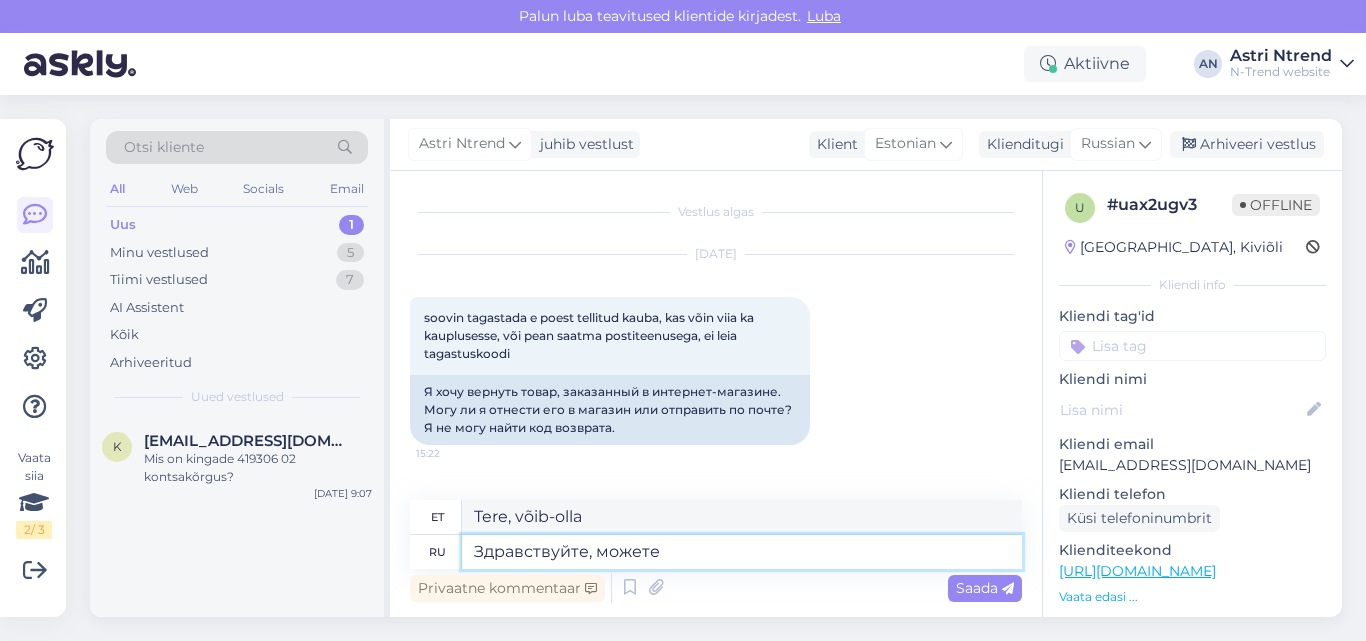 type on "Tere, kas sa saad?" 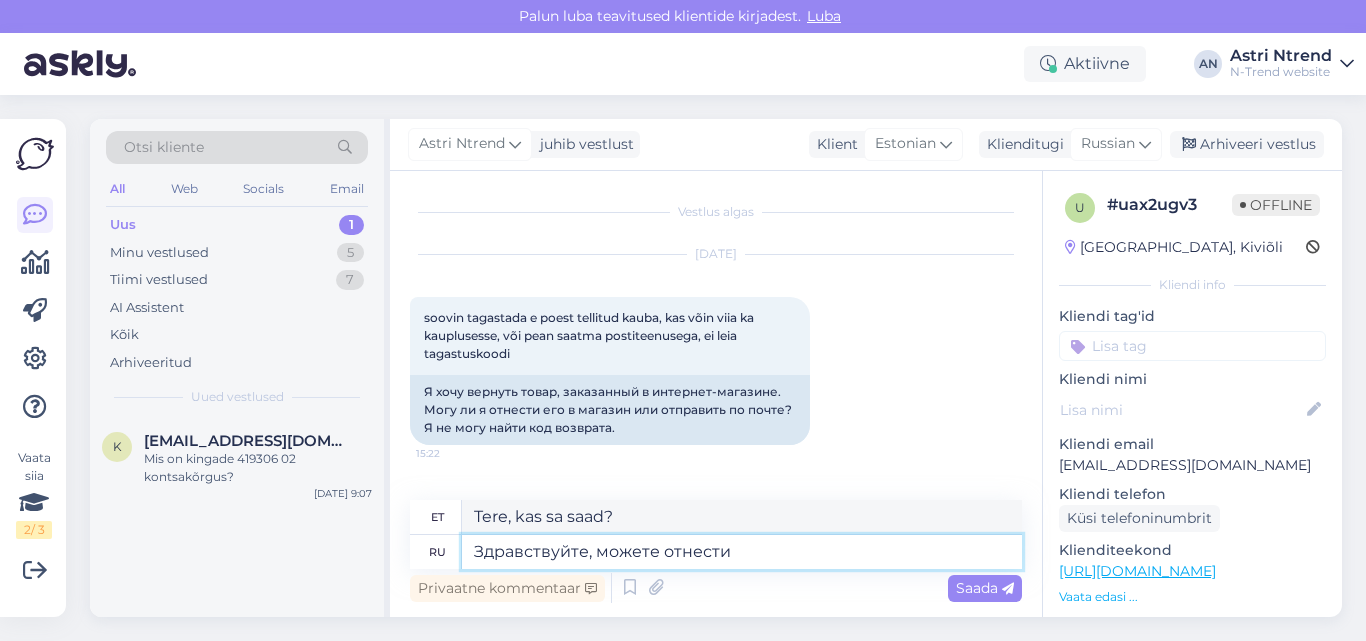 type on "Здравствуйте, можете отнести" 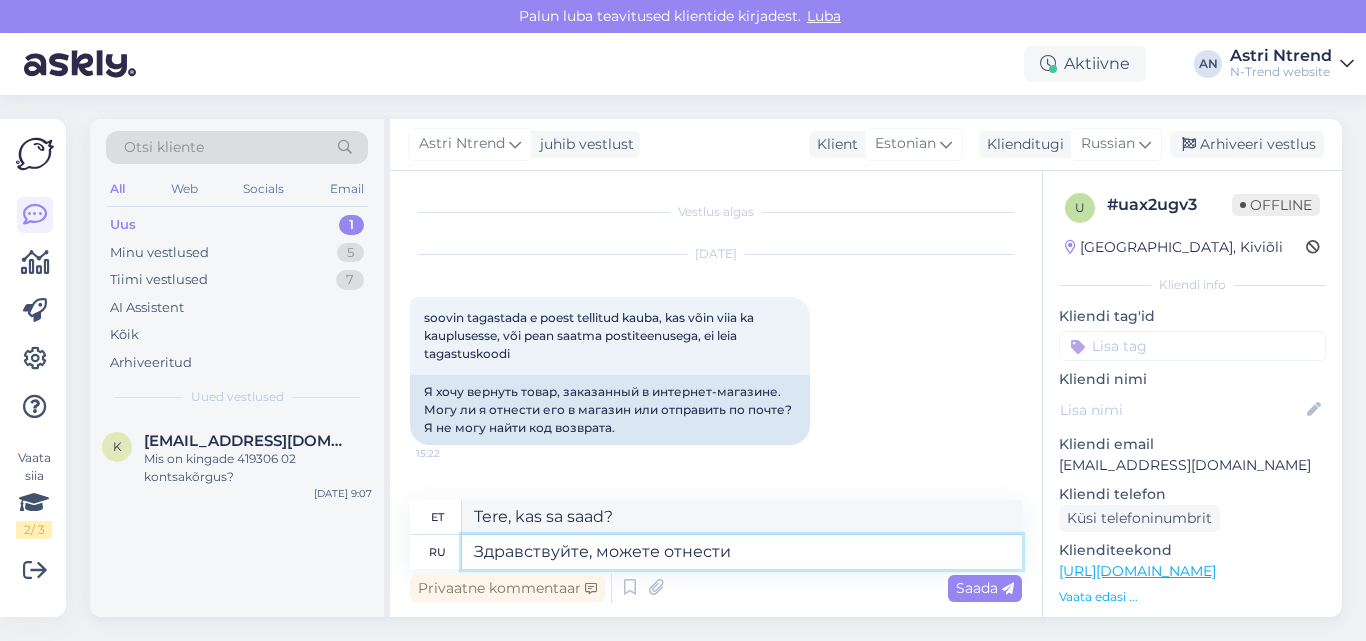 type on "Tere, kas sa saaksid selle [PERSON_NAME]?" 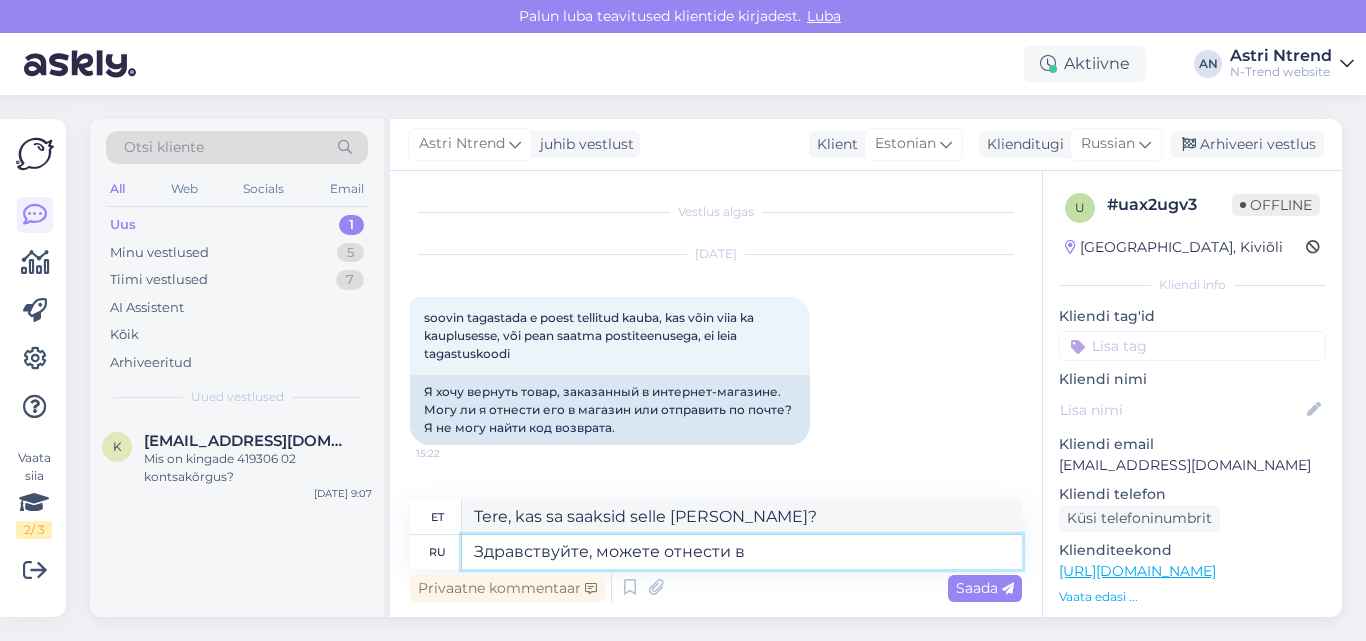 type on "Здравствуйте, можете отнести в" 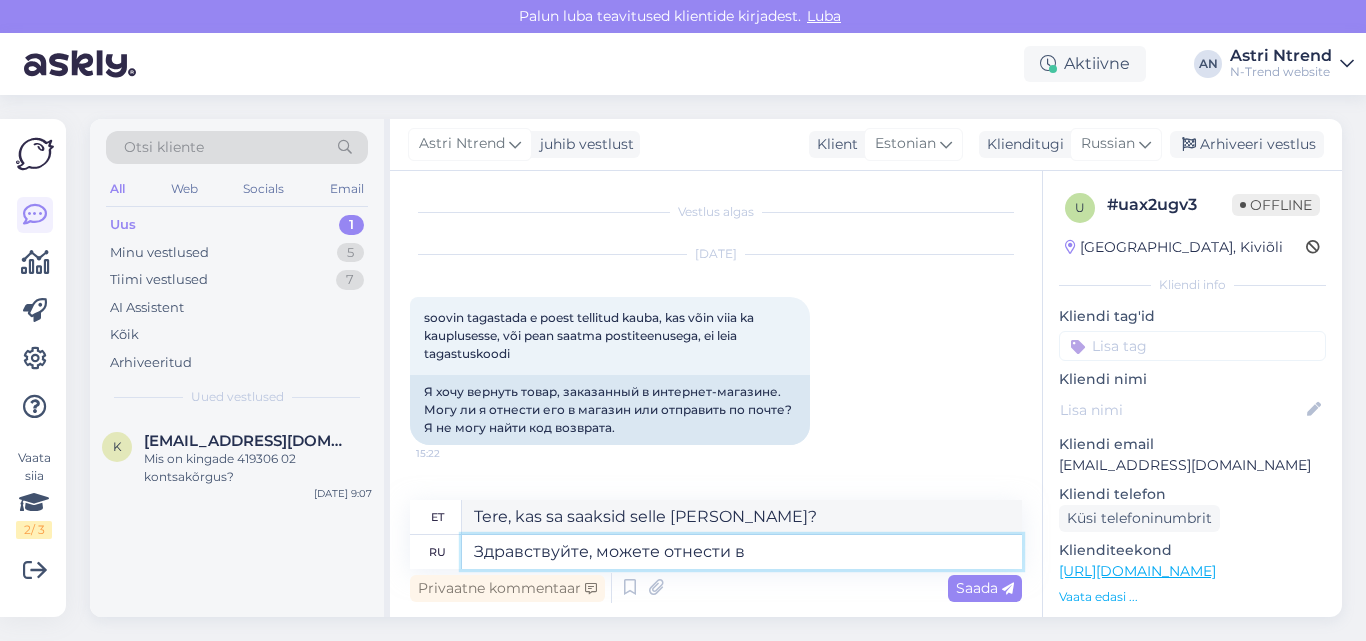 type on "Tere, kas sa saaksid selle viia?" 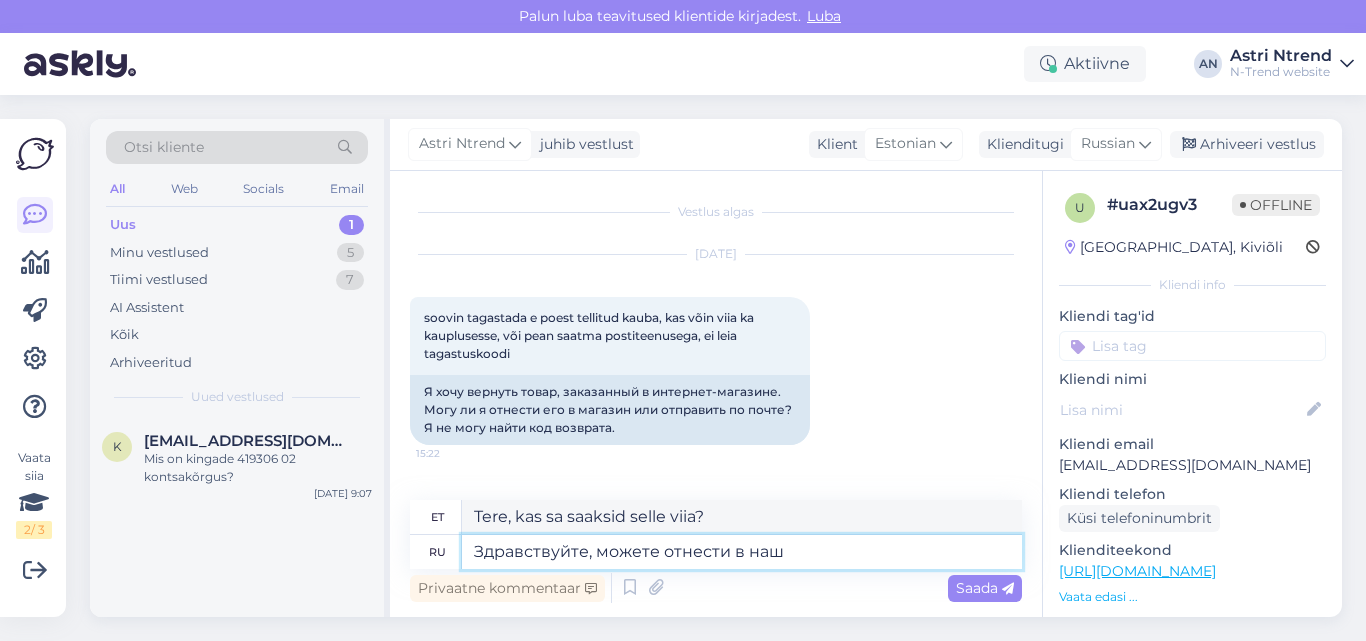 type on "Здравствуйте, можете отнести в наш" 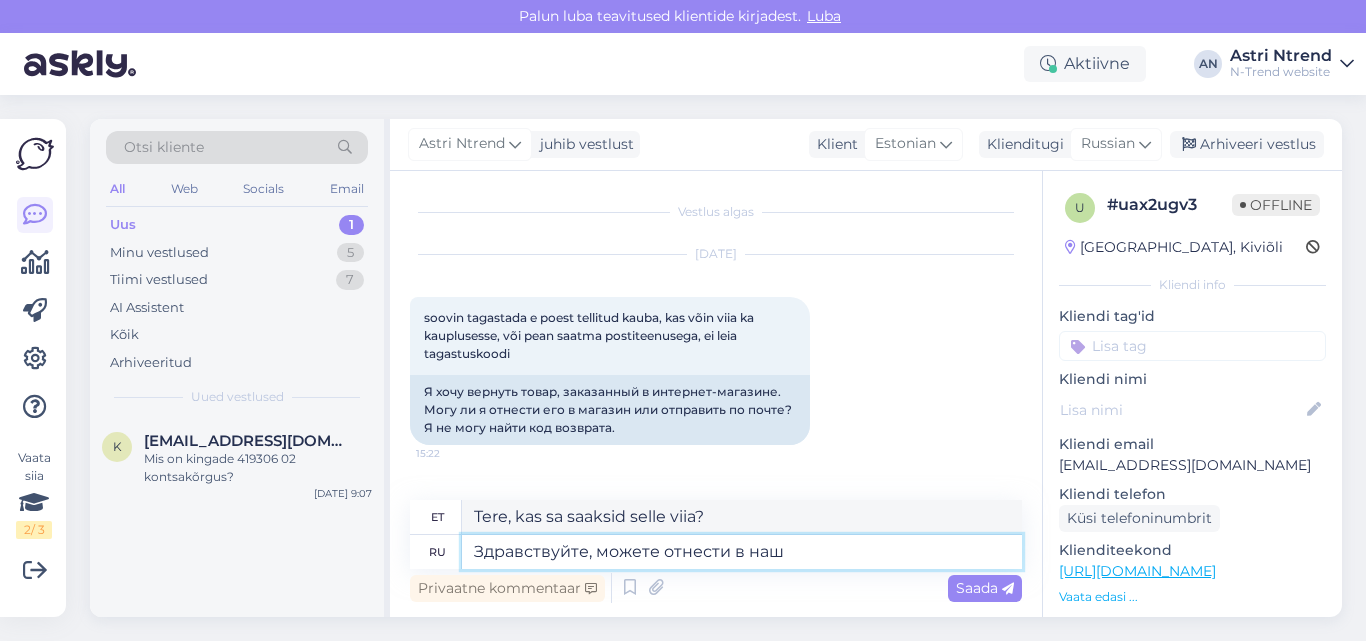 type on "Tere, kas saaksid selle meie juurde viia?" 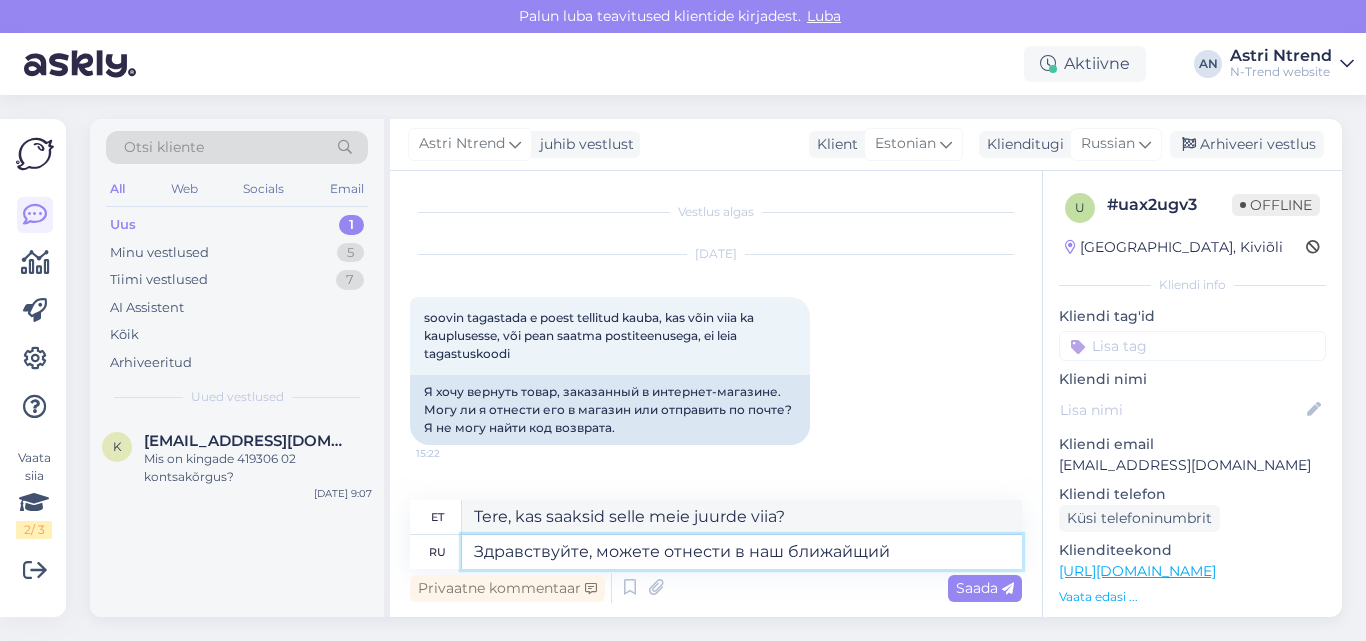 type on "Здравствуйте, можете отнести в наш ближайщий" 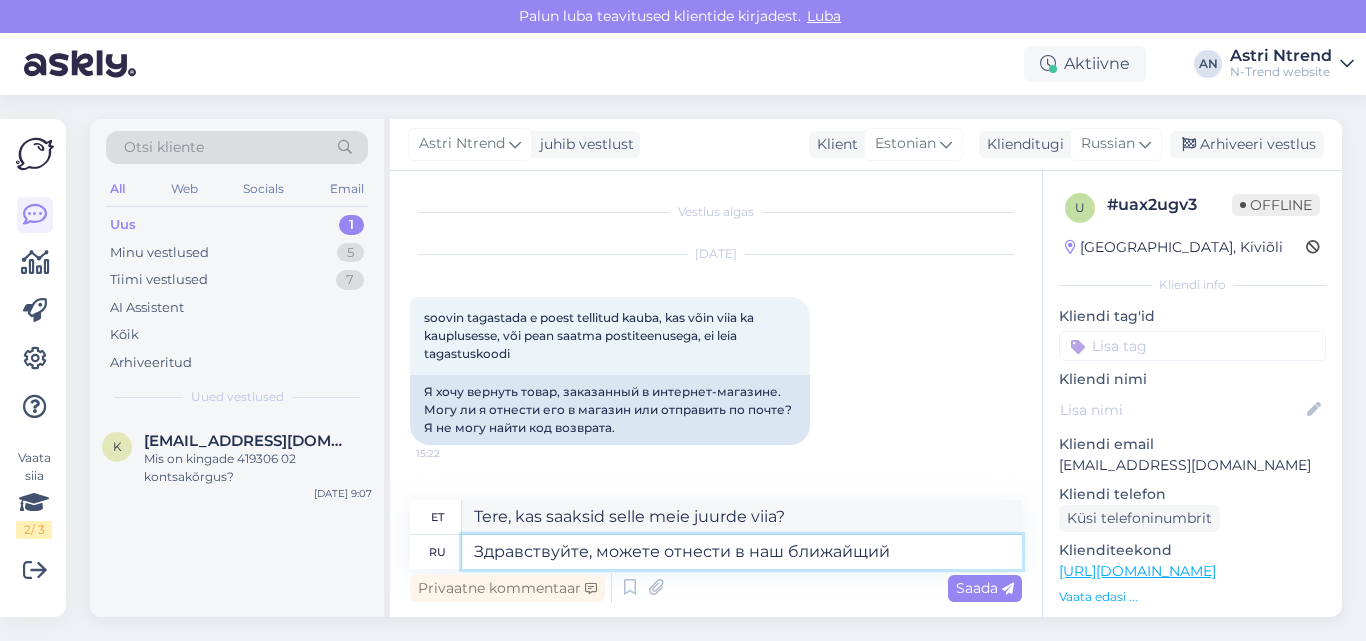 type on "Tere, kas saaksite selle meie lähimasse poodi viia?" 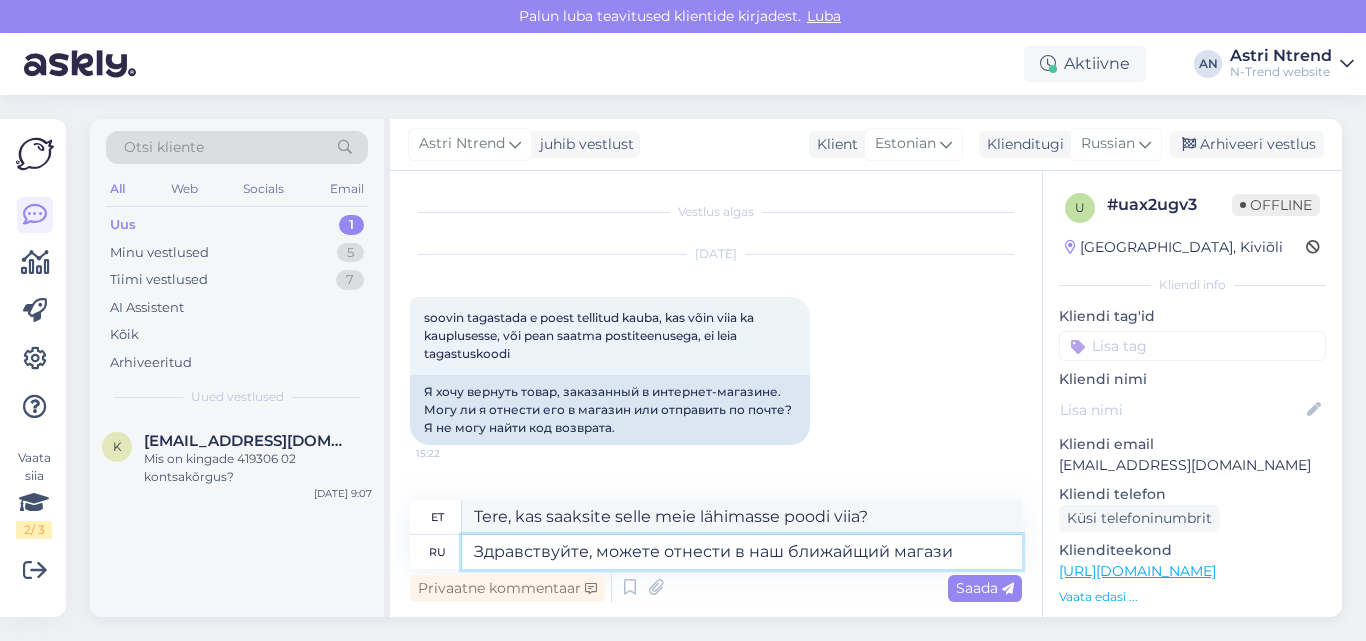 type on "Здравствуйте, можете отнести в наш ближайщий магазин" 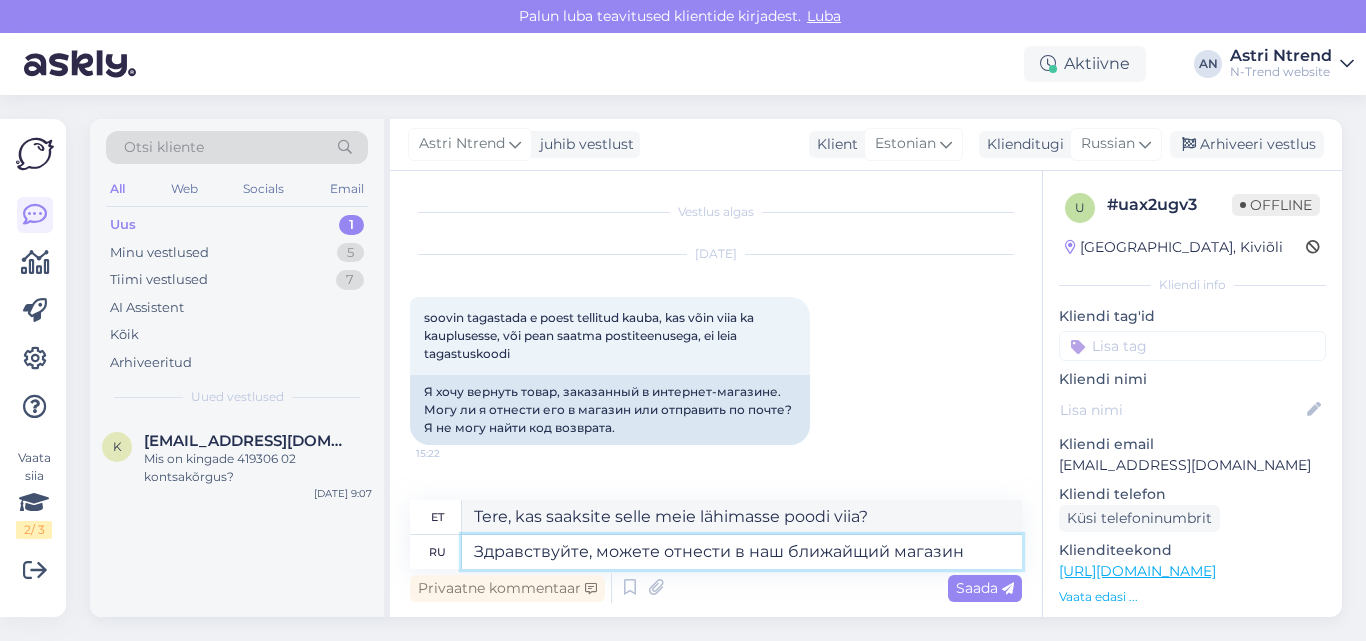 type on "Tere, võite selle viia meie lähimasse poodi." 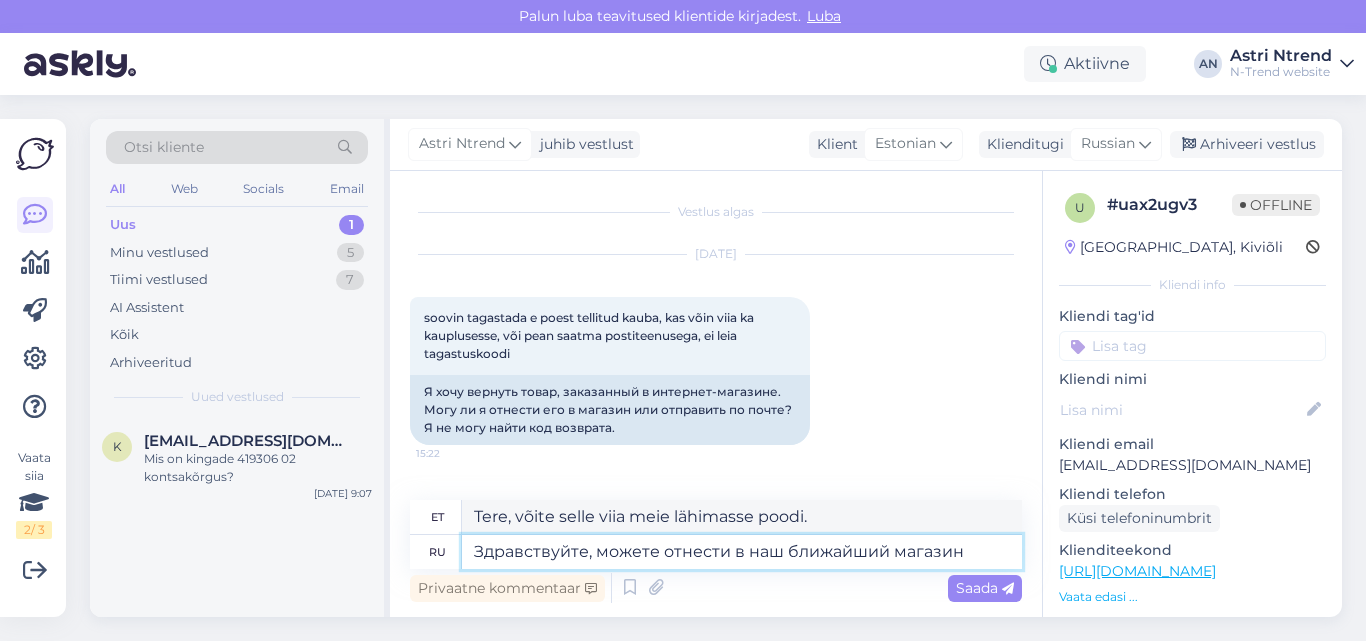 click on "Здравствуйте, можете отнести в наш ближайший магазин" at bounding box center (742, 552) 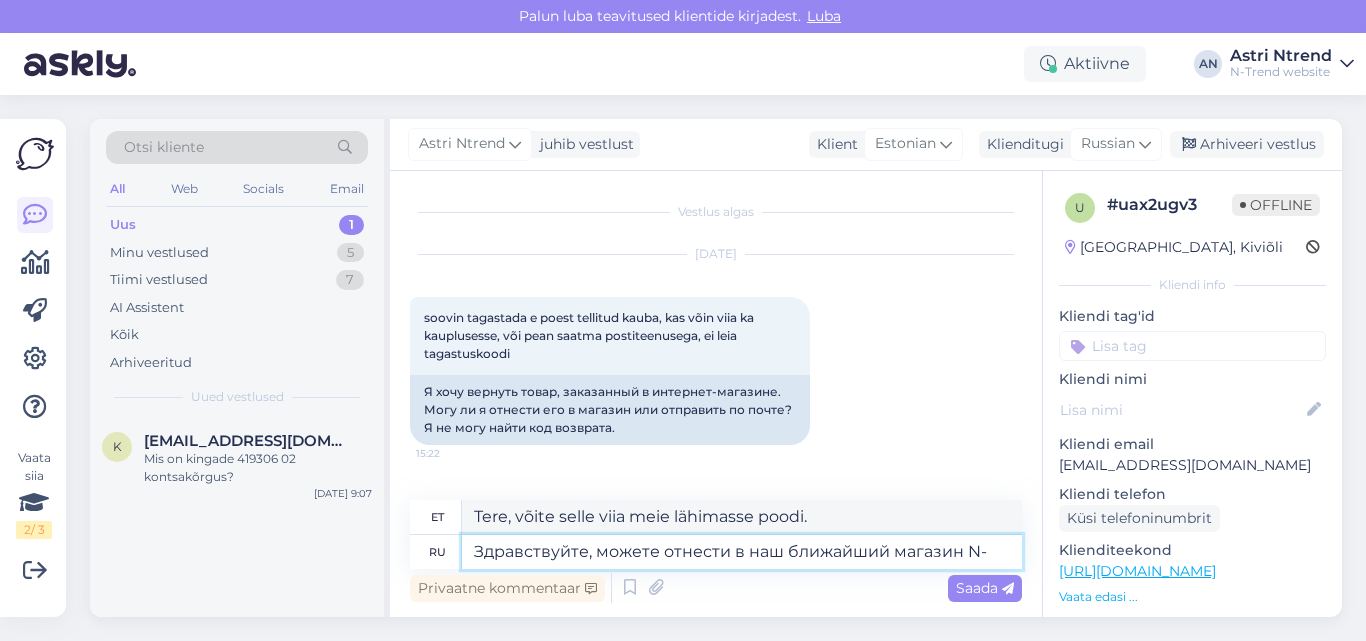 type on "Здравствуйте, можете отнести в наш ближайший магазин N-" 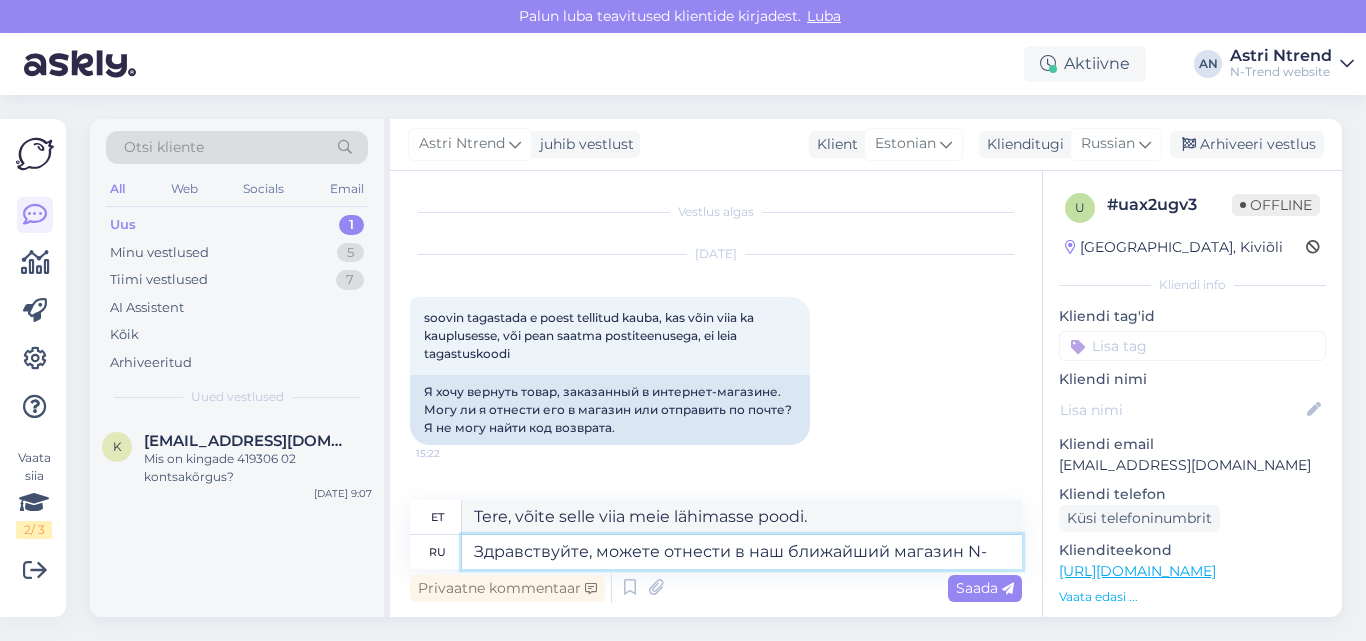 type on "Tere, võite selle viia meie lähimasse poodi N-" 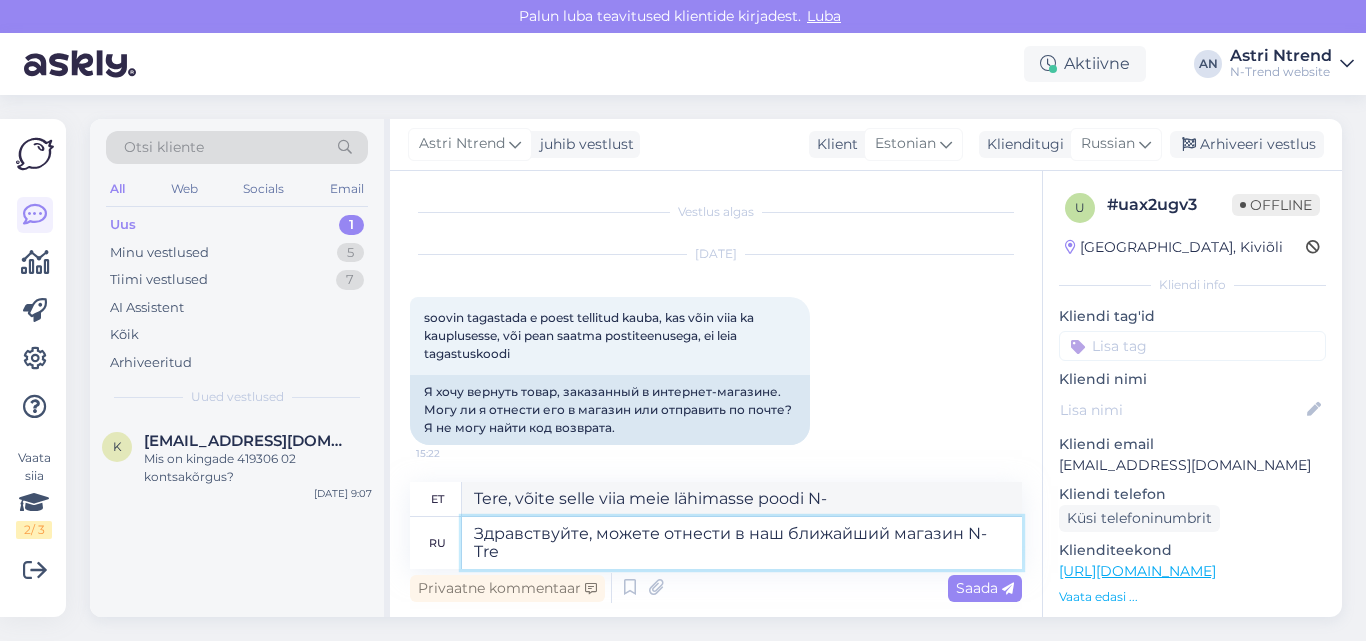 type on "Здравствуйте, можете отнести в наш ближайший магазин N- Tren" 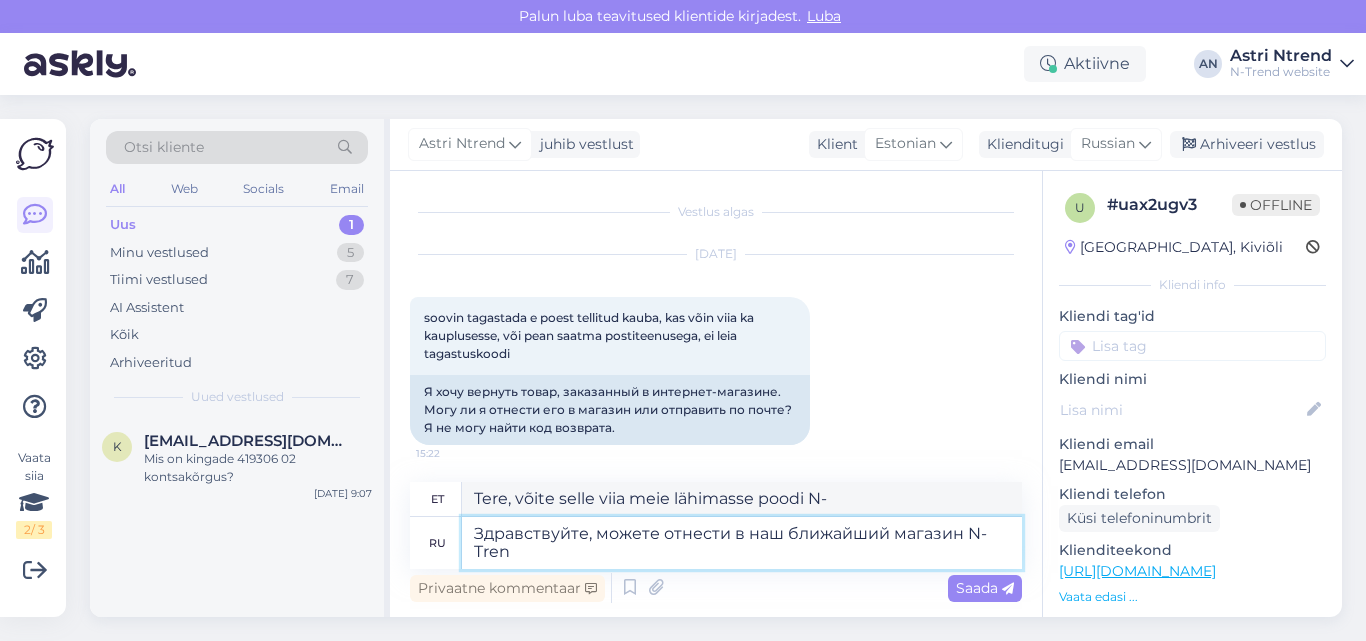 type on "Tere, võite selle viia meie lähimasse N-Tre poodi" 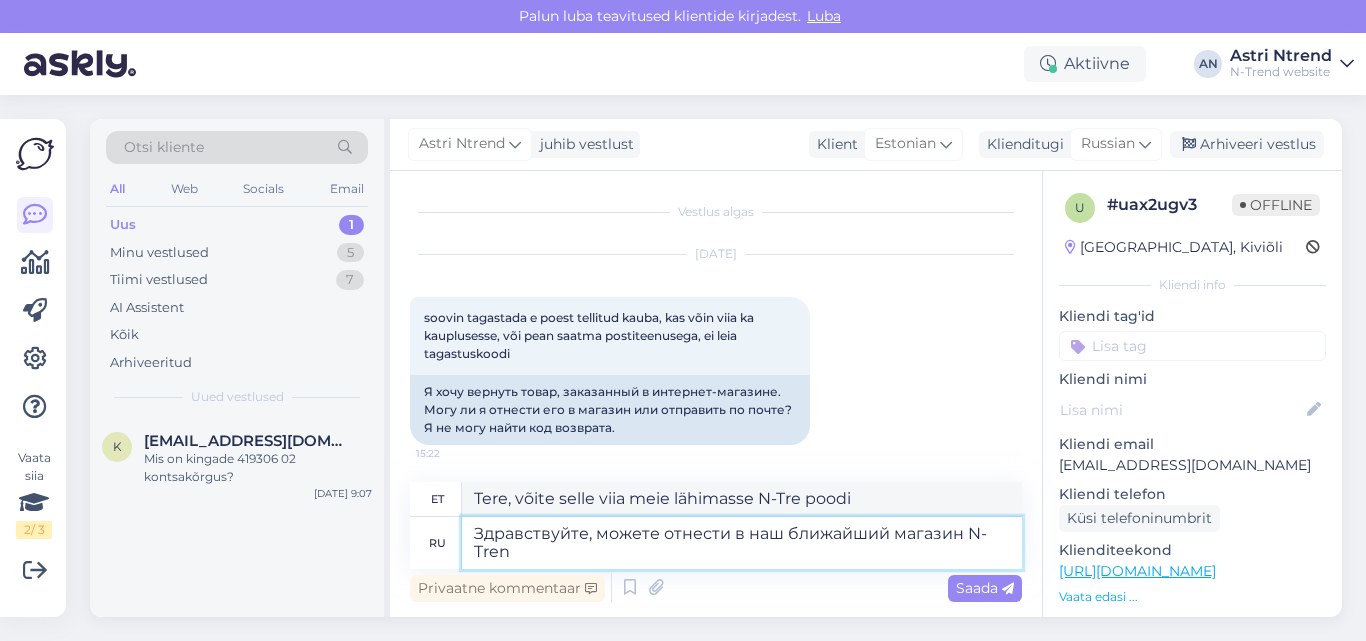type on "Здравствуйте, можете отнести в наш ближайший магазин N- Trend" 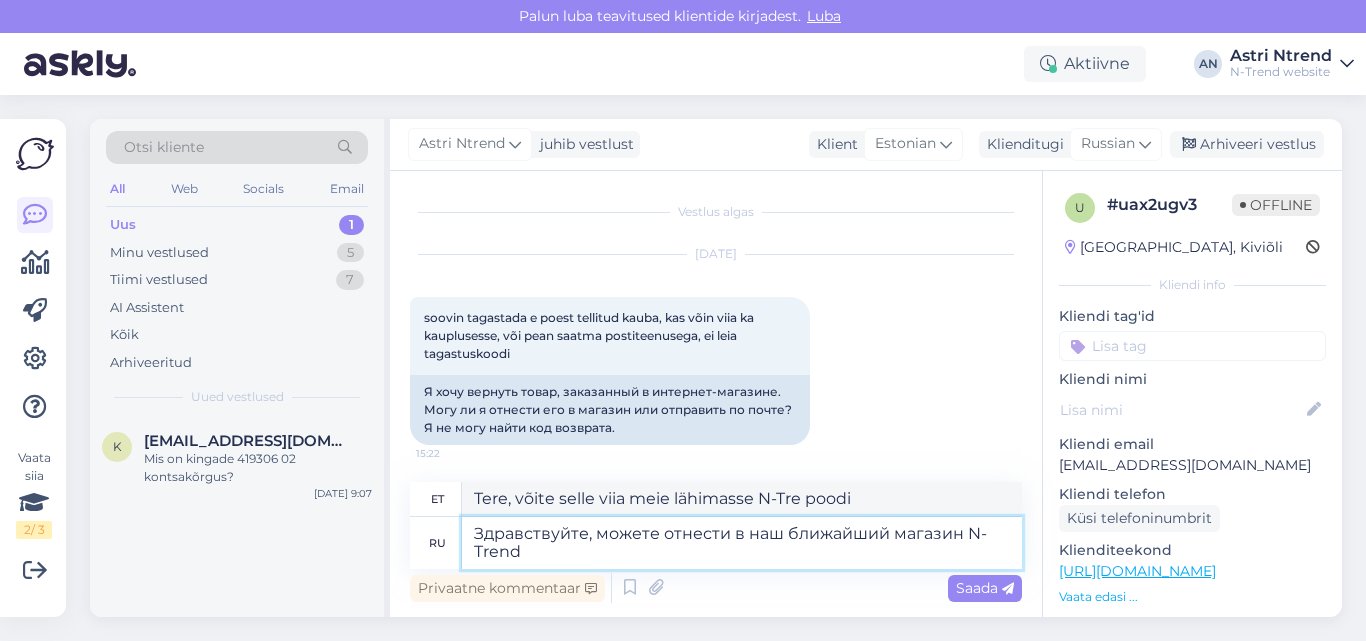 type on "Tere, võite selle viia meie lähimasse N-Trendi poodi." 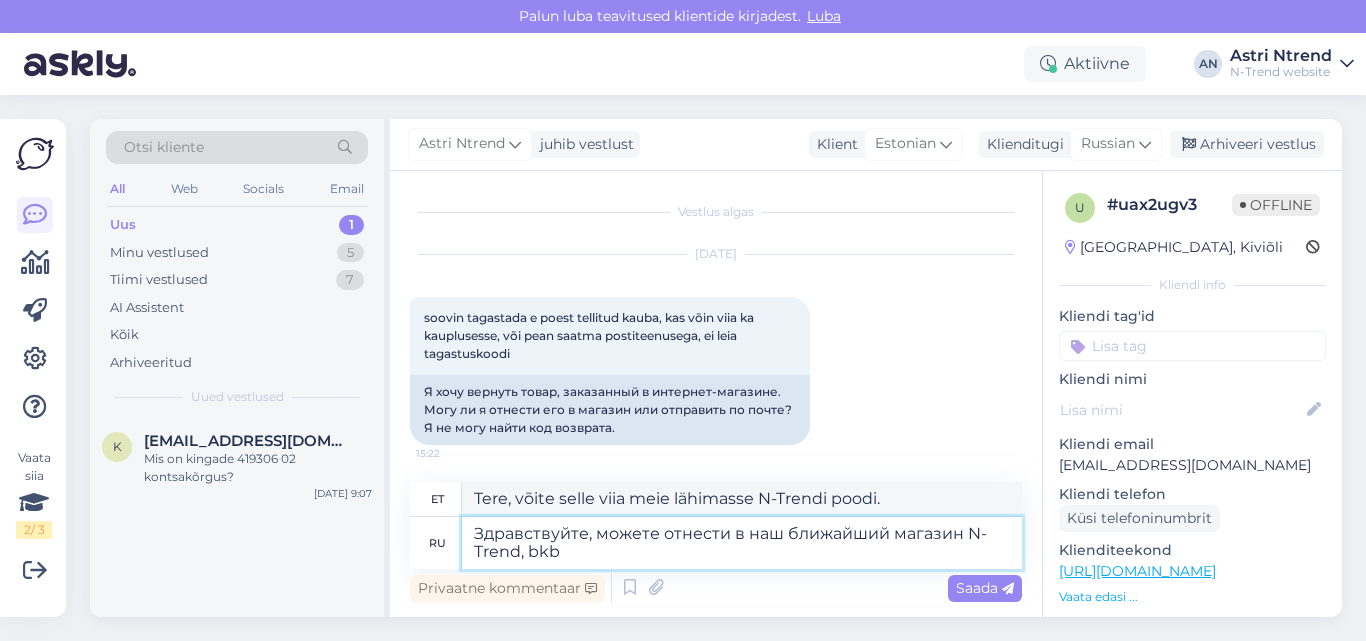 type on "Здравствуйте, можете отнести в наш ближайший магазин N- Trend, bkb" 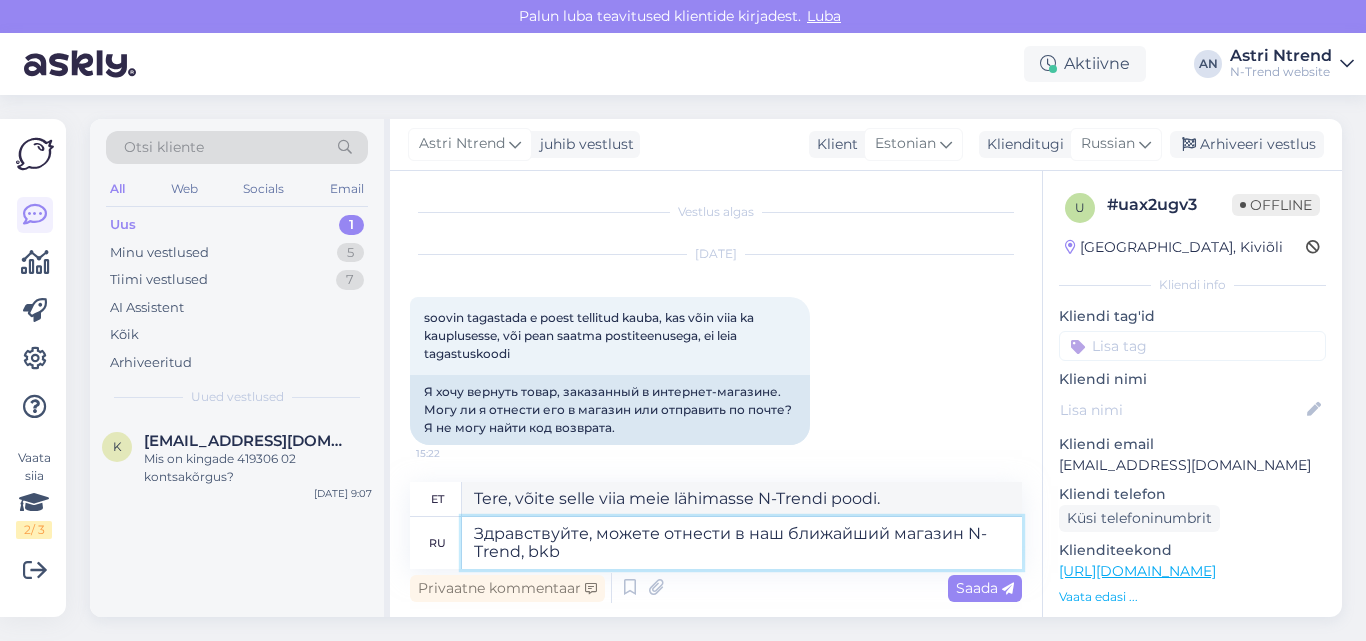 type on "Tere, võite selle viia meie lähimasse poodi N-Trend, bkb" 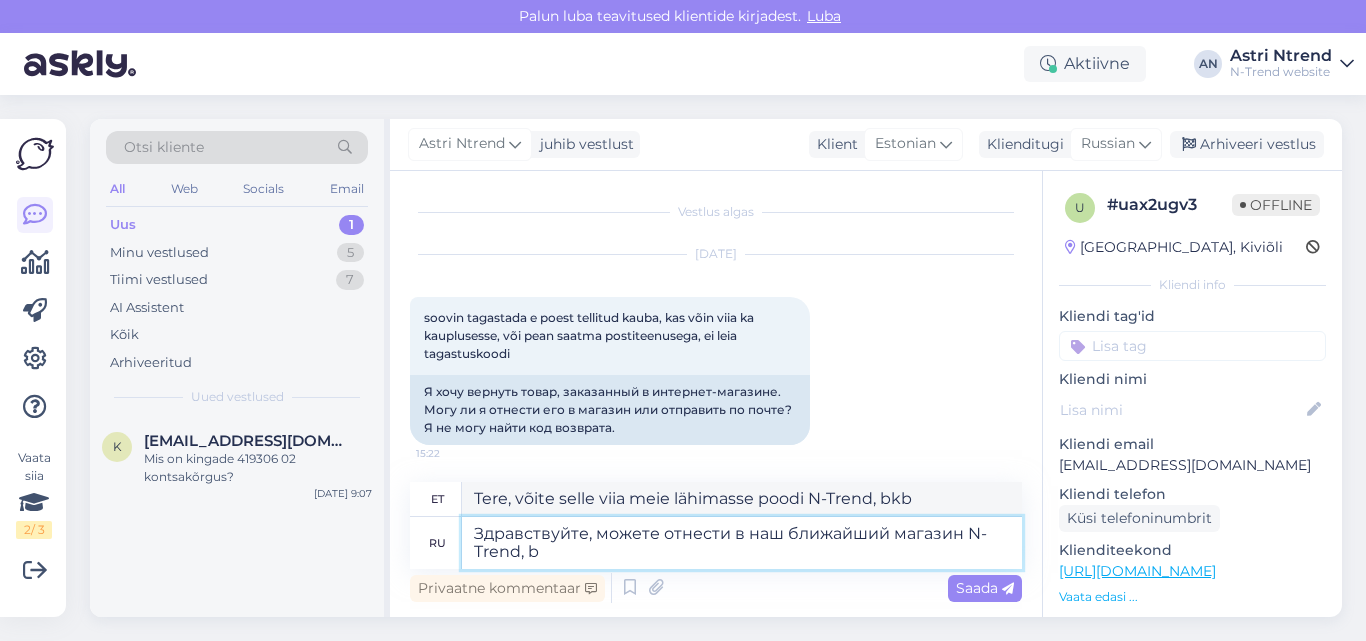 type on "Здравствуйте, можете отнести в наш ближайший магазин N- Trend," 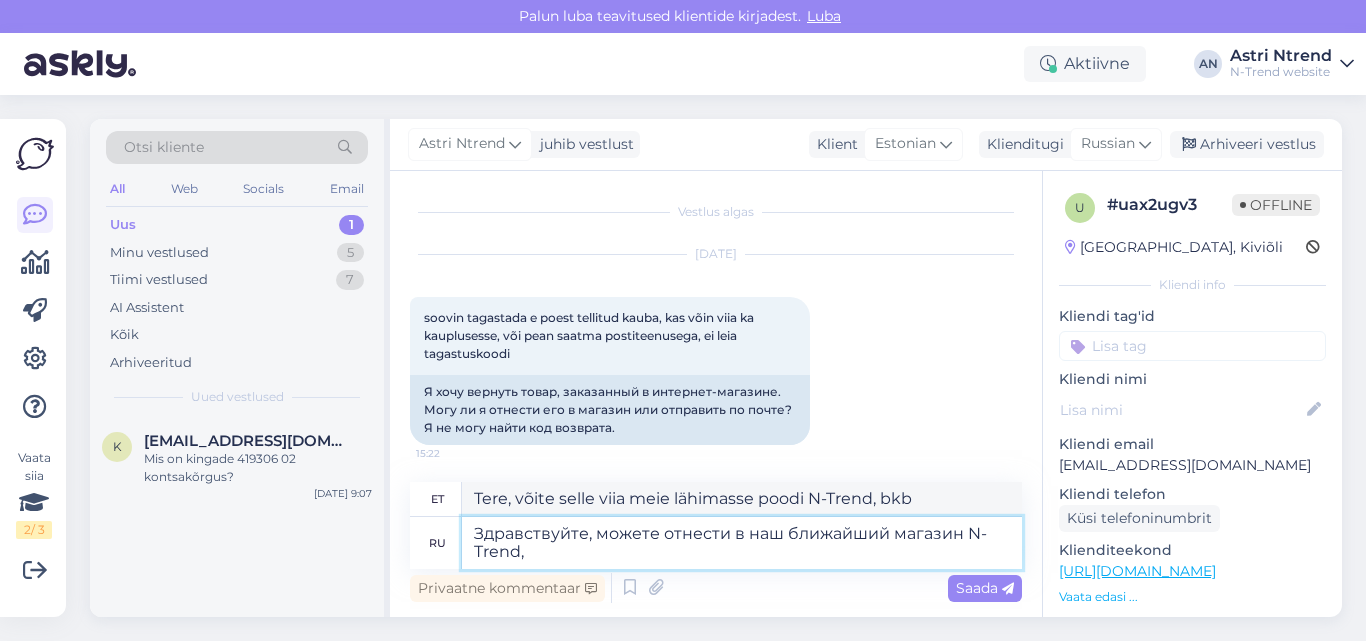 type on "Tere, võite selle viia meie lähimasse N-Trendi poodi." 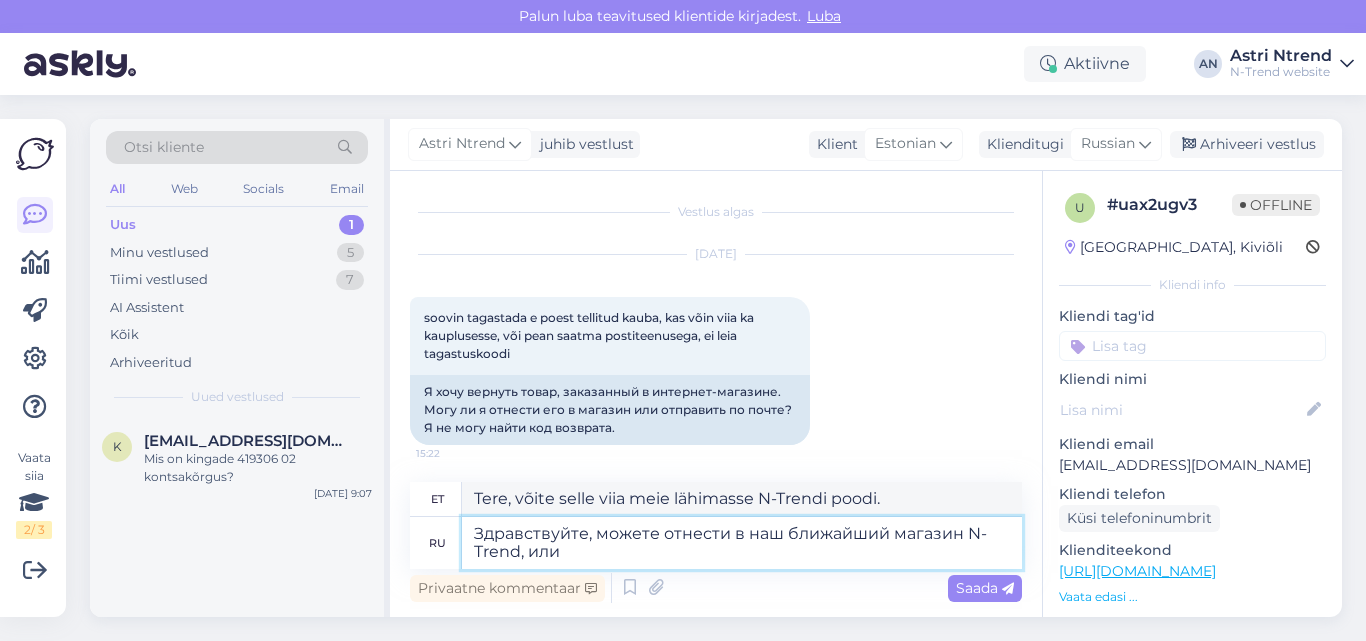 type on "Здравствуйте, можете отнести в наш ближайший магазин N- Trend, или о" 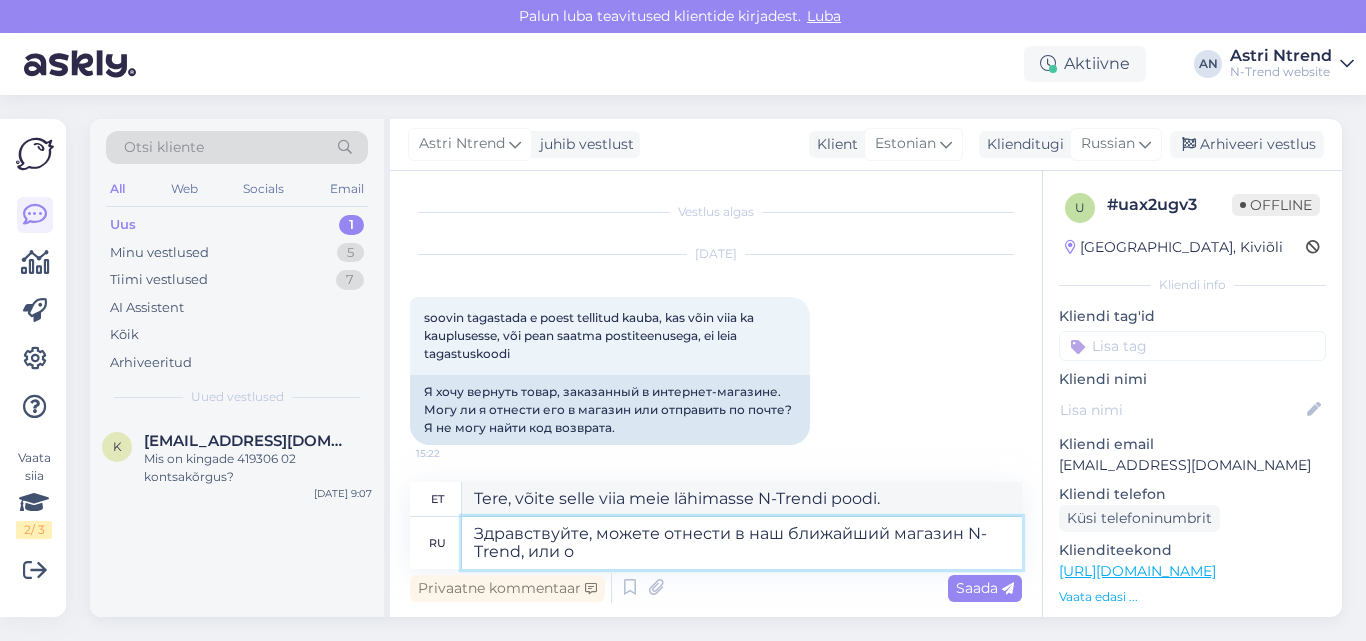 type on "Tere, võite selle viia meie lähimasse N-Trendi poodi või" 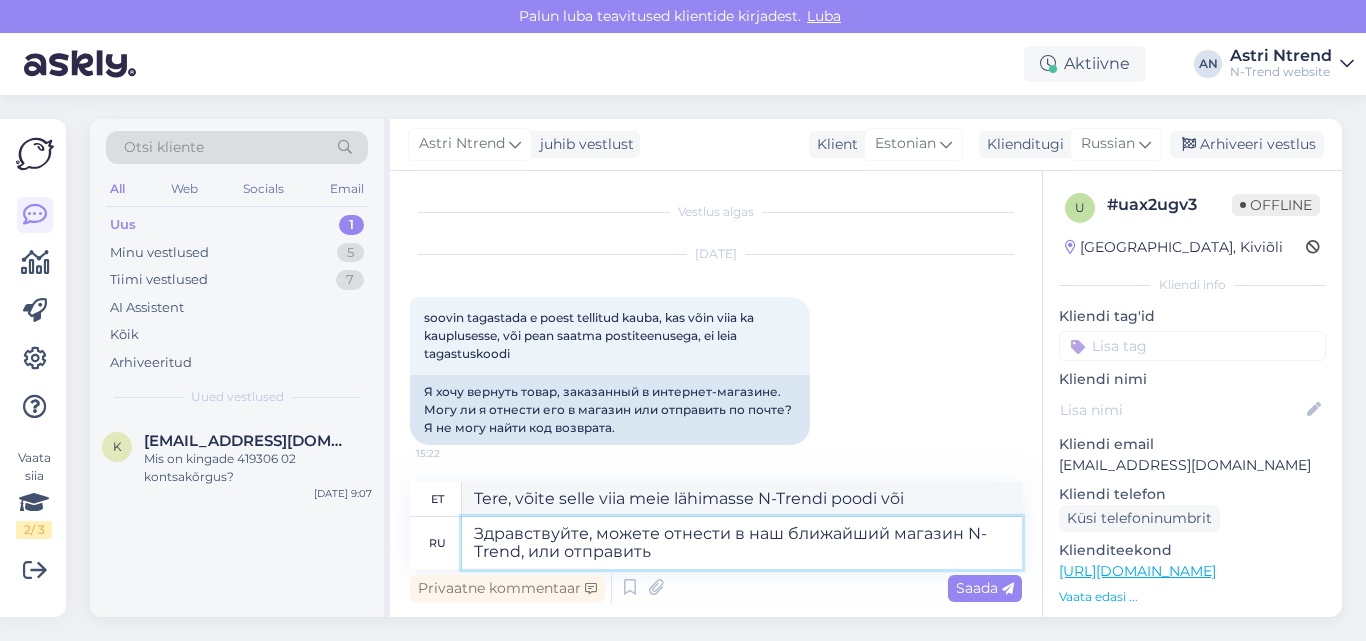 type on "Здравствуйте, можете отнести в наш ближайший магазин N- Trend, или отправить" 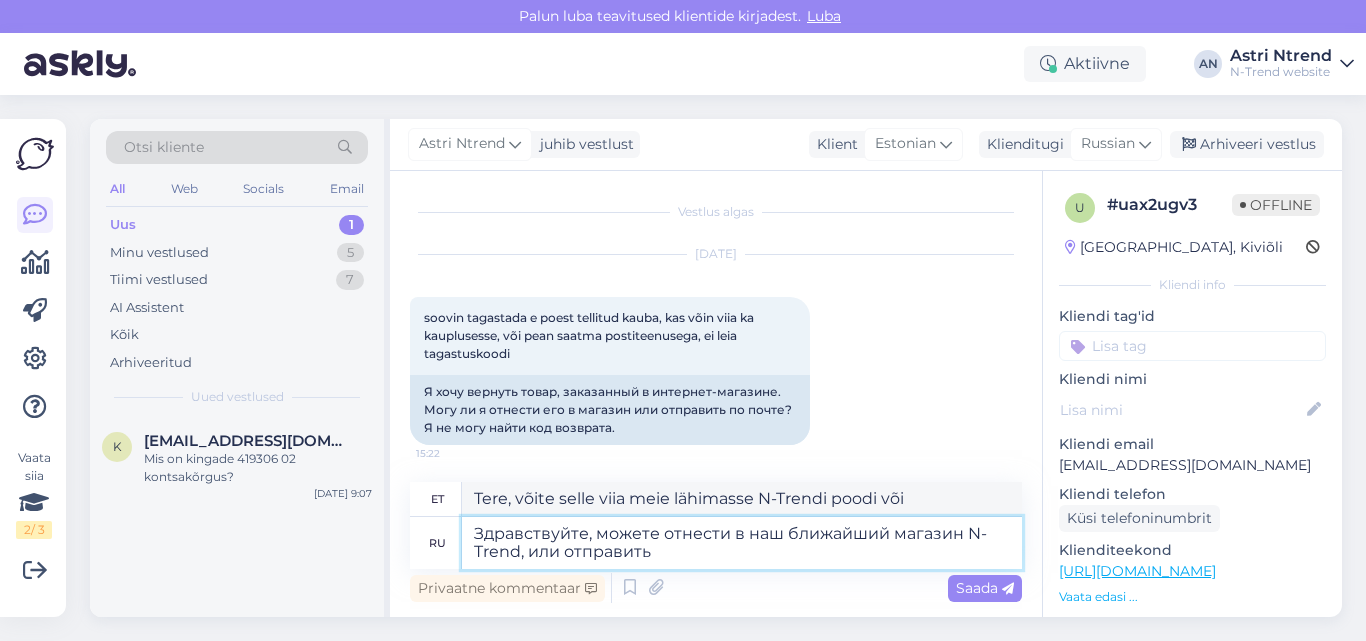 type on "Tere, võite selle viia meie lähimasse N-Trendi poodi või saata meile." 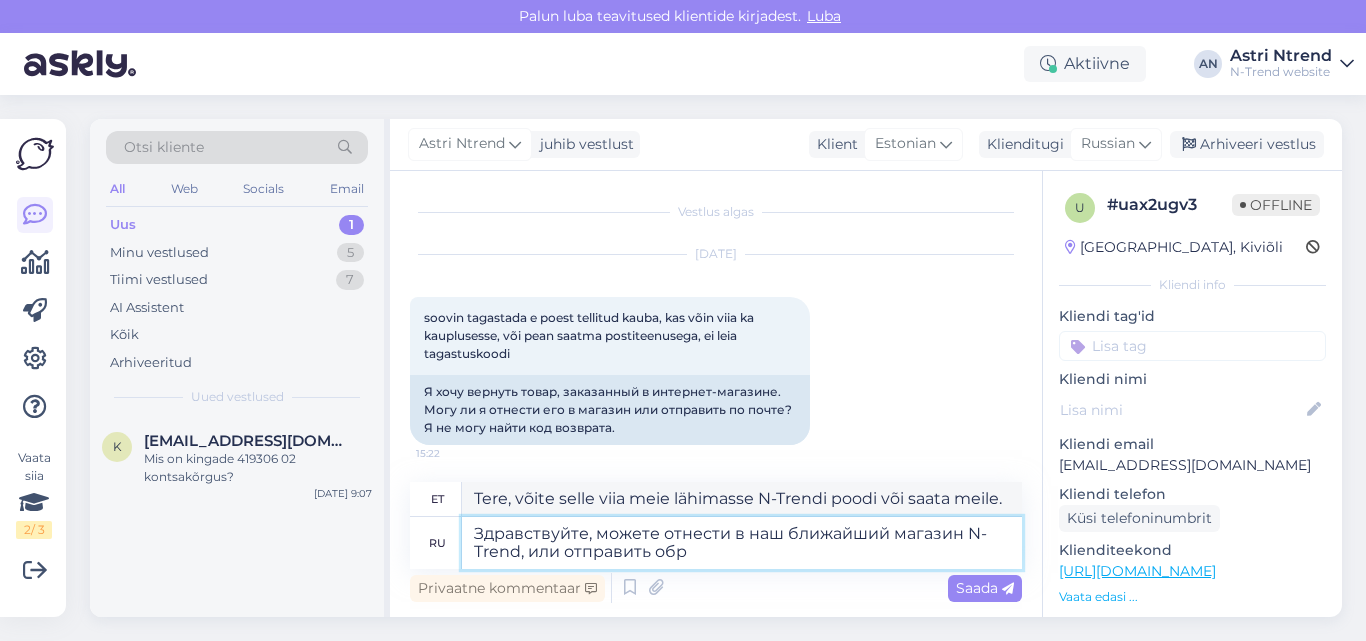 type on "Здравствуйте, можете отнести в наш ближайший магазин N- Trend, или отправить обра" 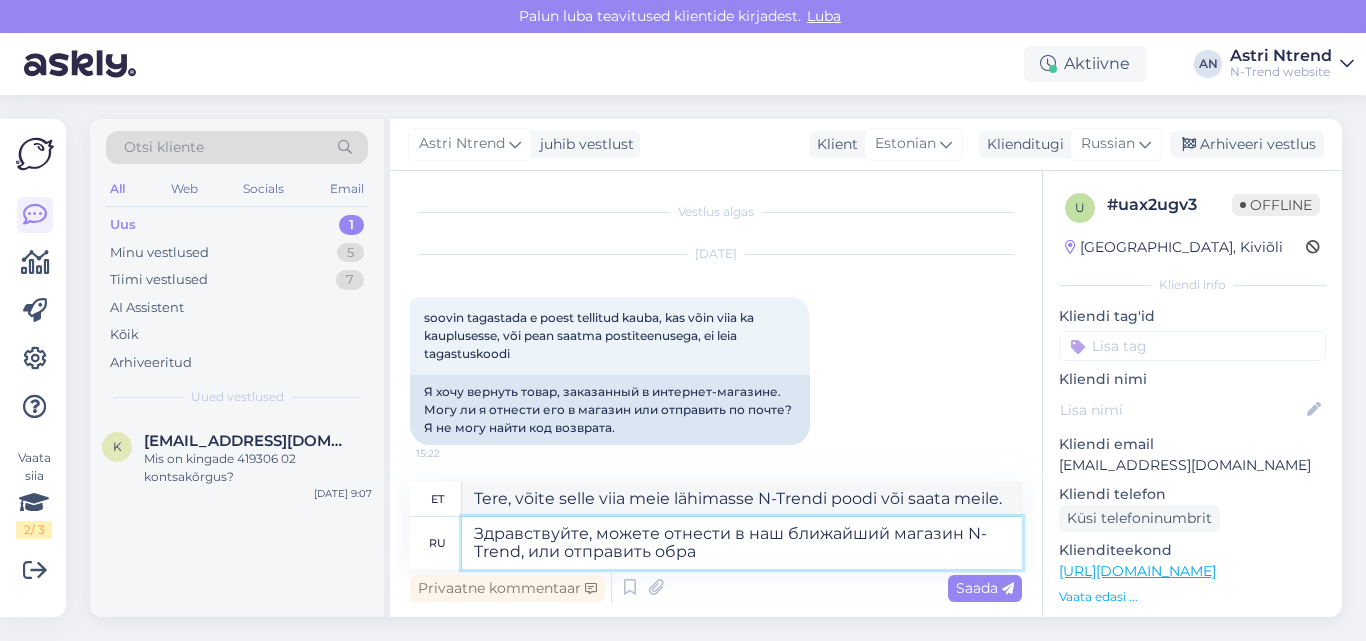 type on "Tere, võite selle viia meie lähimasse N-Trendi poodi või saata sõnumi." 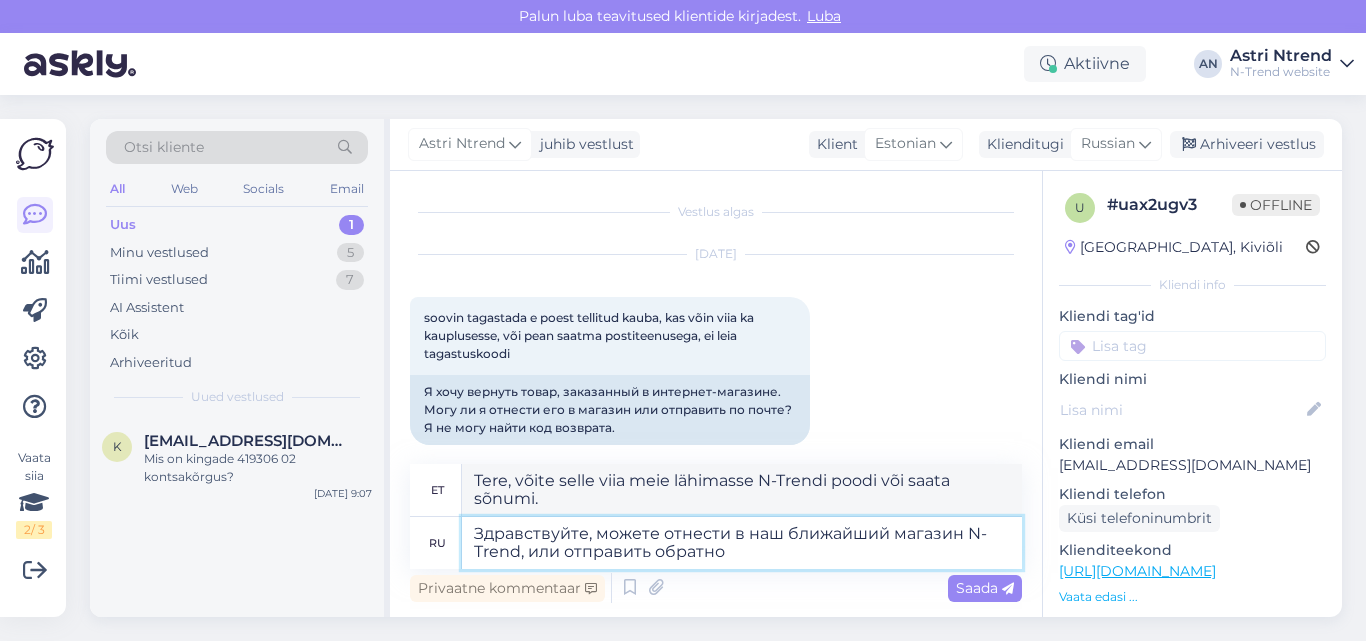 type on "Здравствуйте, можете отнести в наш ближайший магазин N- Trend, или отправить обратно п" 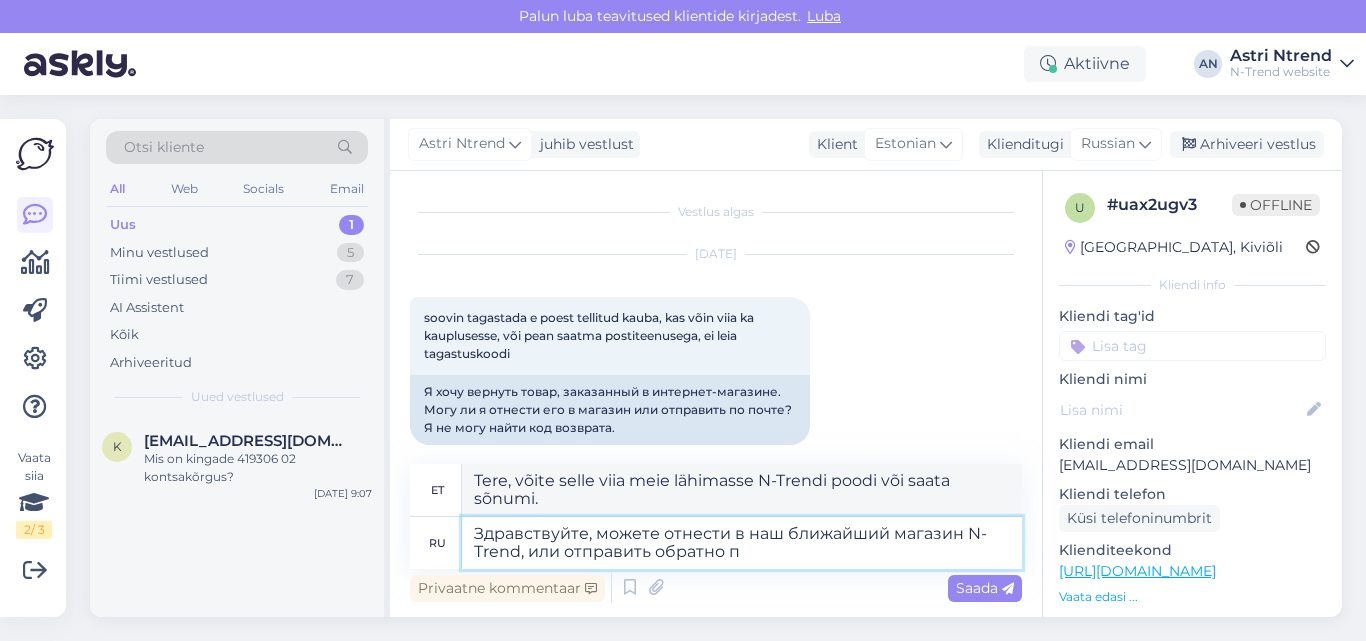 type on "Tere, võite selle viia meie lähimasse N-Trendi poodi või saata tagasi." 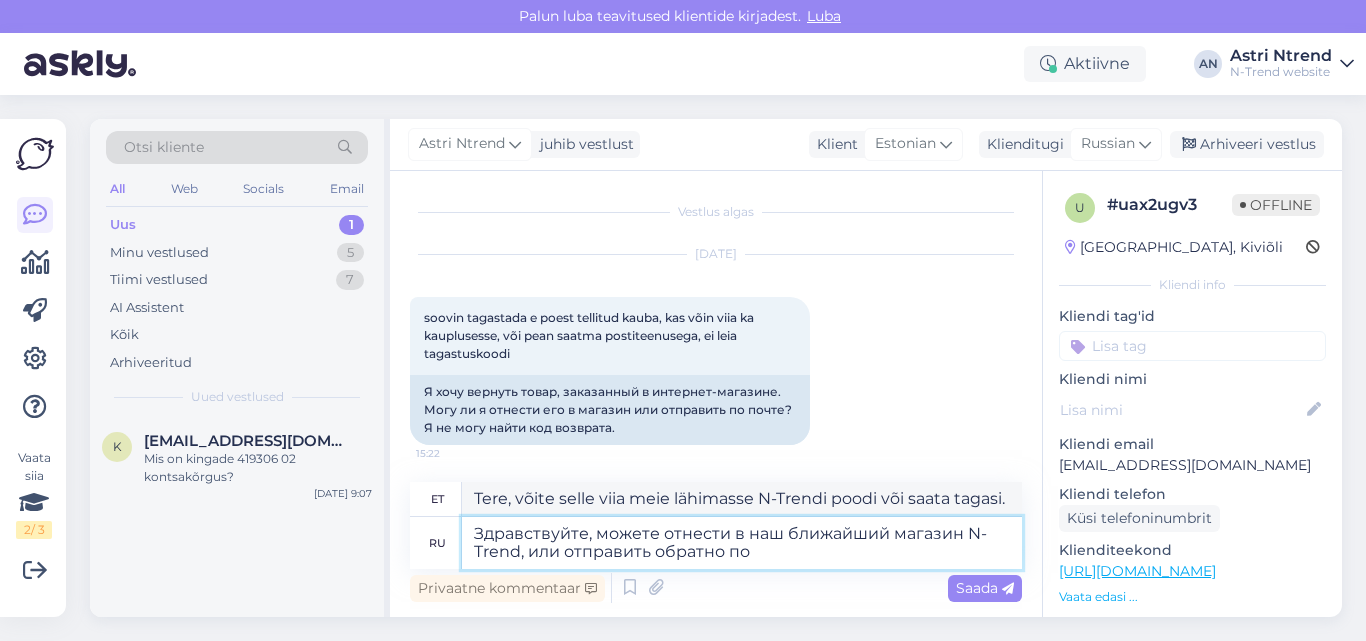 type on "Здравствуйте, можете отнести в наш ближайший магазин N- Trend, или отправить обратно по" 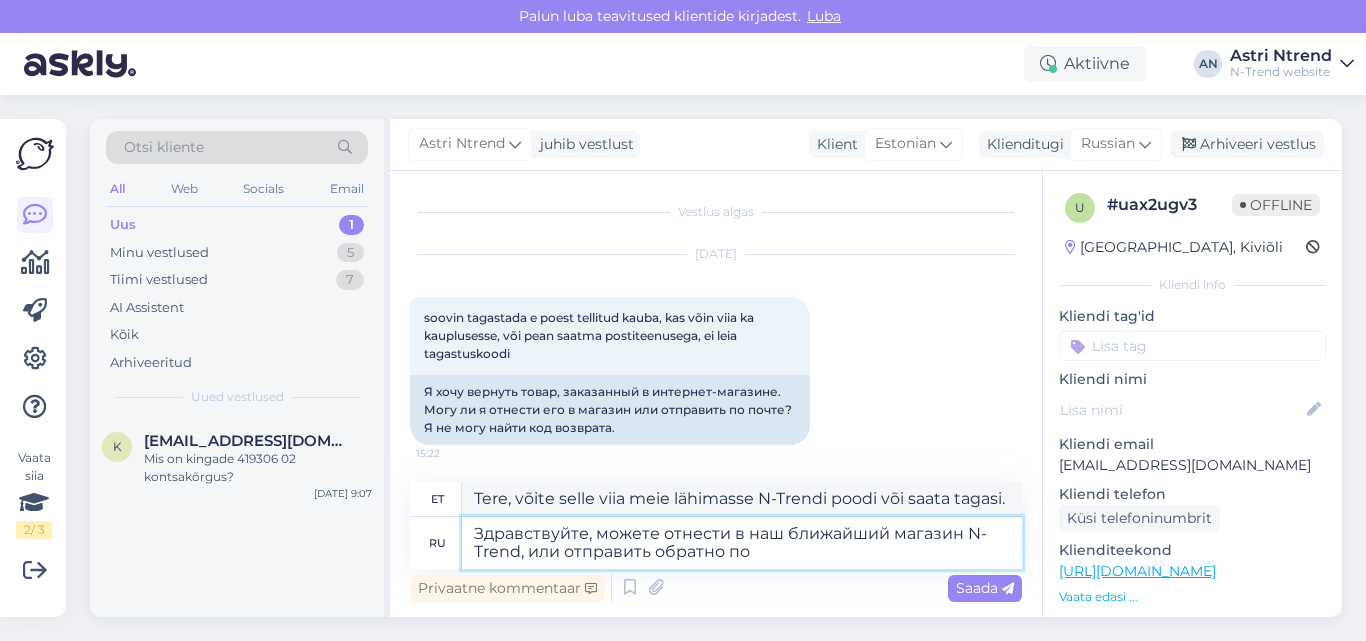 type on "Tere, võite selle viia meie lähimasse N-Trendi poodi või saata tagasi" 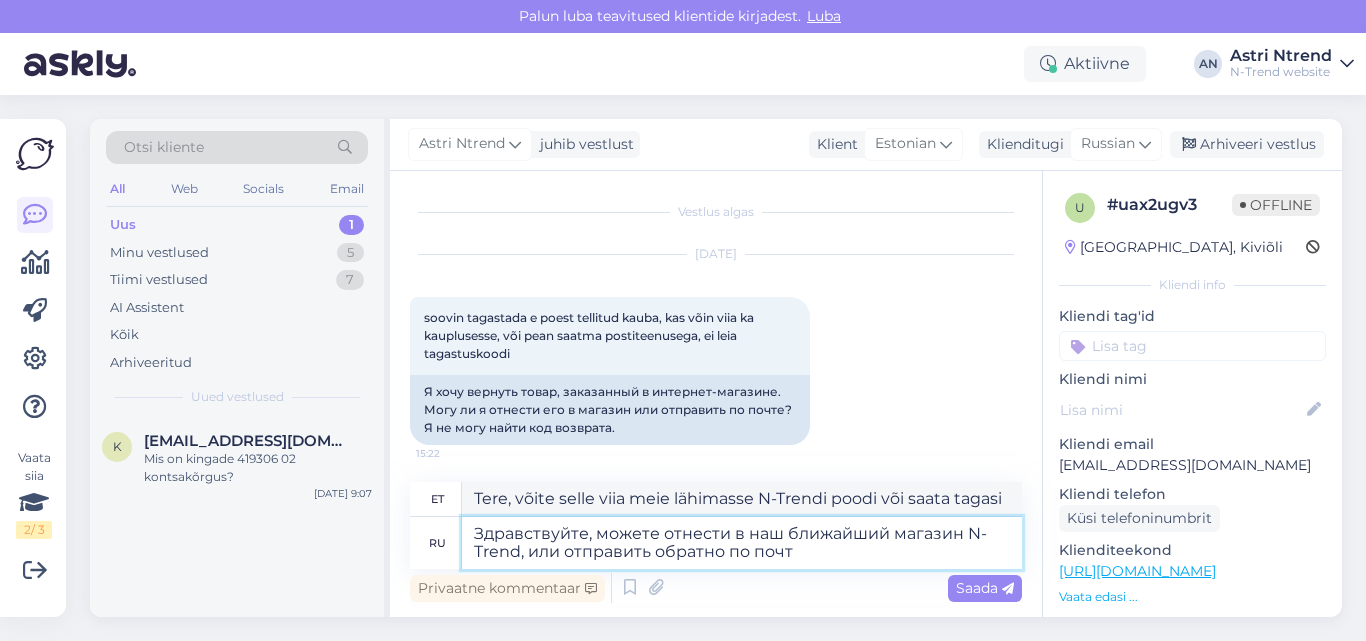 type on "Здравствуйте, можете отнести в наш ближайший магазин N- Trend, или отправить обратно по почте" 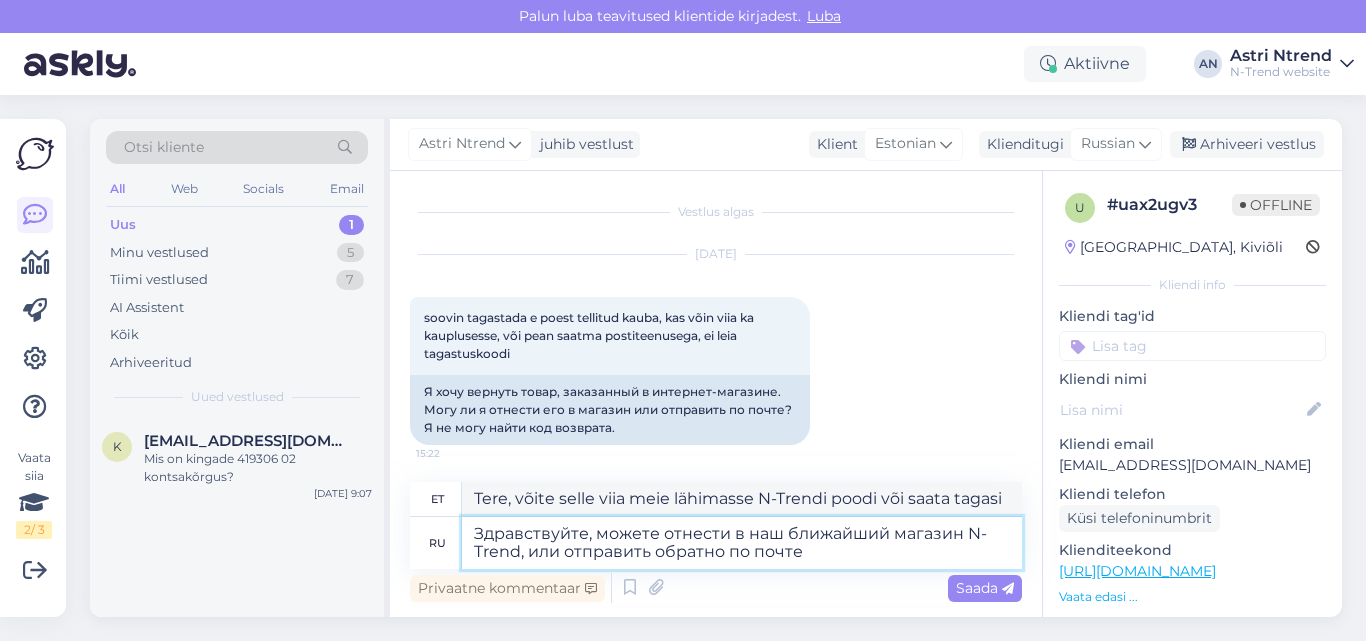 type on "Tere, võite selle viia meie lähimasse N-Trendi poodi või saata postiga tagasi." 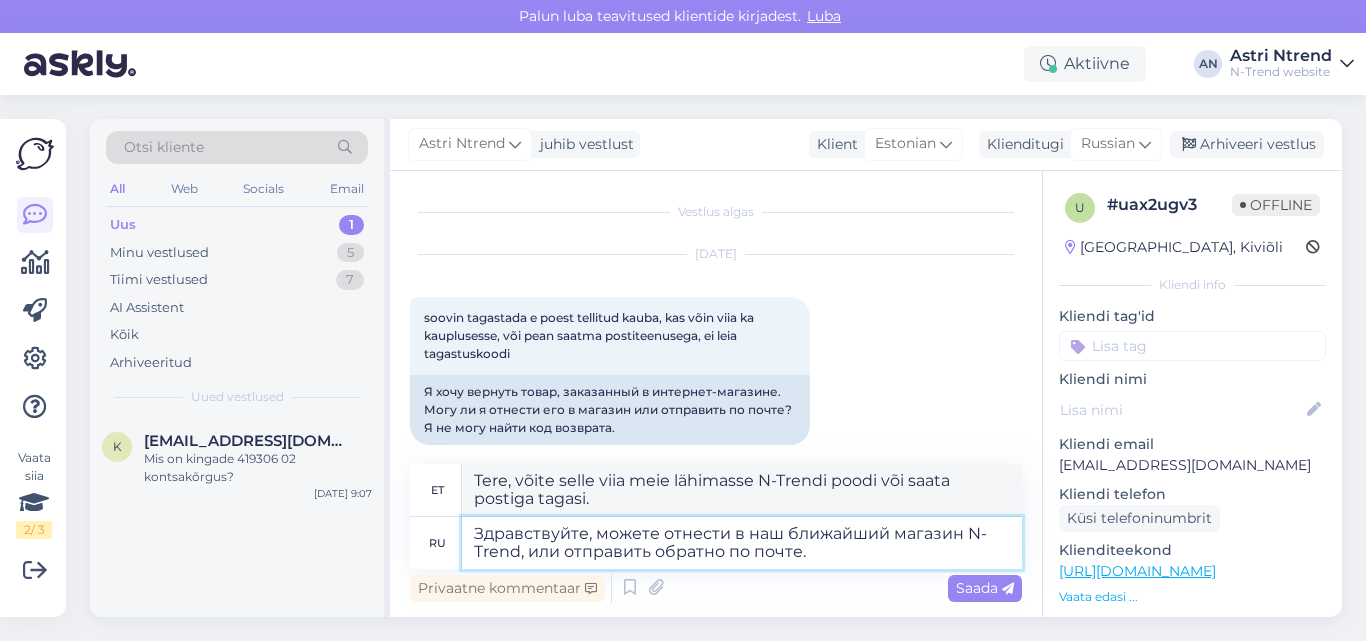 click on "Здравствуйте, можете отнести в наш ближайший магазин N- Trend, или отправить обратно по почте." at bounding box center [742, 543] 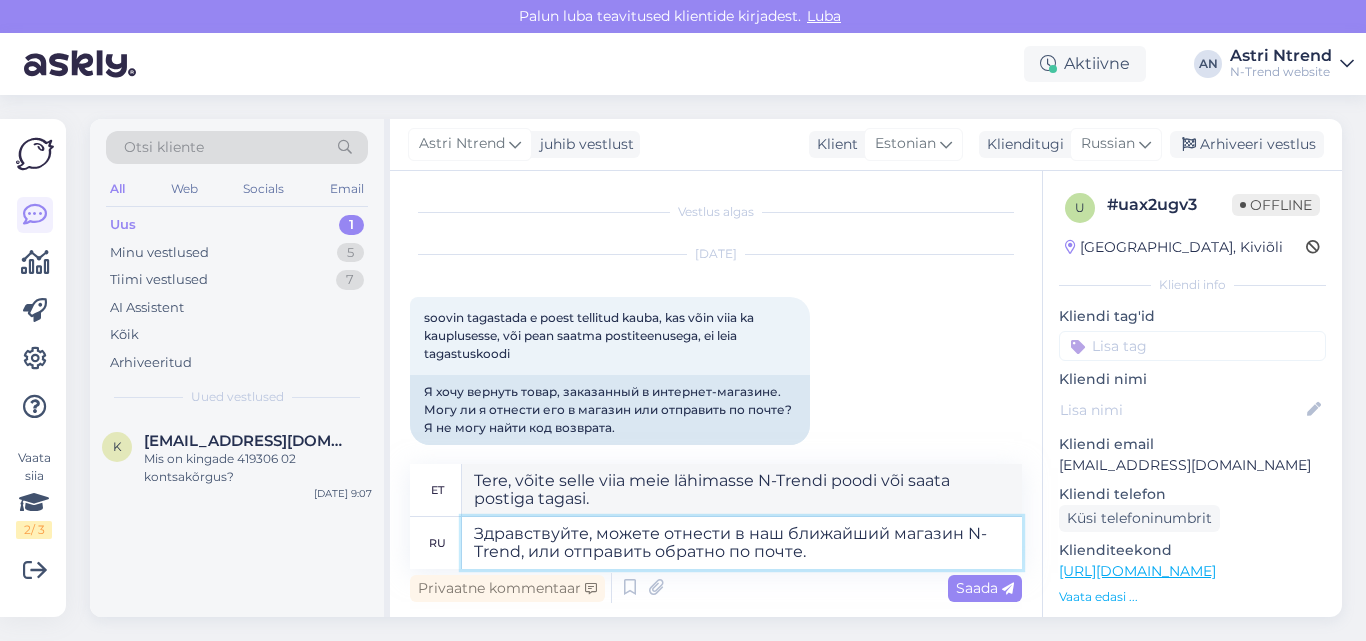 paste on "[URL][DOMAIN_NAME]" 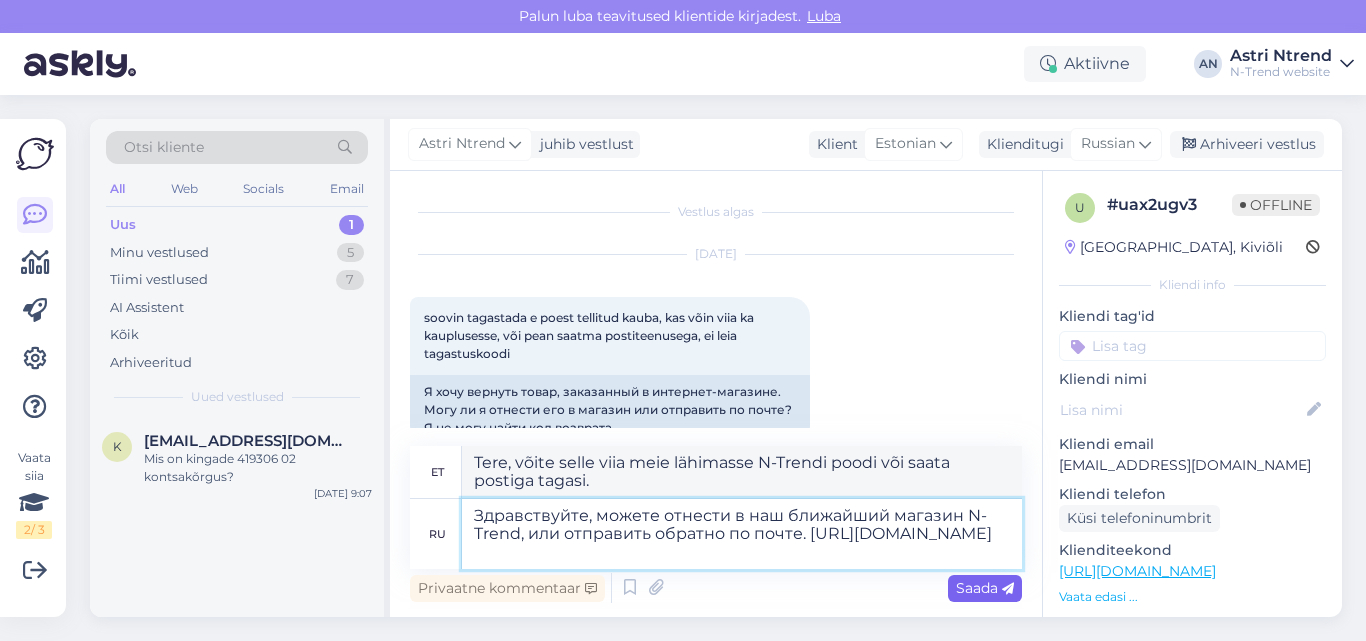 type on "Здравствуйте, можете отнести в наш ближайший магазин N- Trend, или отправить обратно по почте. [URL][DOMAIN_NAME]" 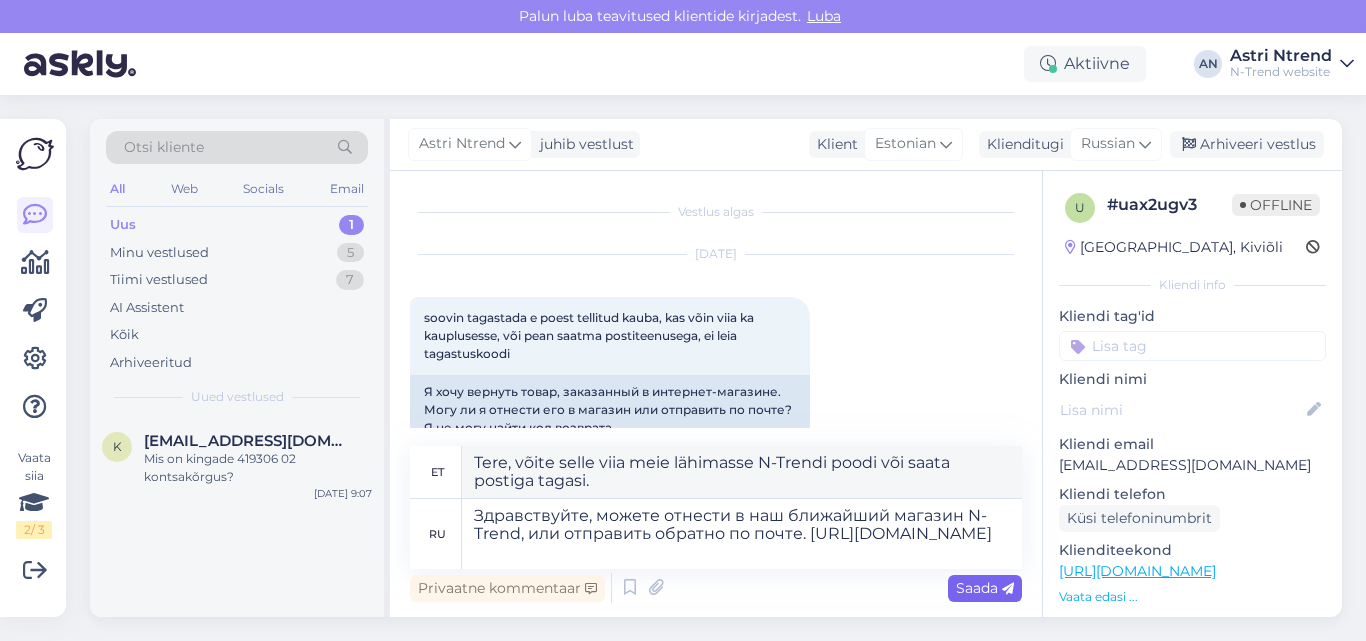 click on "Saada" at bounding box center [985, 588] 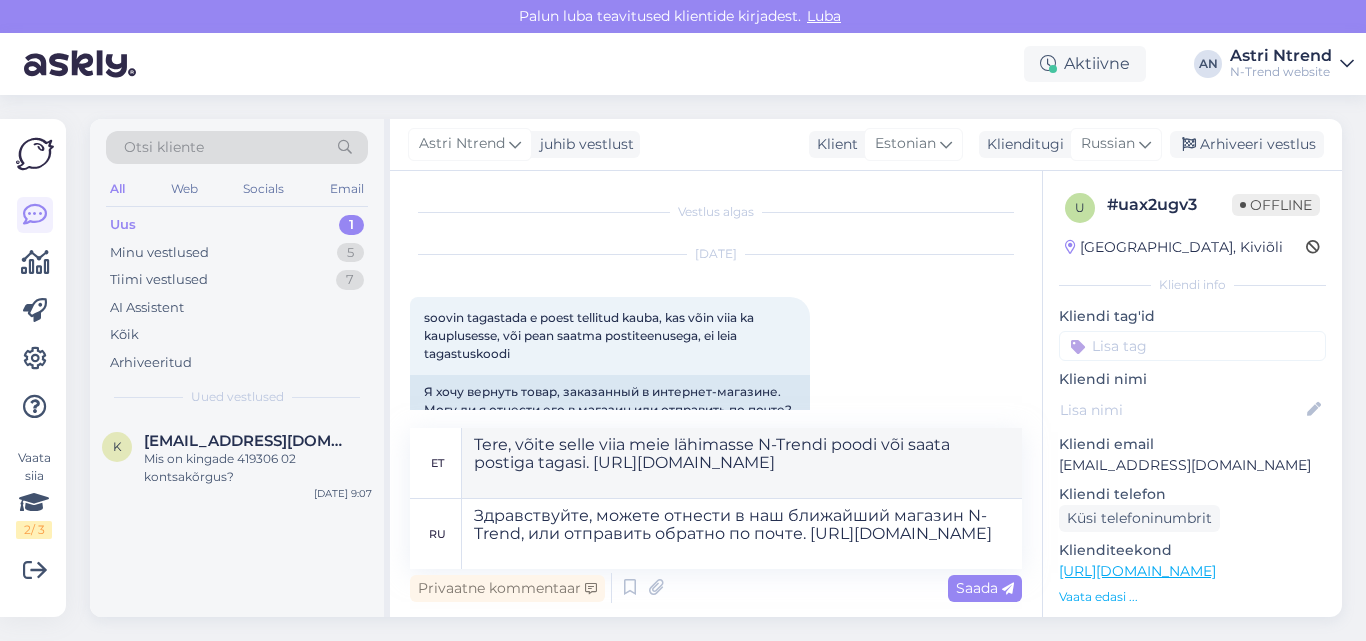 scroll, scrollTop: 57, scrollLeft: 0, axis: vertical 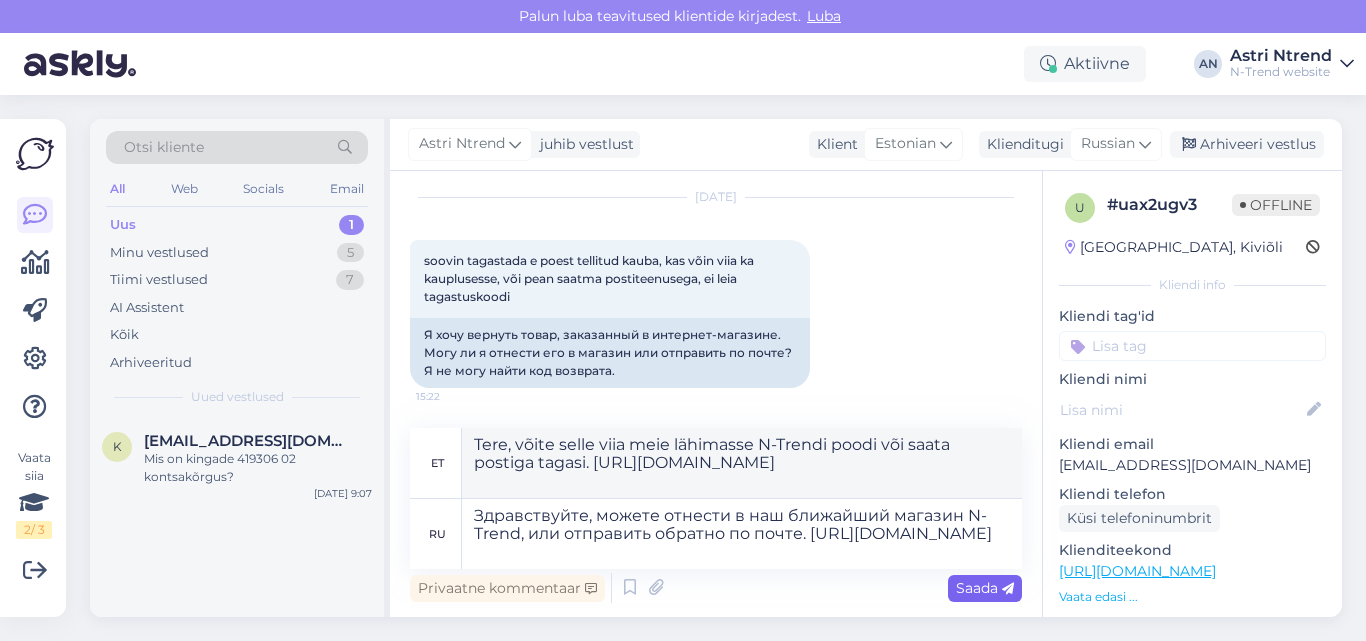 click on "Saada" at bounding box center [985, 588] 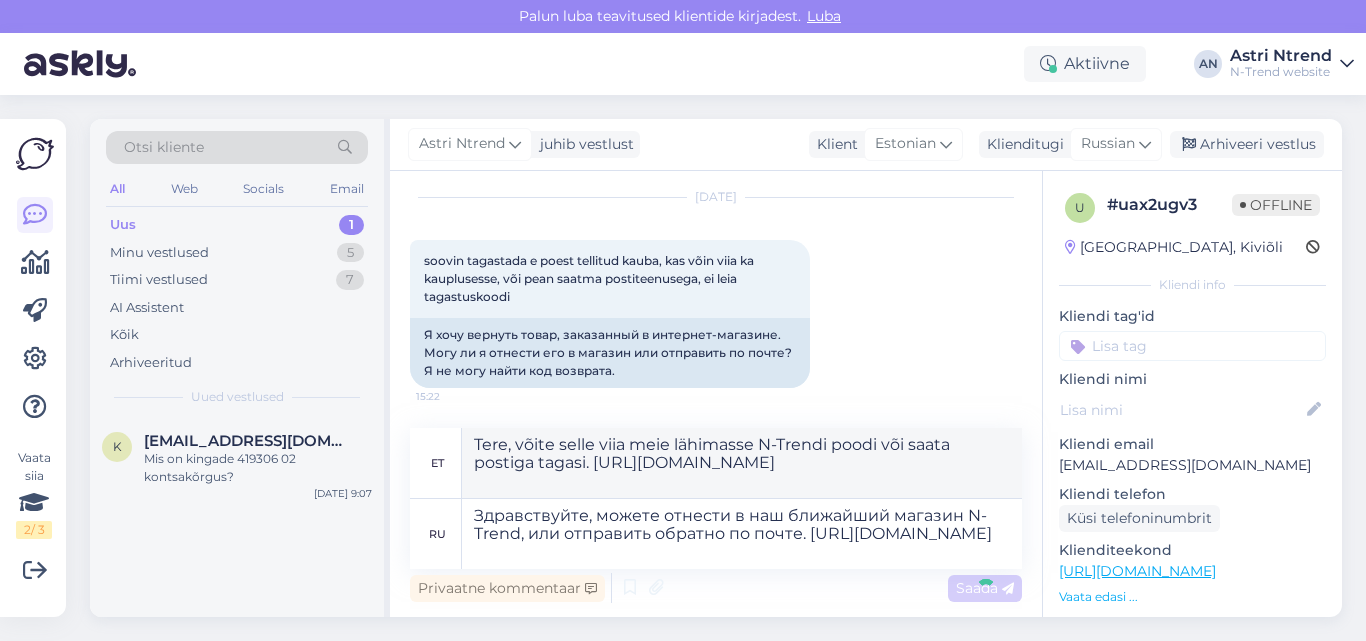 type 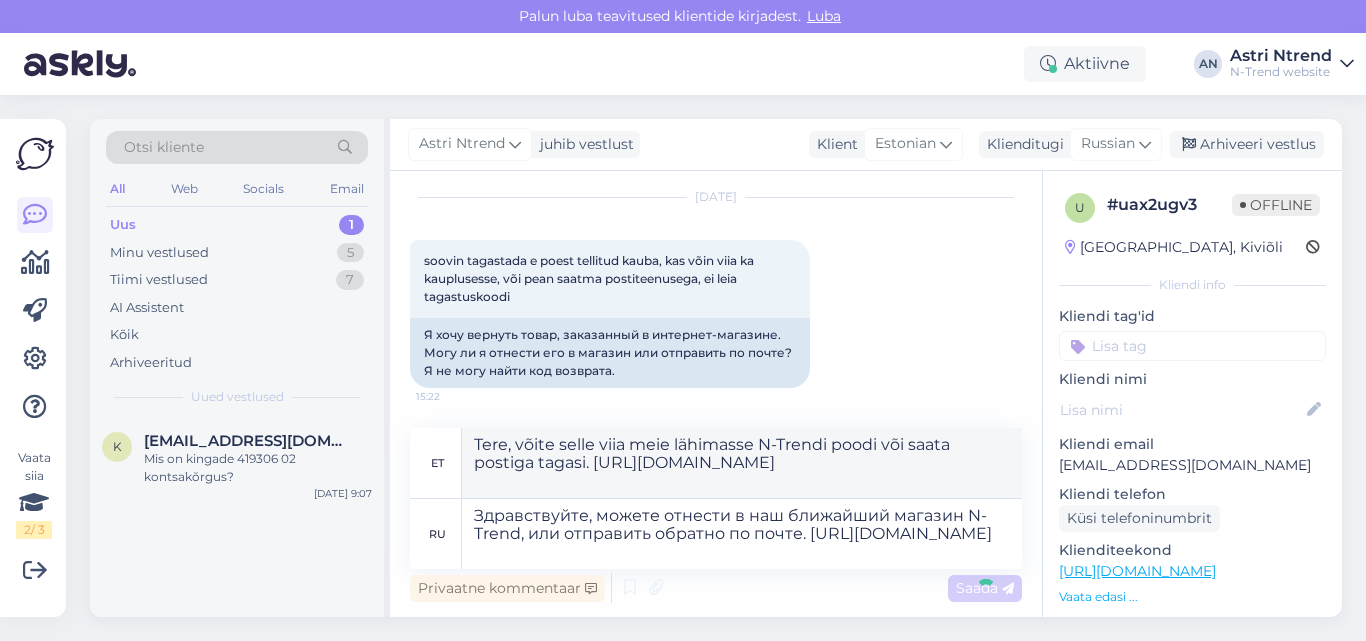 type 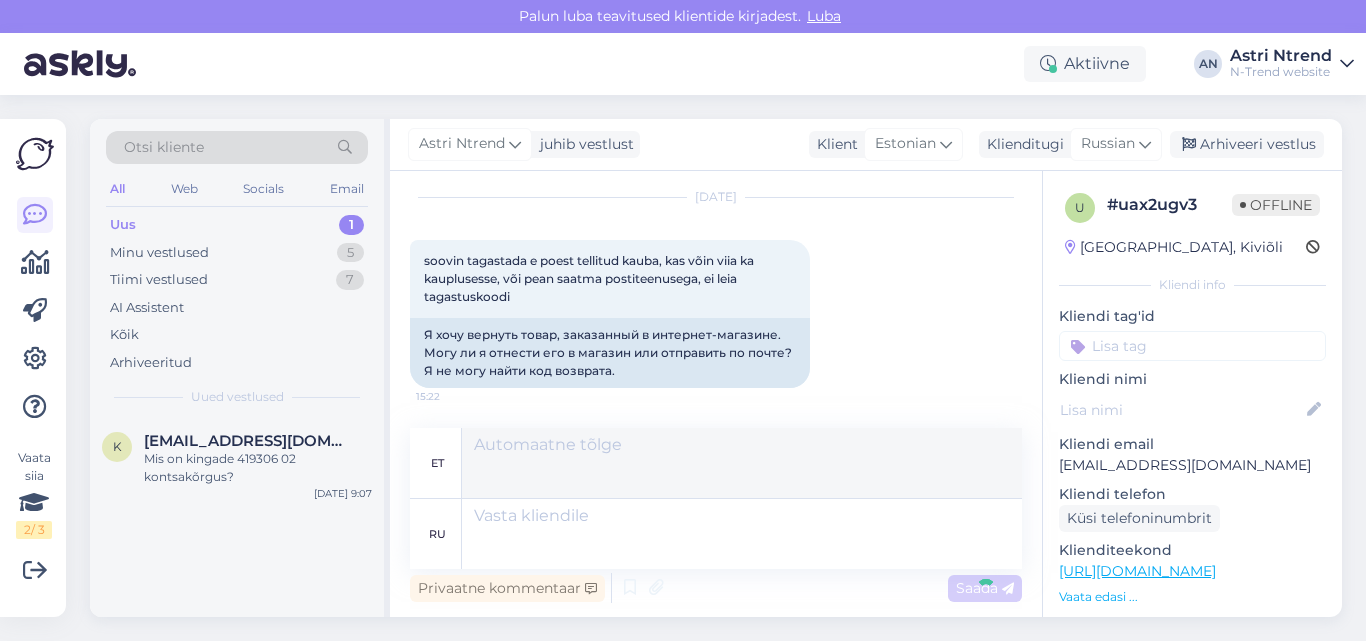 scroll, scrollTop: 177, scrollLeft: 0, axis: vertical 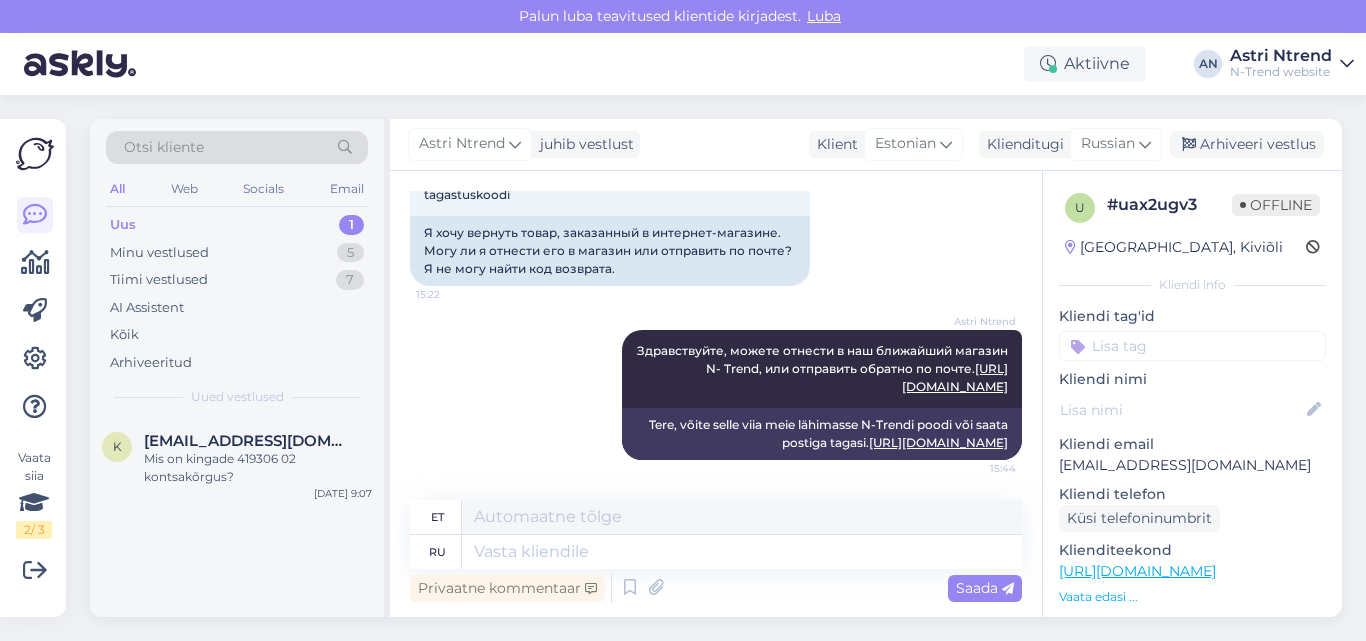 click on "Uus 1" at bounding box center (237, 225) 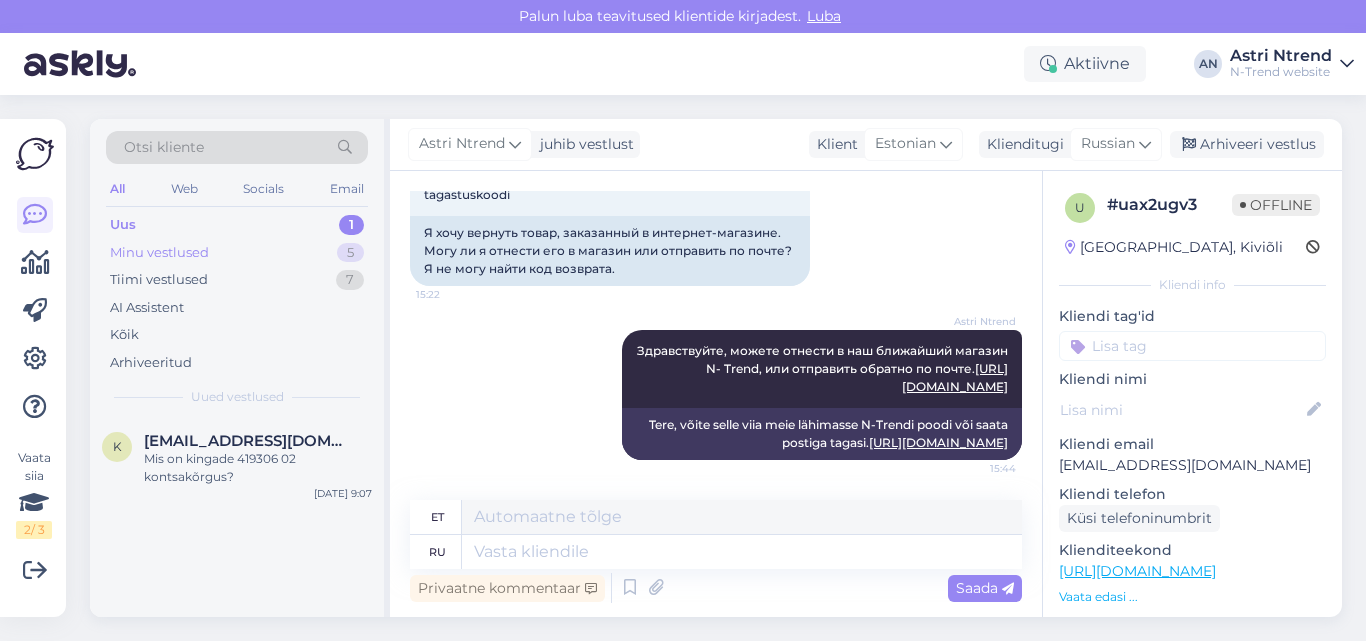 click on "Minu vestlused" at bounding box center [159, 253] 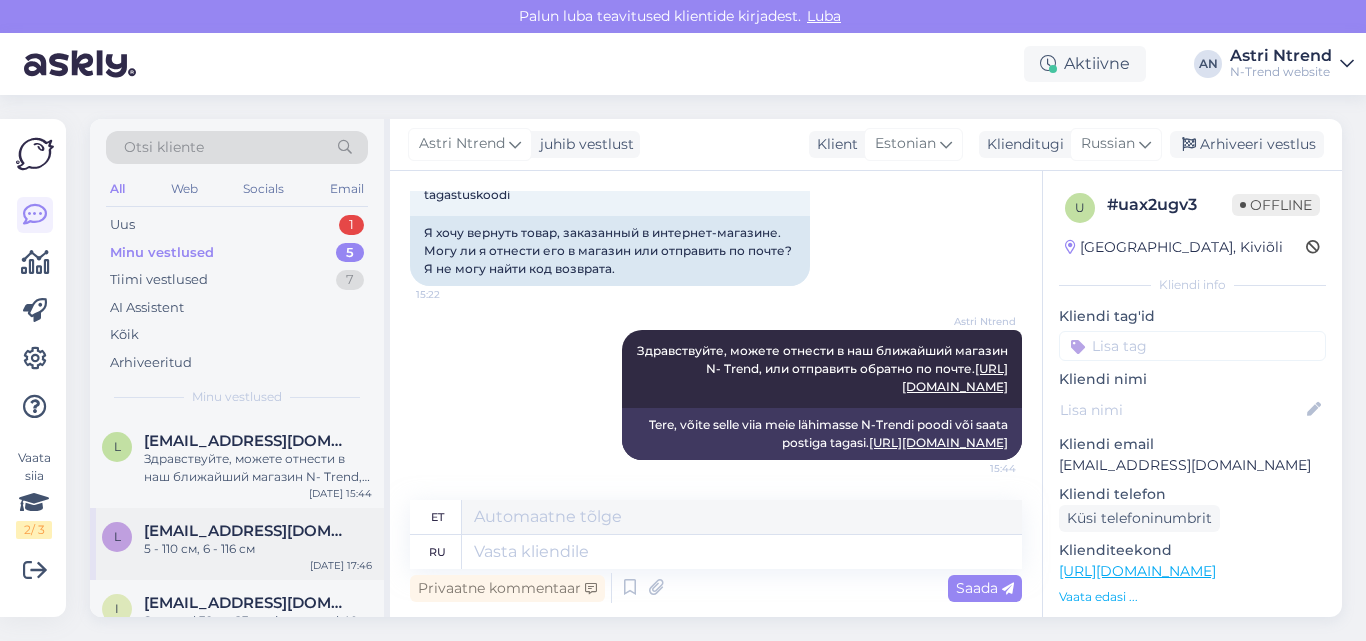 click on "[EMAIL_ADDRESS][DOMAIN_NAME]" at bounding box center (248, 531) 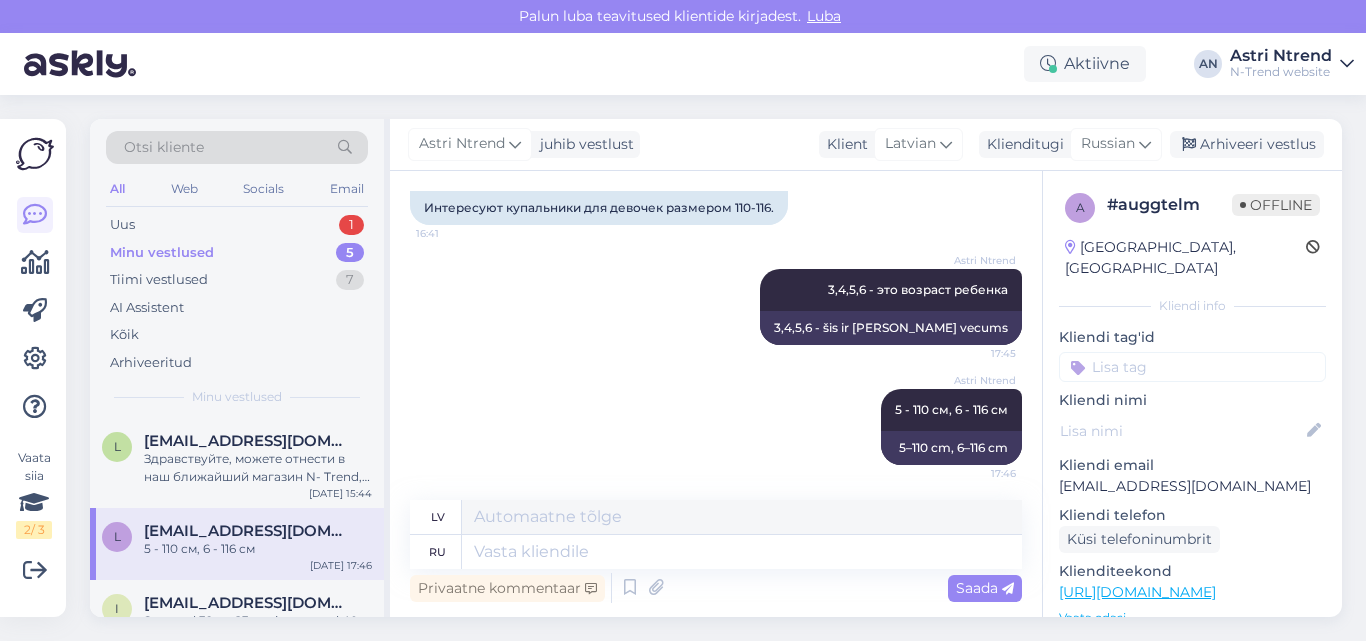 scroll, scrollTop: 429, scrollLeft: 0, axis: vertical 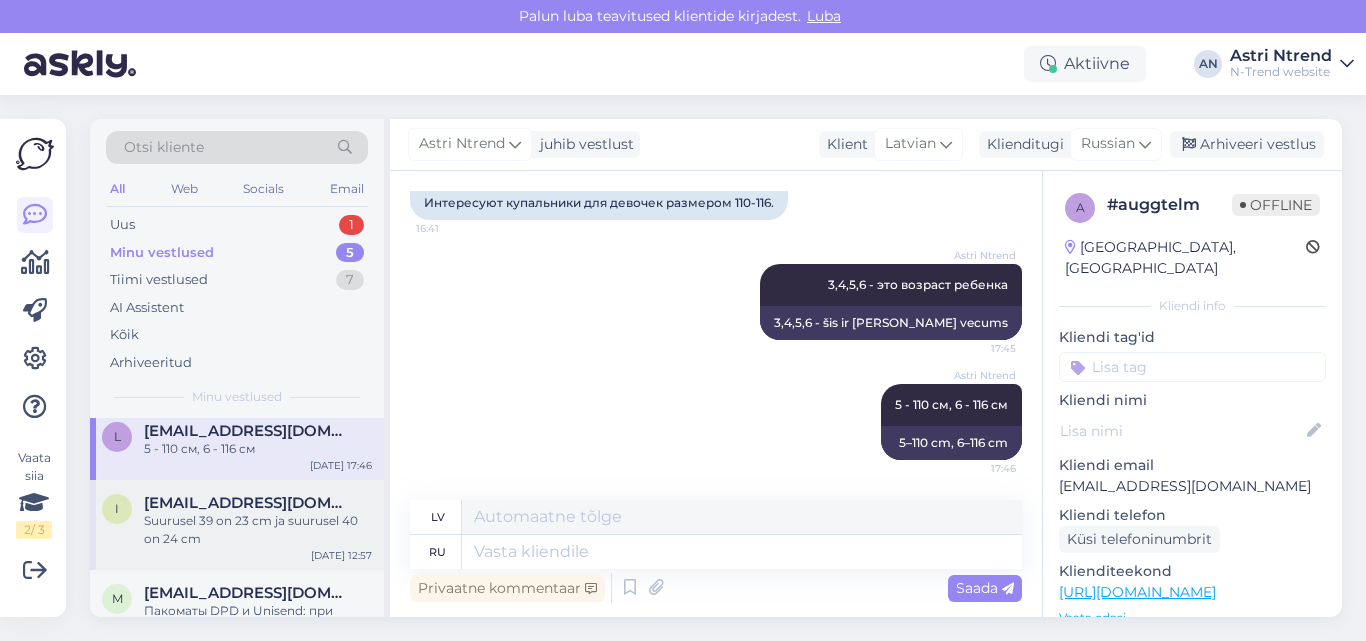 click on "Suurusel 39 on 23 cm ja suurusel 40 on 24 cm" at bounding box center [258, 530] 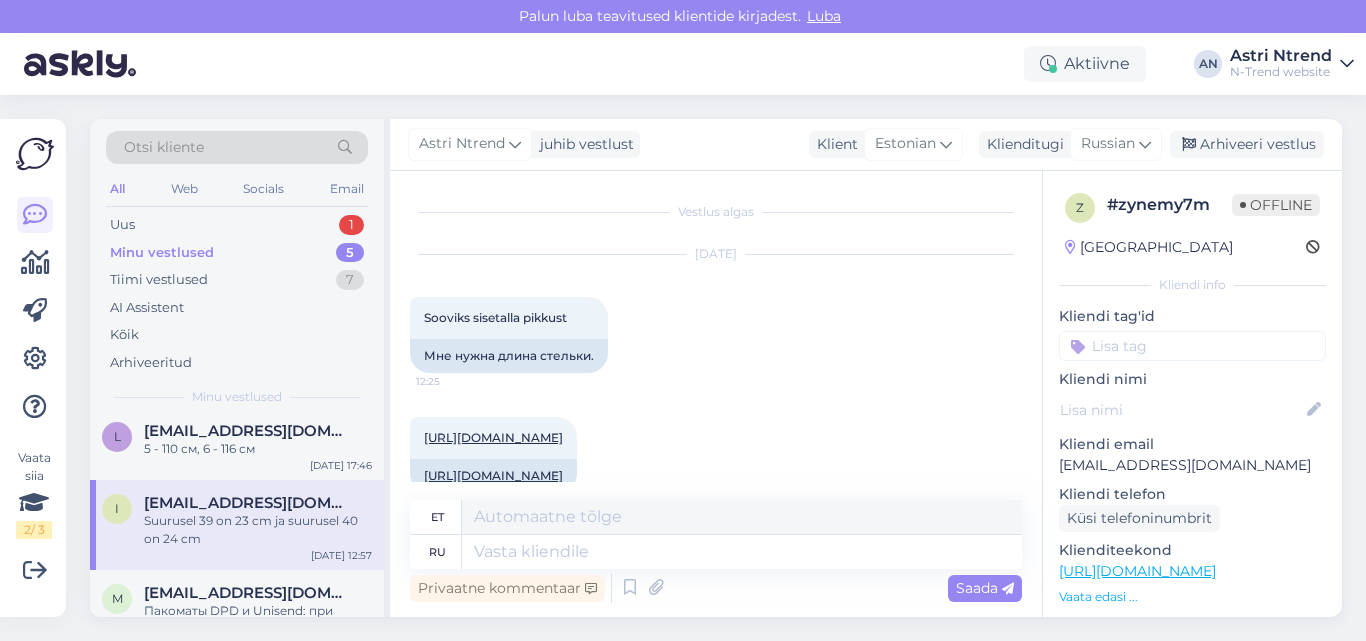 scroll, scrollTop: 309, scrollLeft: 0, axis: vertical 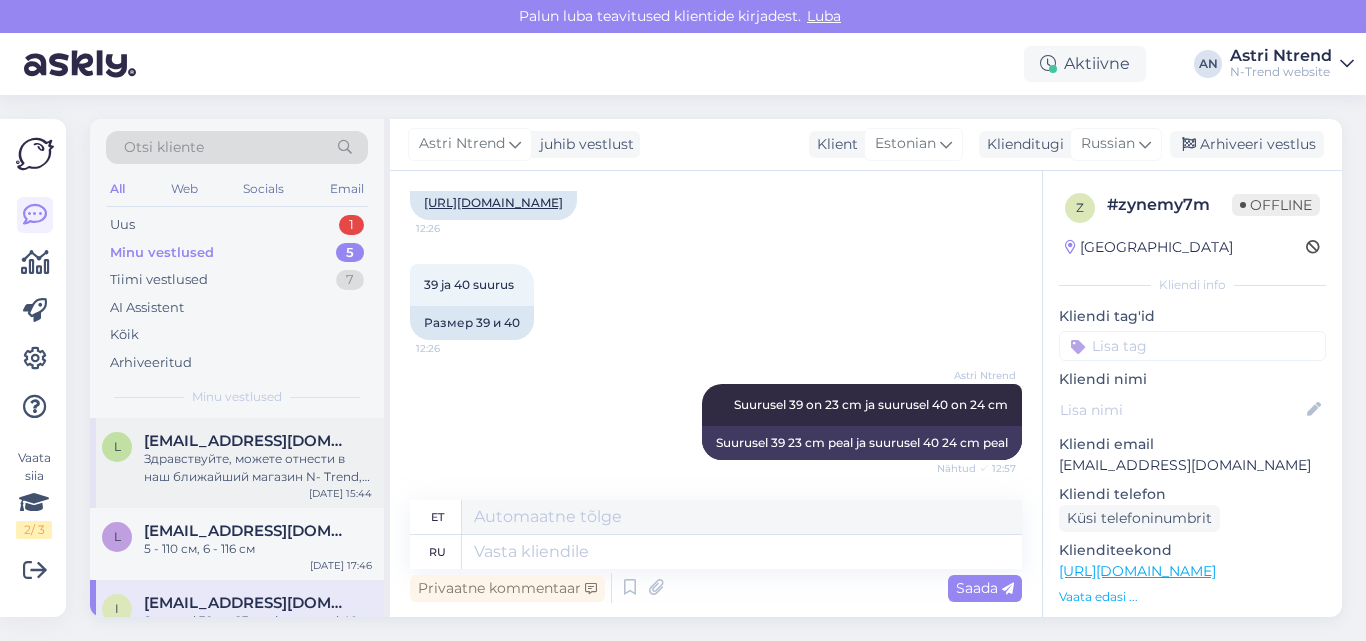 click on "Здравствуйте, можете отнести в наш ближайший магазин N- Trend, или отправить обратно по почте. [URL][DOMAIN_NAME]" at bounding box center [258, 468] 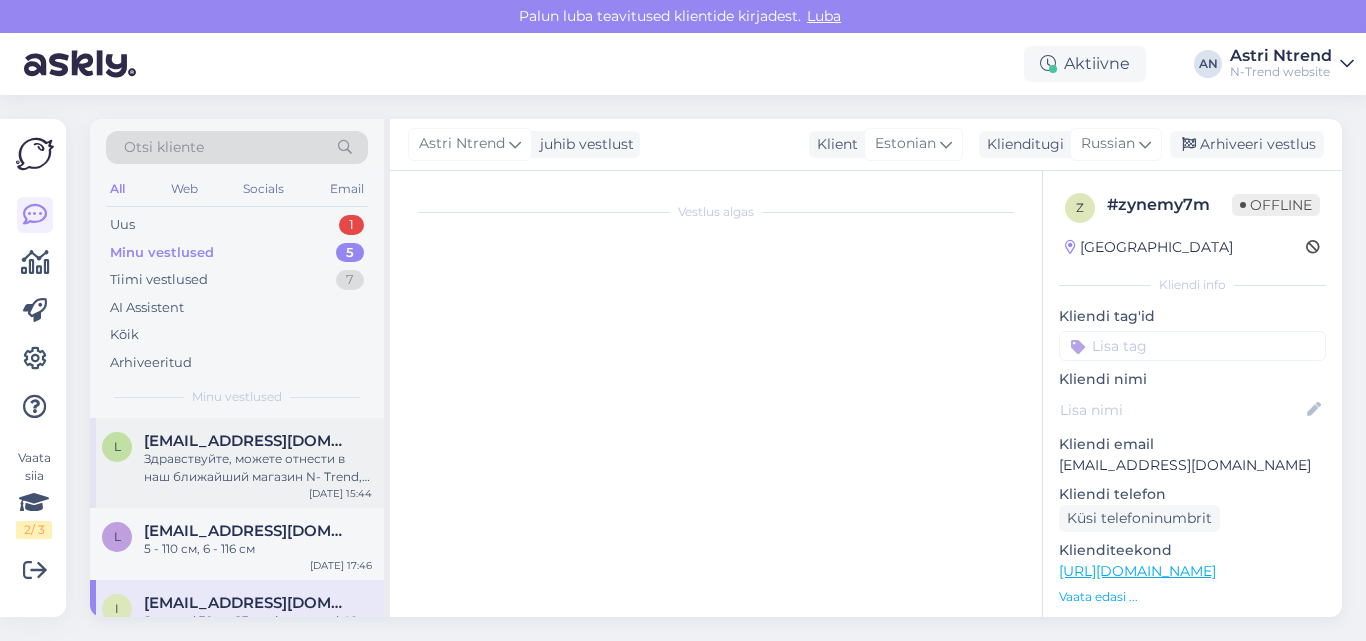 scroll, scrollTop: 177, scrollLeft: 0, axis: vertical 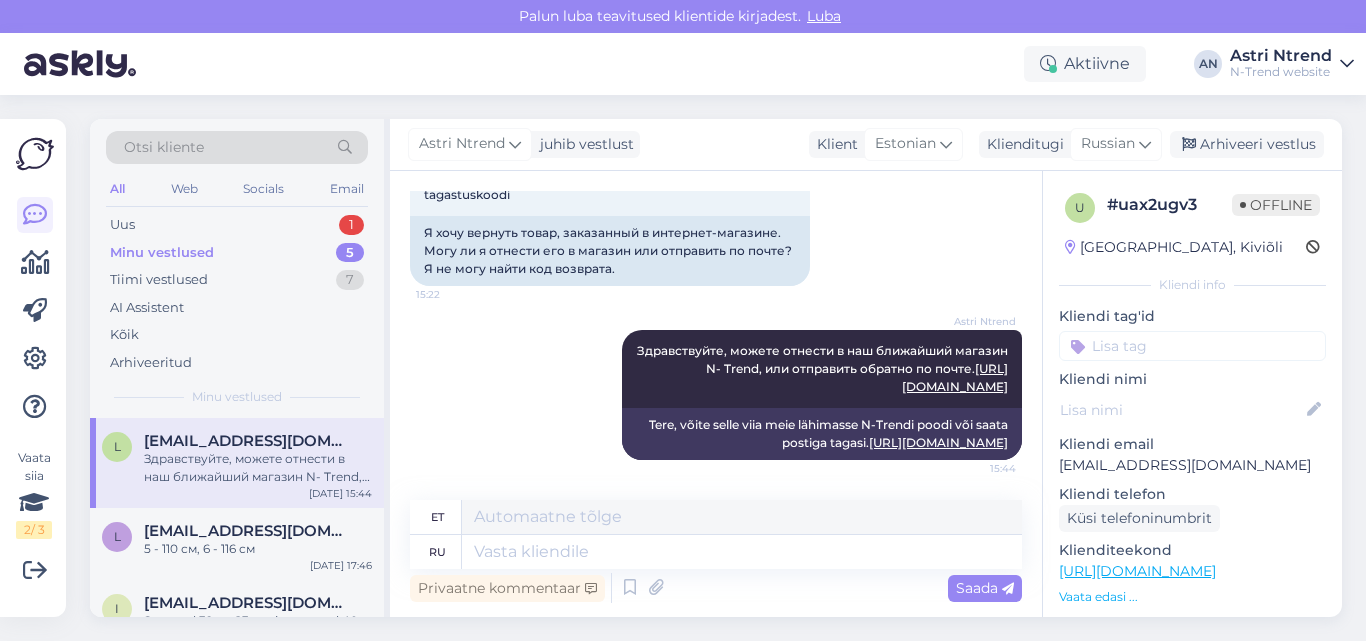 click on "Minu vestlused 5" at bounding box center (237, 253) 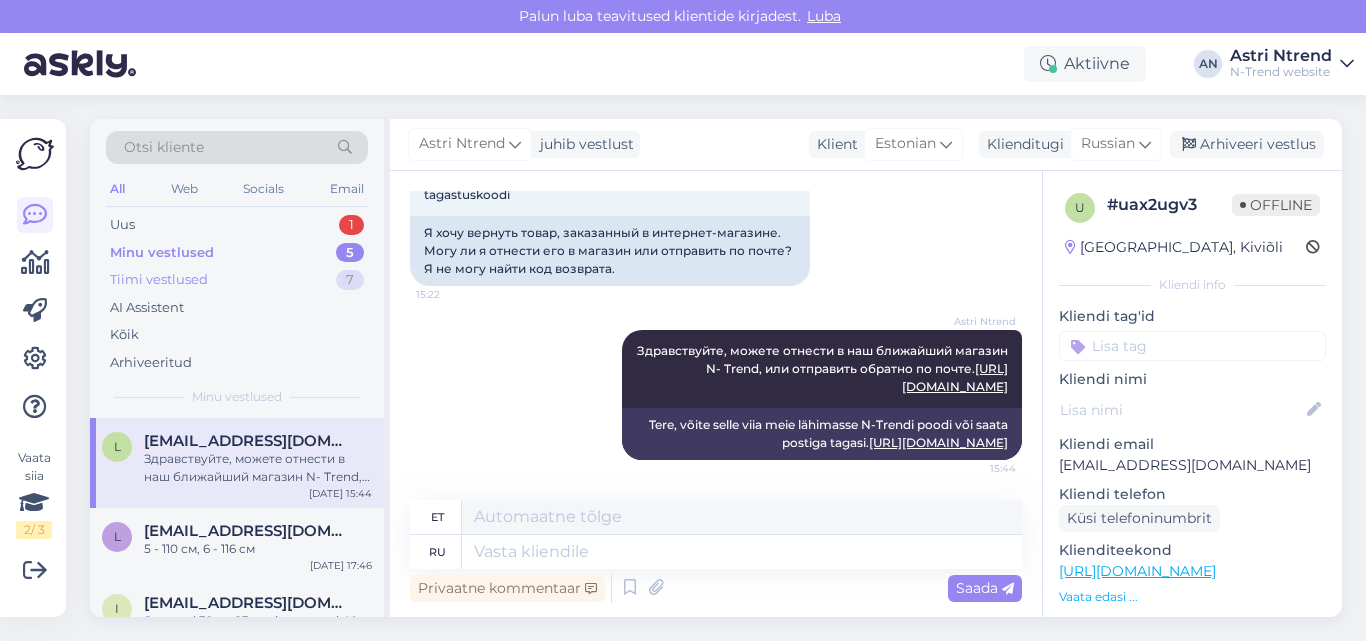 click on "Tiimi vestlused" at bounding box center (159, 280) 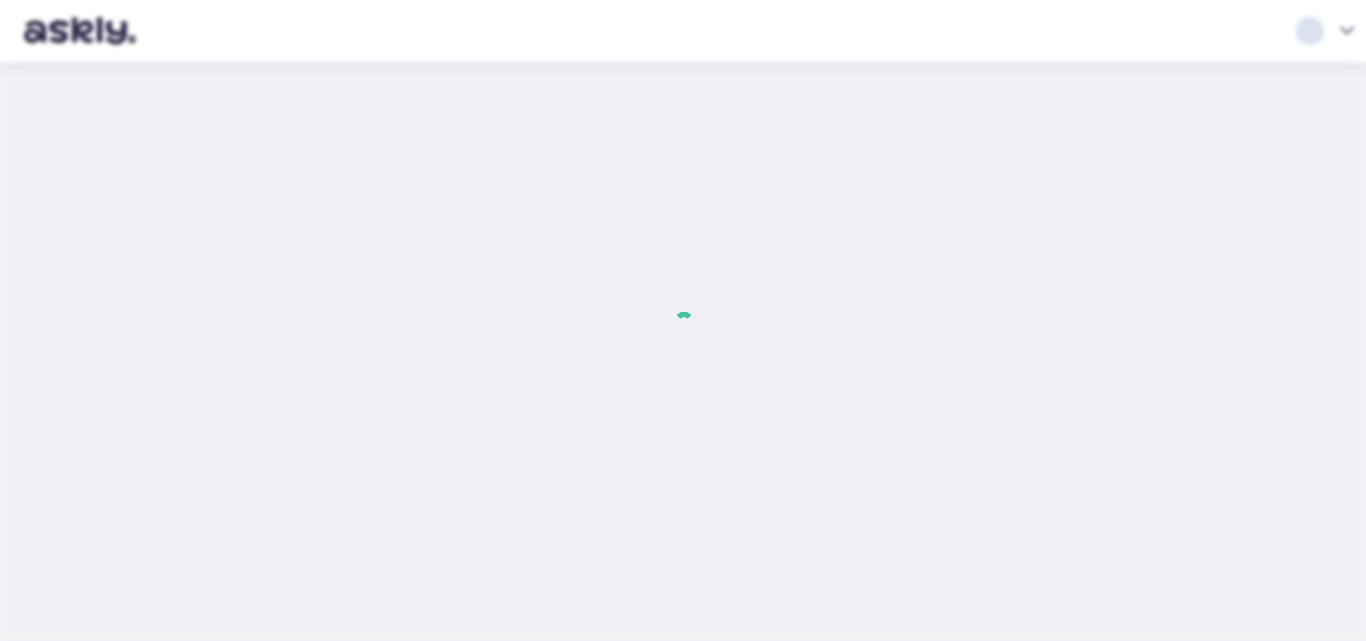 scroll, scrollTop: 0, scrollLeft: 0, axis: both 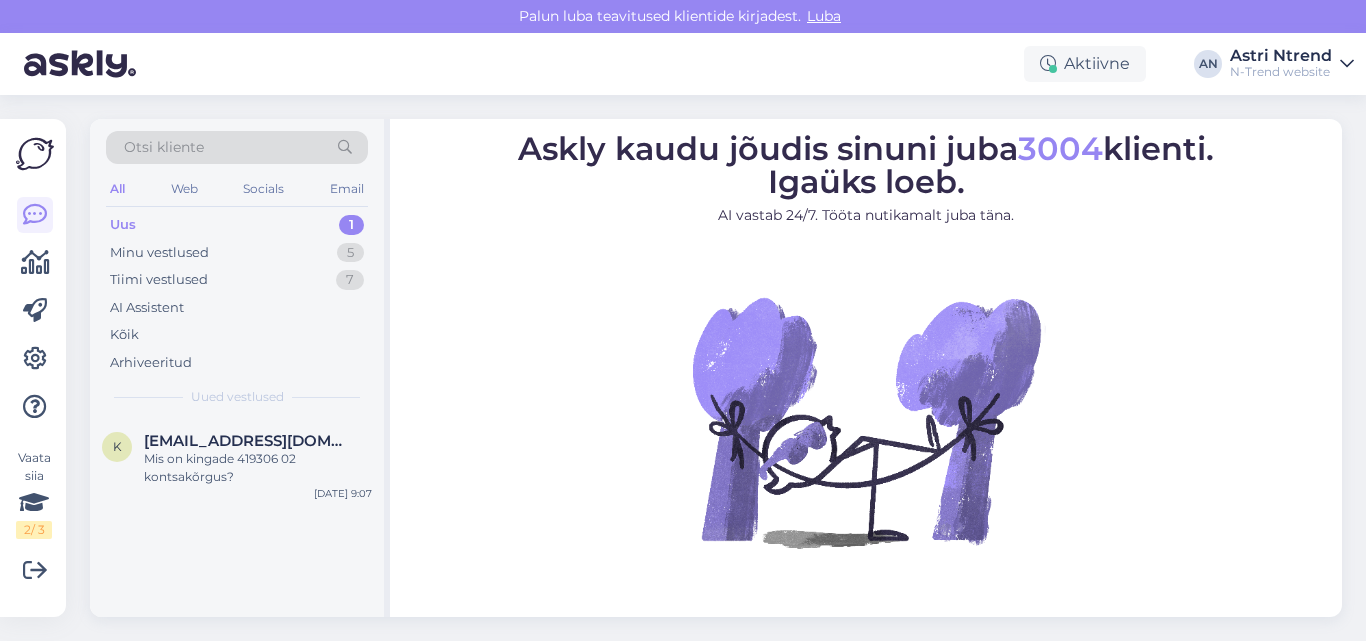 click on "Uus 1" at bounding box center (237, 225) 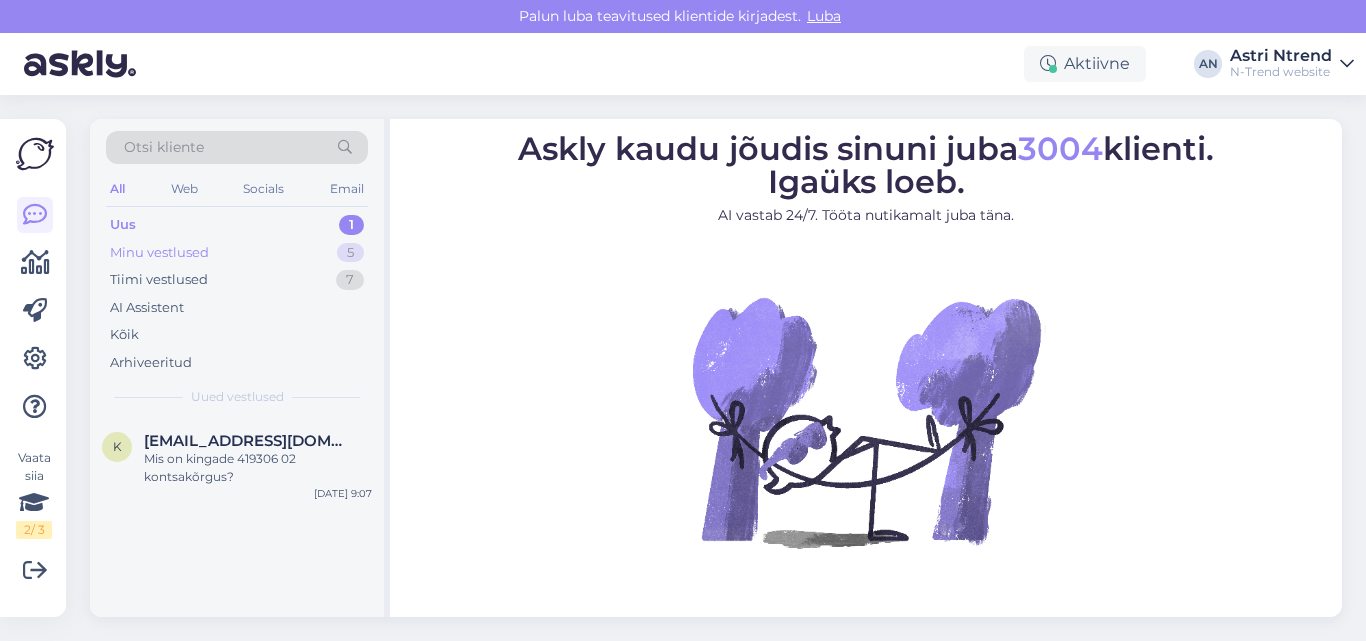 click on "Minu vestlused" at bounding box center [159, 253] 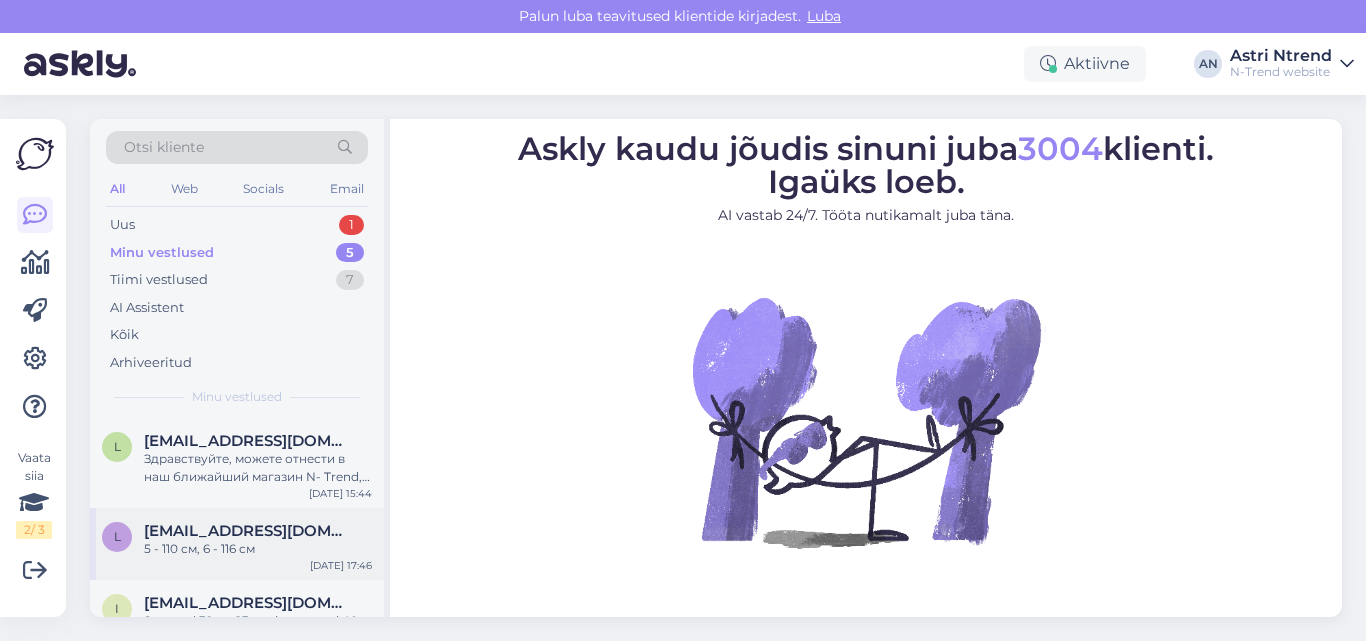 click on "5 - 110 см, 6 - 116 см" at bounding box center [258, 549] 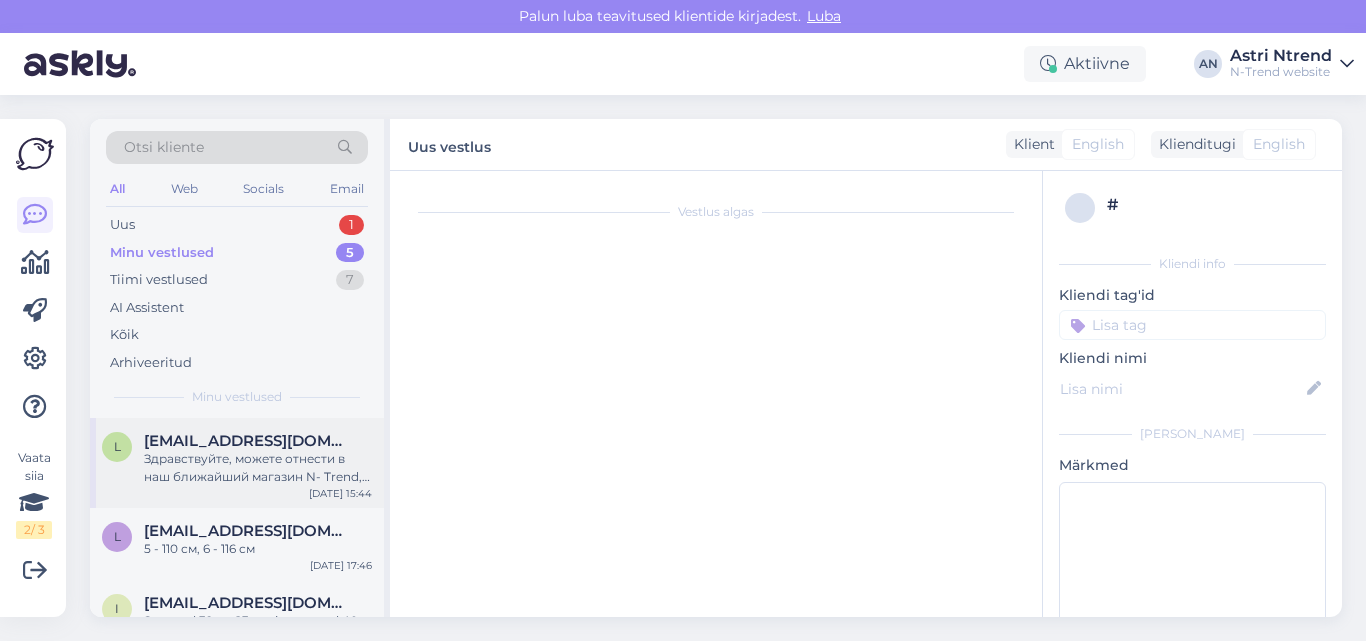 scroll, scrollTop: 429, scrollLeft: 0, axis: vertical 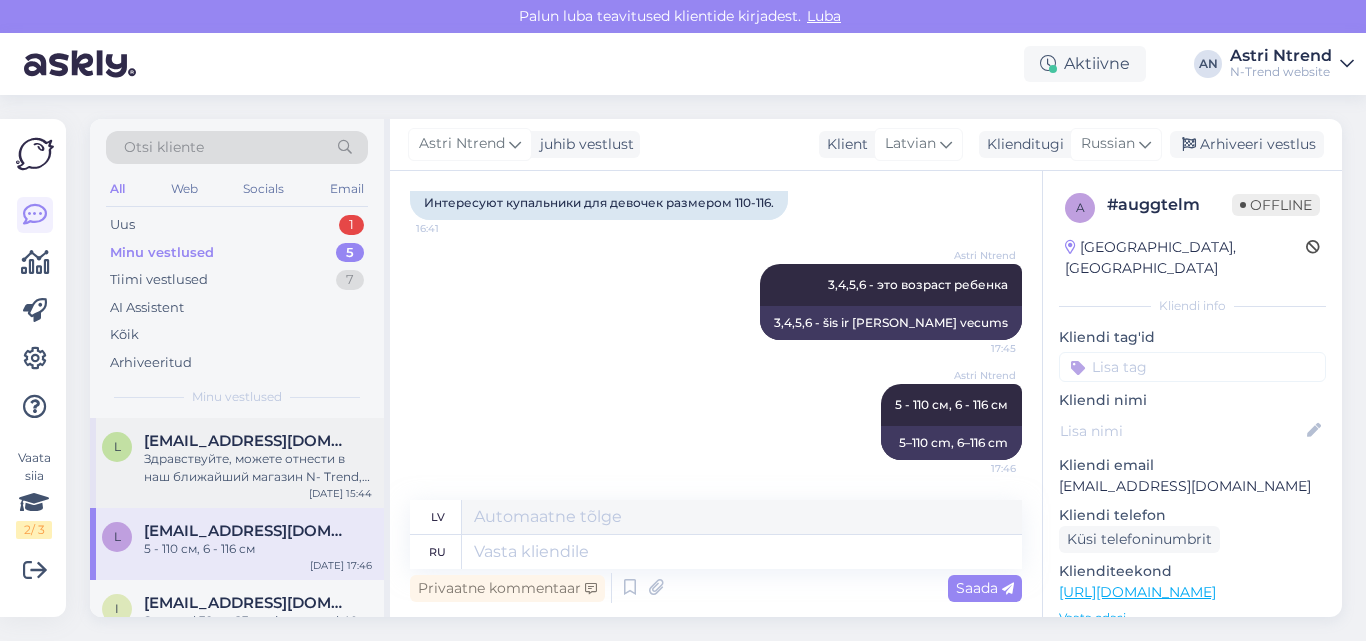 click on "Здравствуйте, можете отнести в наш ближайший магазин N- Trend, или отправить обратно по почте. [URL][DOMAIN_NAME]" at bounding box center (258, 468) 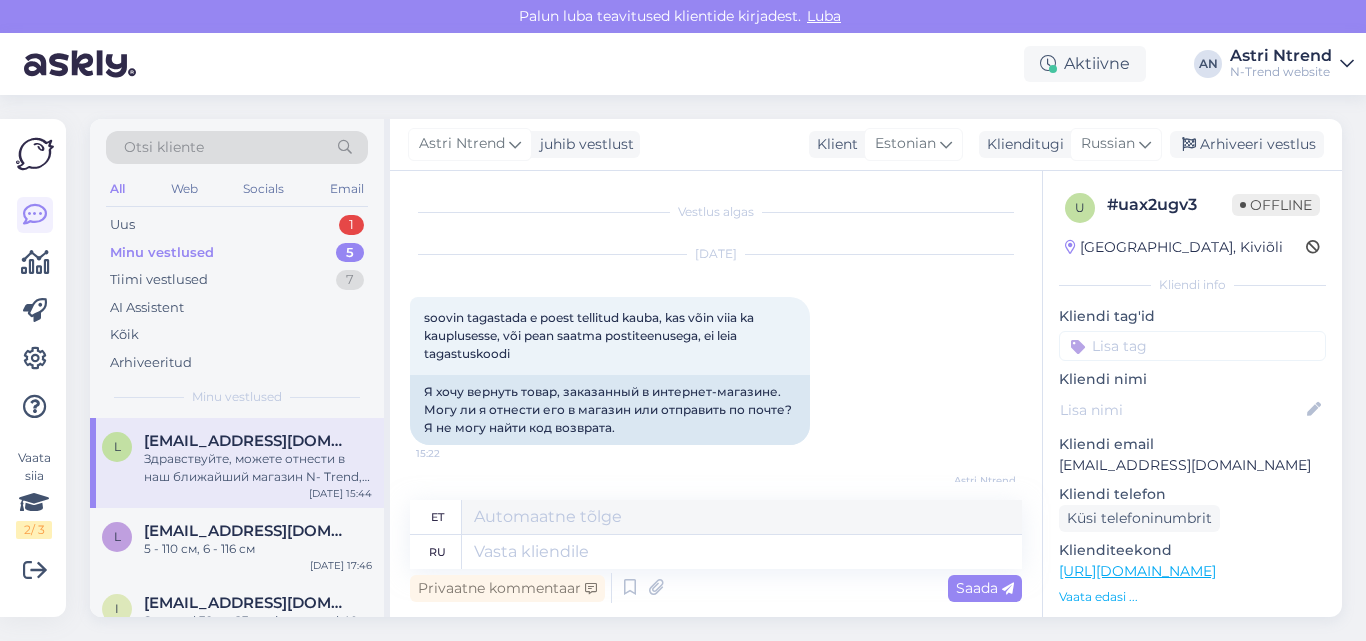 scroll, scrollTop: 177, scrollLeft: 0, axis: vertical 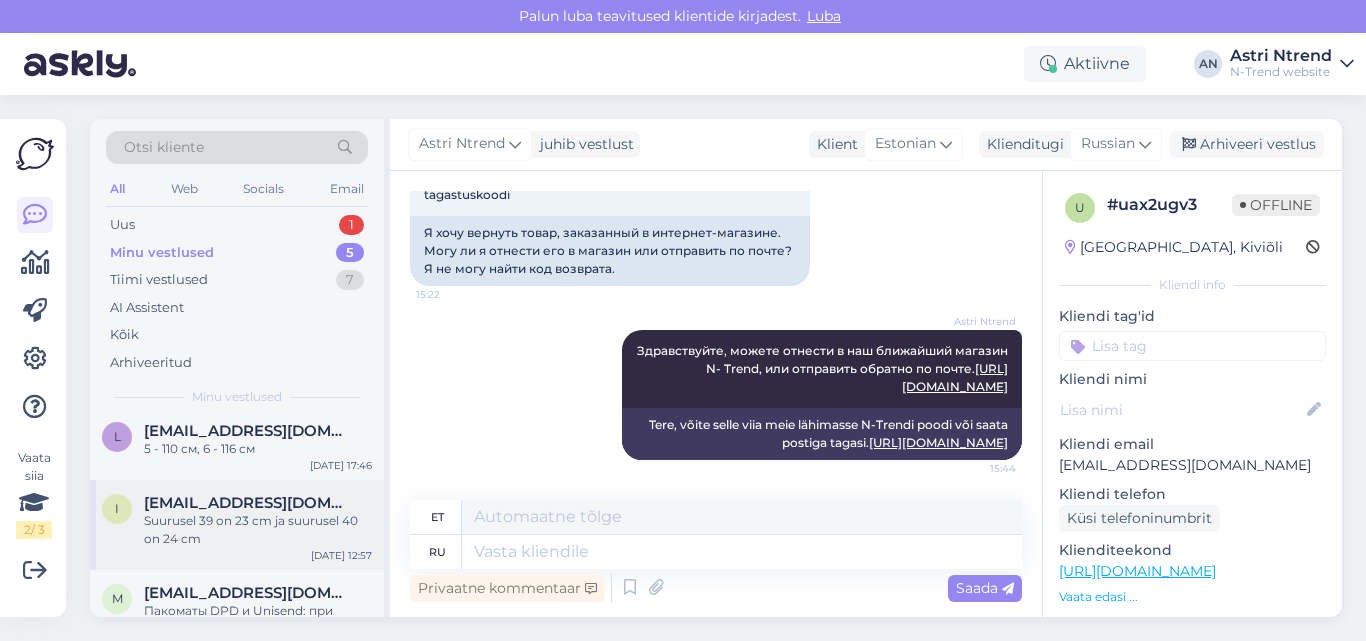 click on "Suurusel 39 on 23 cm ja suurusel 40 on 24 cm" at bounding box center [258, 530] 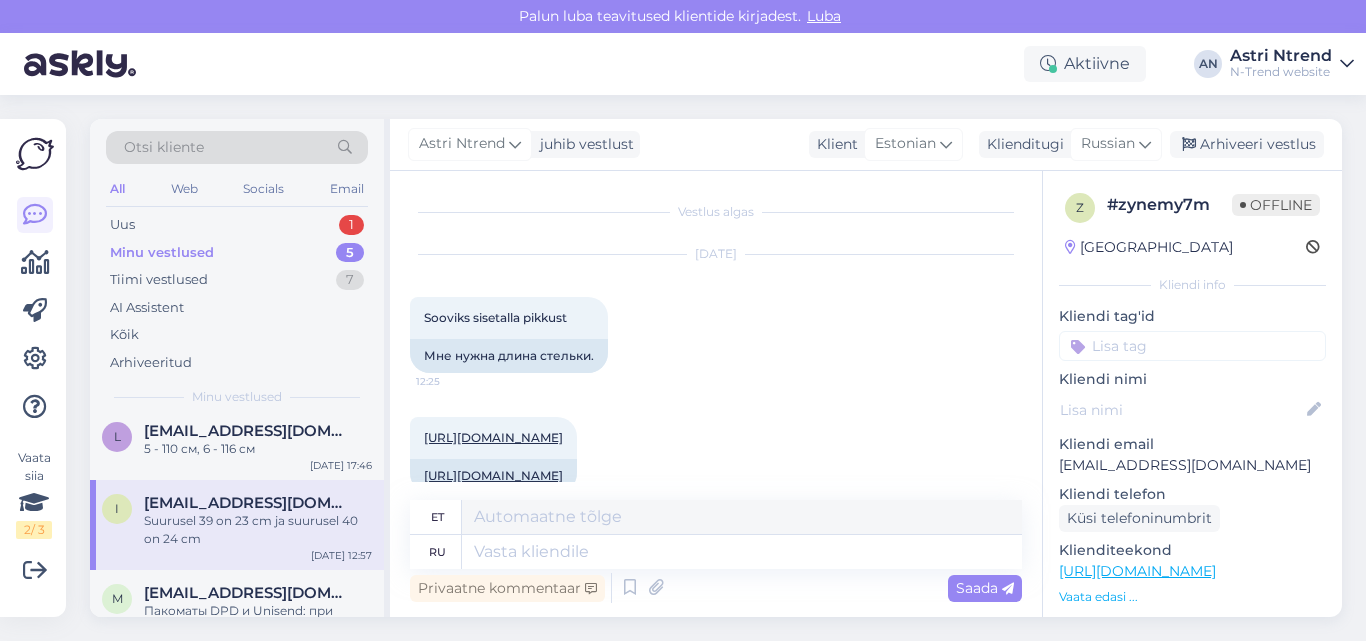 scroll, scrollTop: 309, scrollLeft: 0, axis: vertical 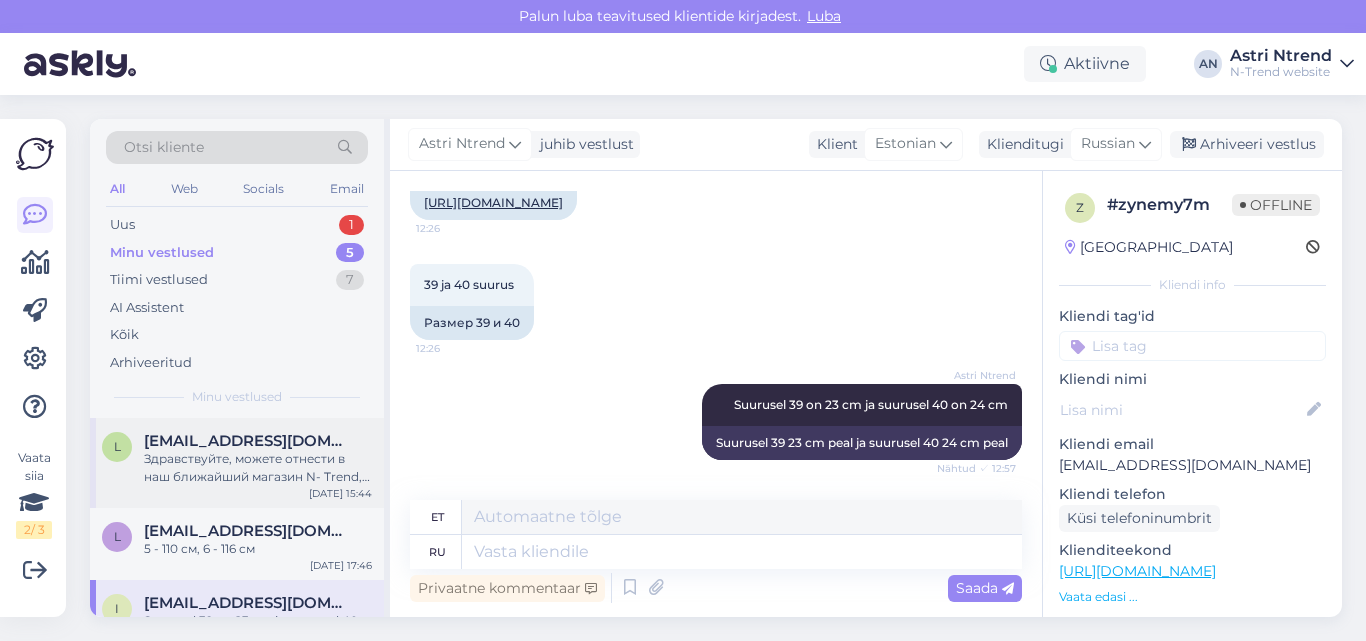 click on "Здравствуйте, можете отнести в наш ближайший магазин N- Trend, или отправить обратно по почте. [URL][DOMAIN_NAME]" at bounding box center [258, 468] 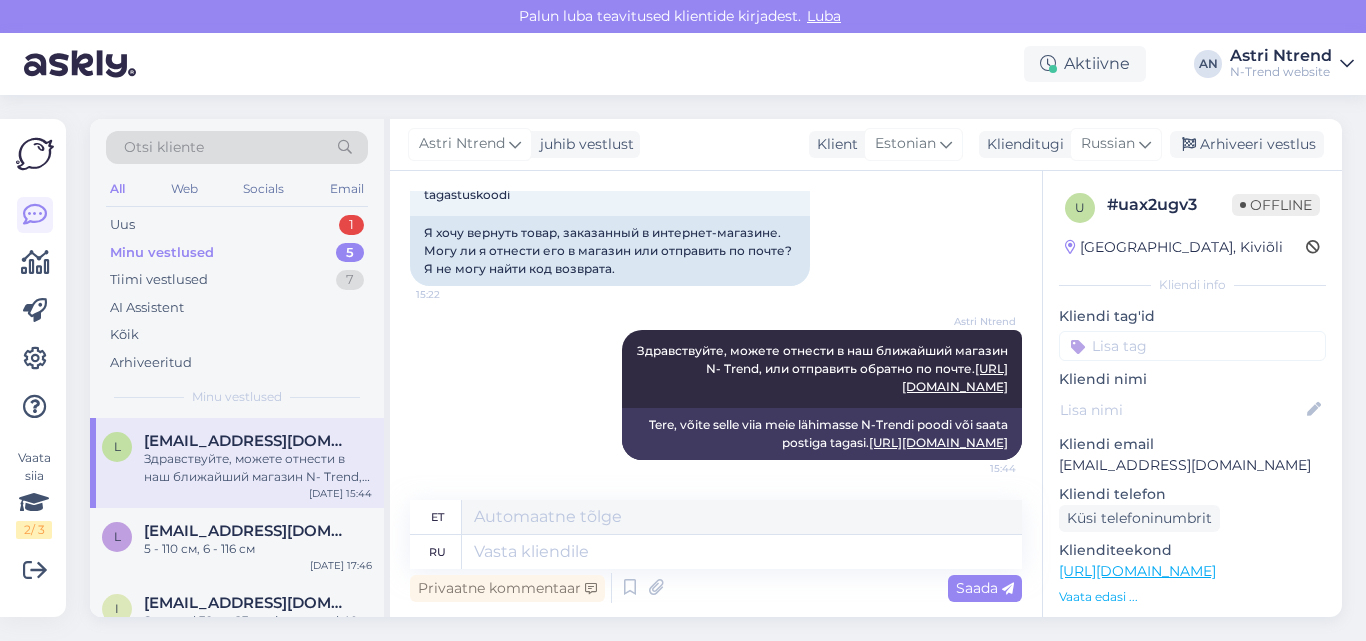 scroll, scrollTop: 0, scrollLeft: 0, axis: both 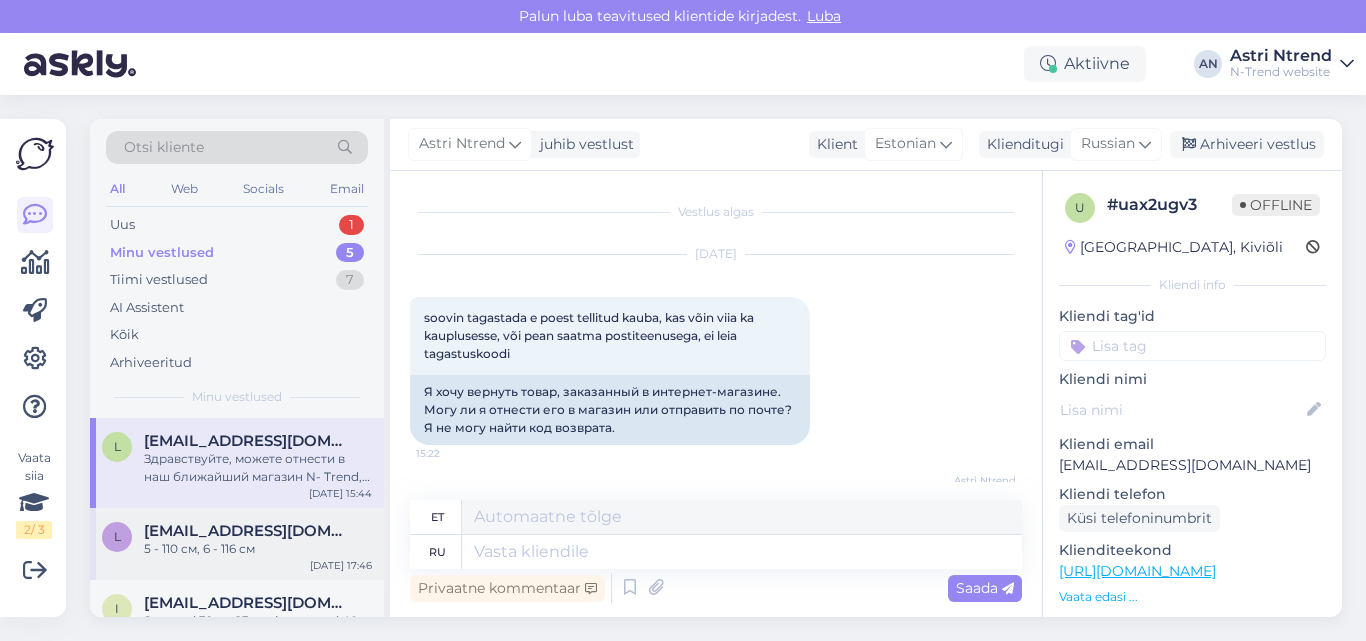 click on "5 - 110 см, 6 - 116 см" at bounding box center (258, 549) 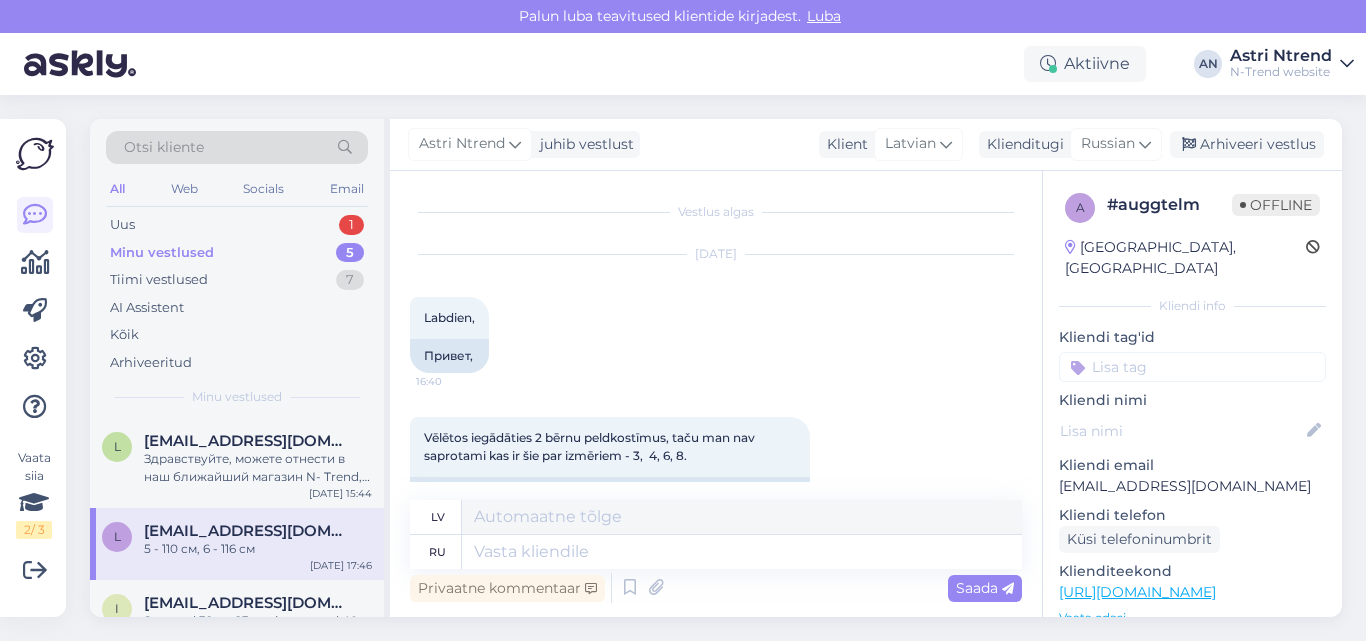 scroll, scrollTop: 429, scrollLeft: 0, axis: vertical 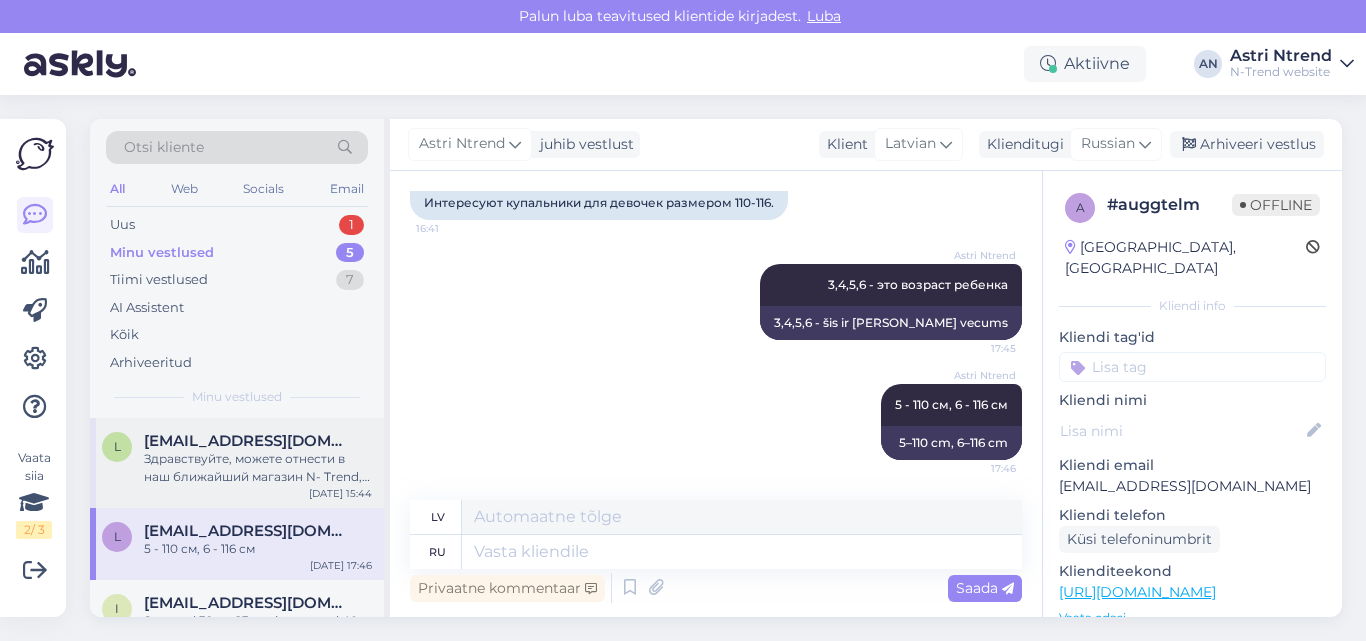 click on "Здравствуйте, можете отнести в наш ближайший магазин N- Trend, или отправить обратно по почте. [URL][DOMAIN_NAME]" at bounding box center (258, 468) 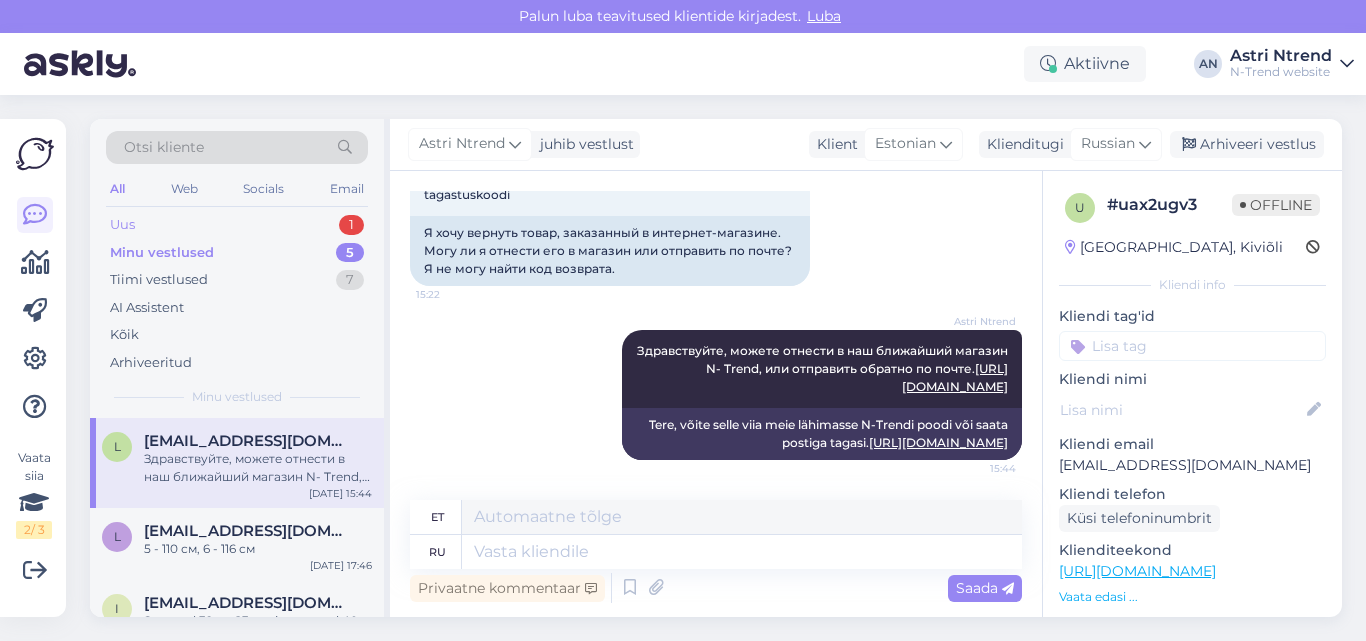 click on "Uus 1" at bounding box center (237, 225) 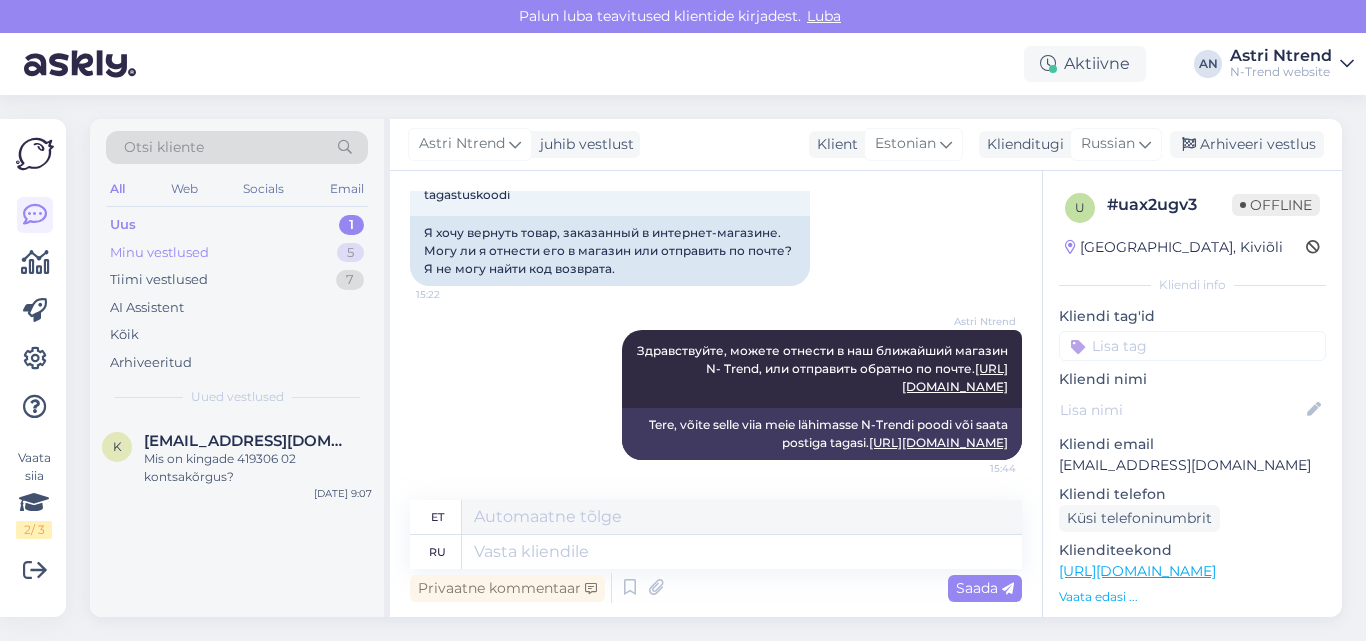 click on "Minu vestlused" at bounding box center (159, 253) 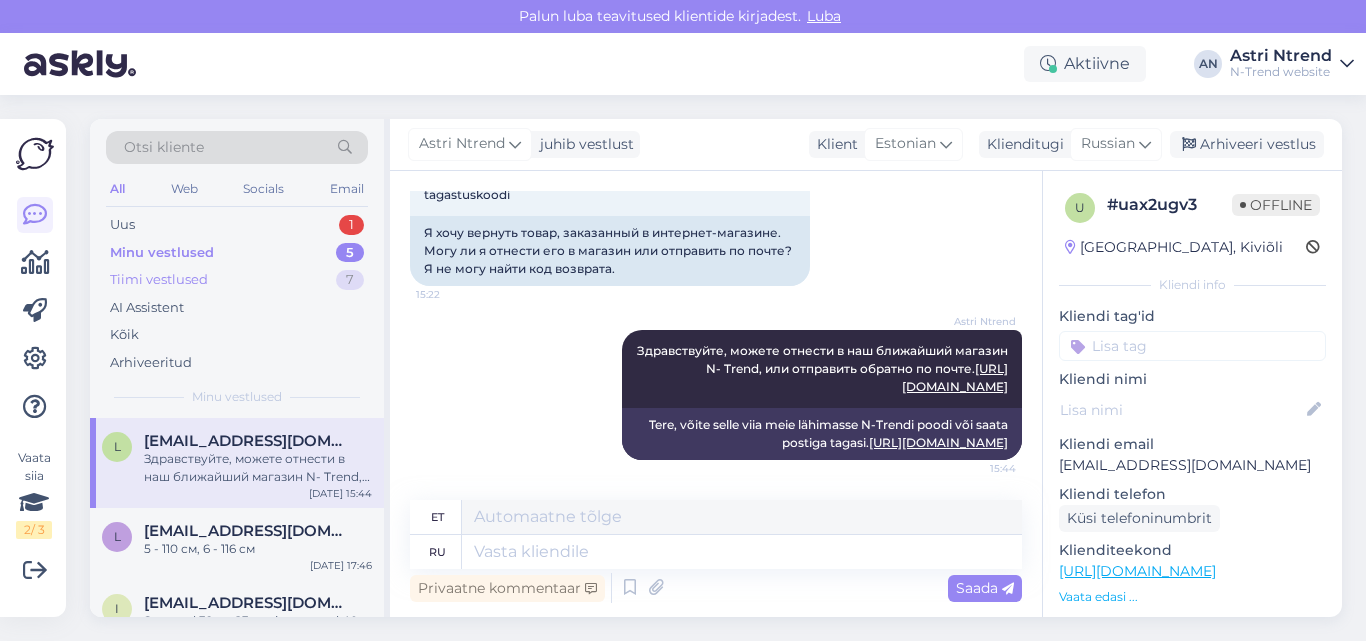 click on "Tiimi vestlused" at bounding box center [159, 280] 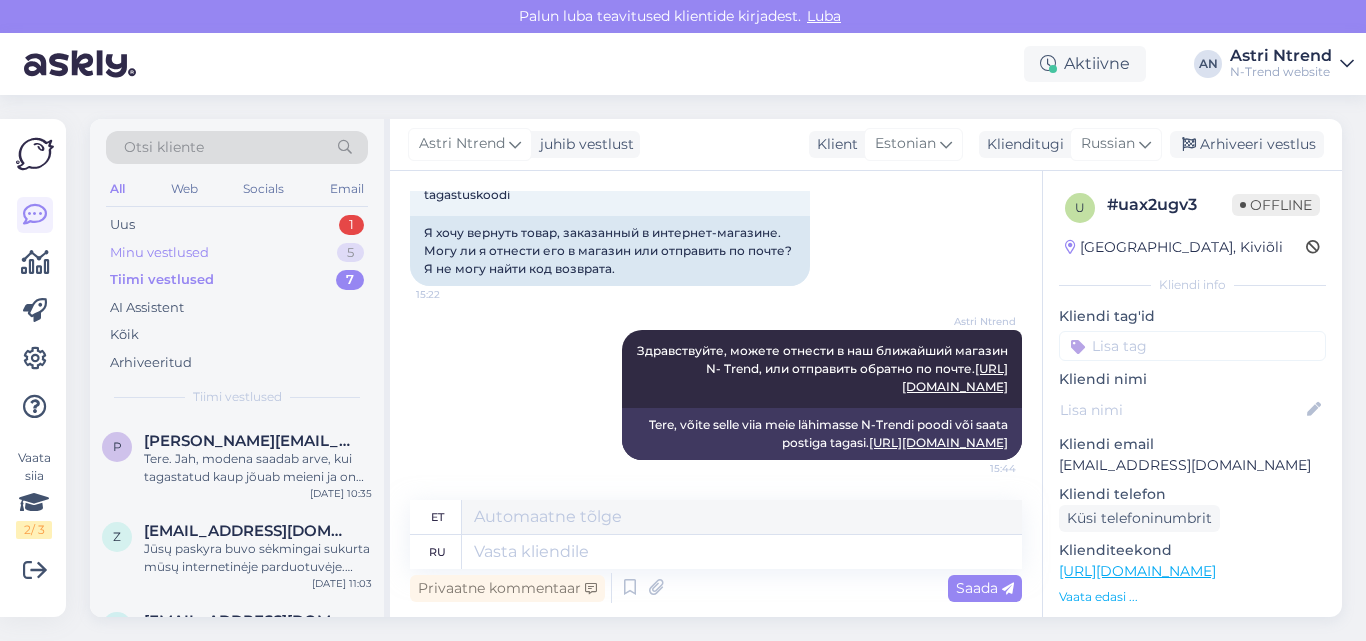 click on "Minu vestlused" at bounding box center [159, 253] 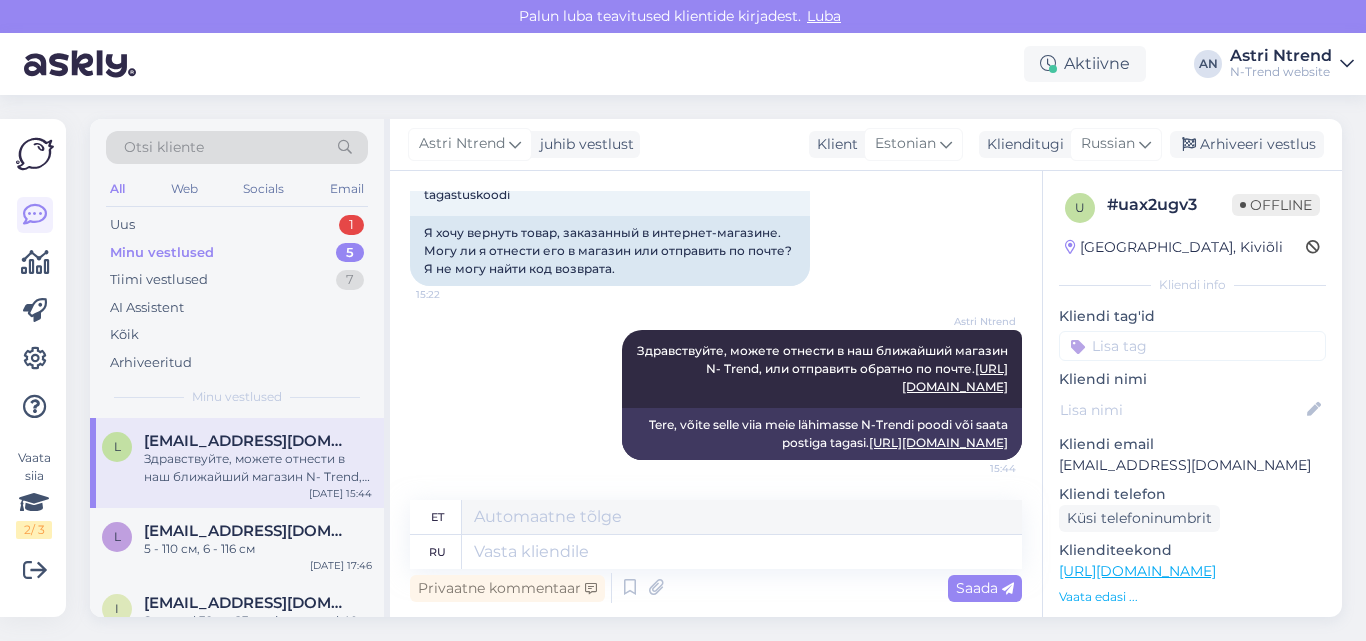 click on "5" at bounding box center [350, 253] 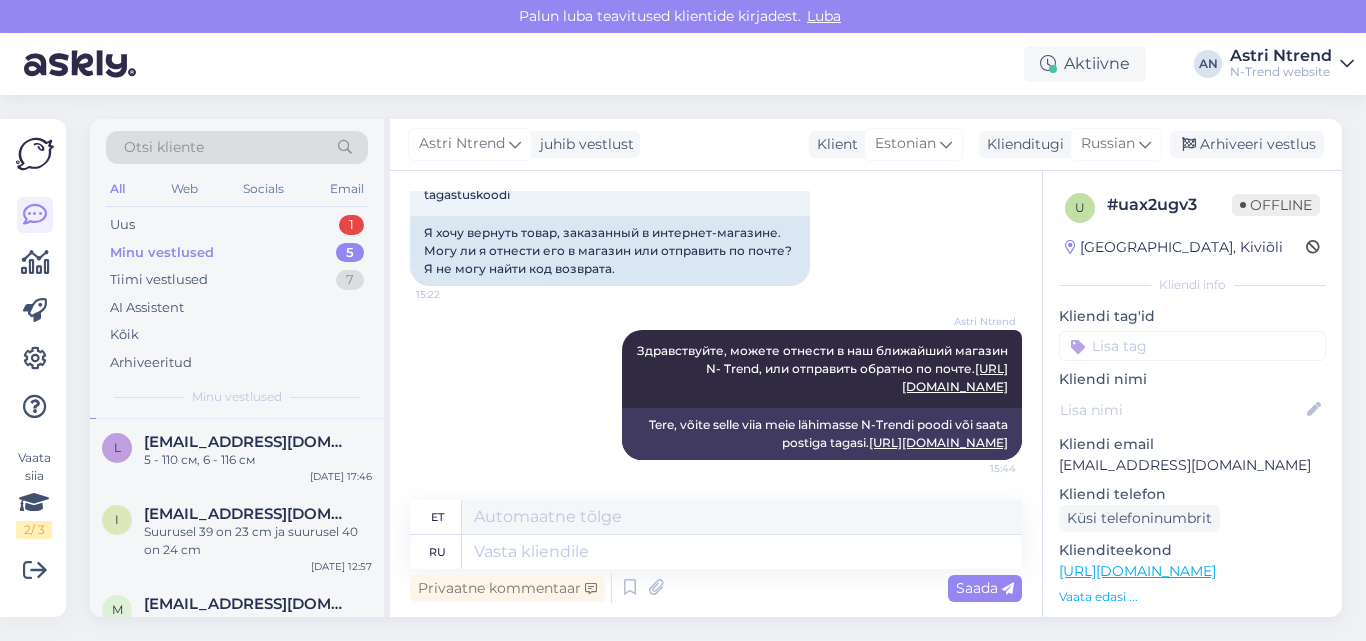scroll, scrollTop: 0, scrollLeft: 0, axis: both 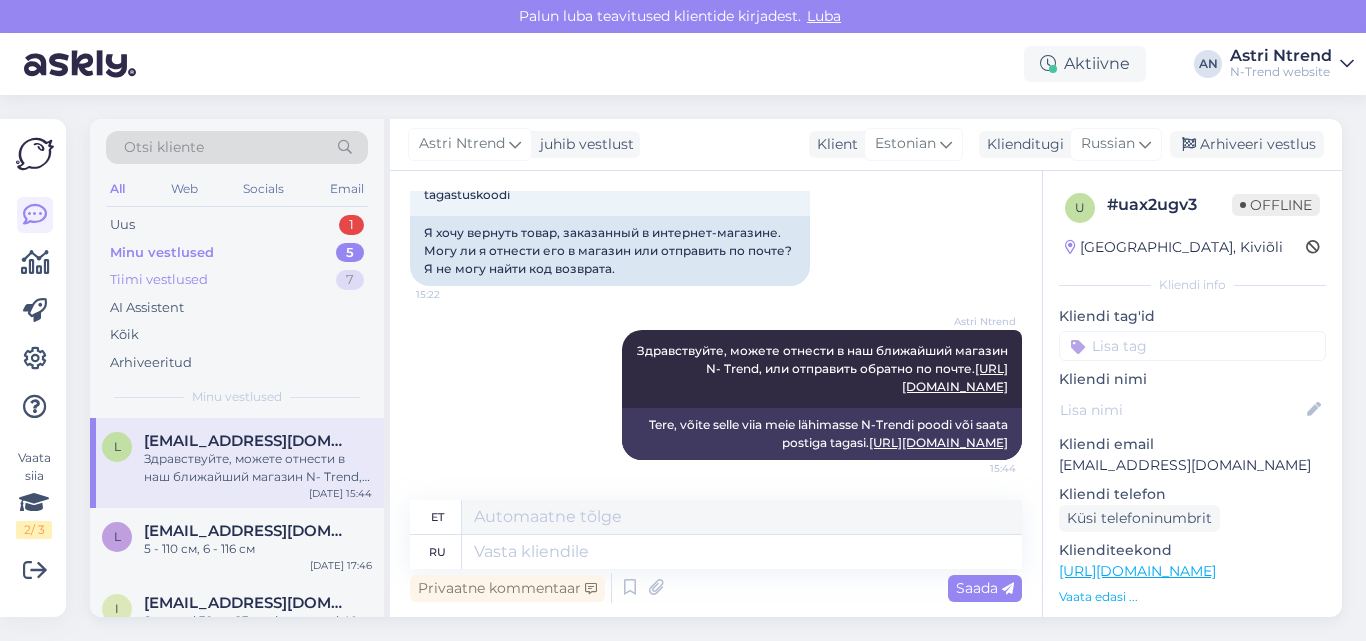 click on "Tiimi vestlused" at bounding box center (159, 280) 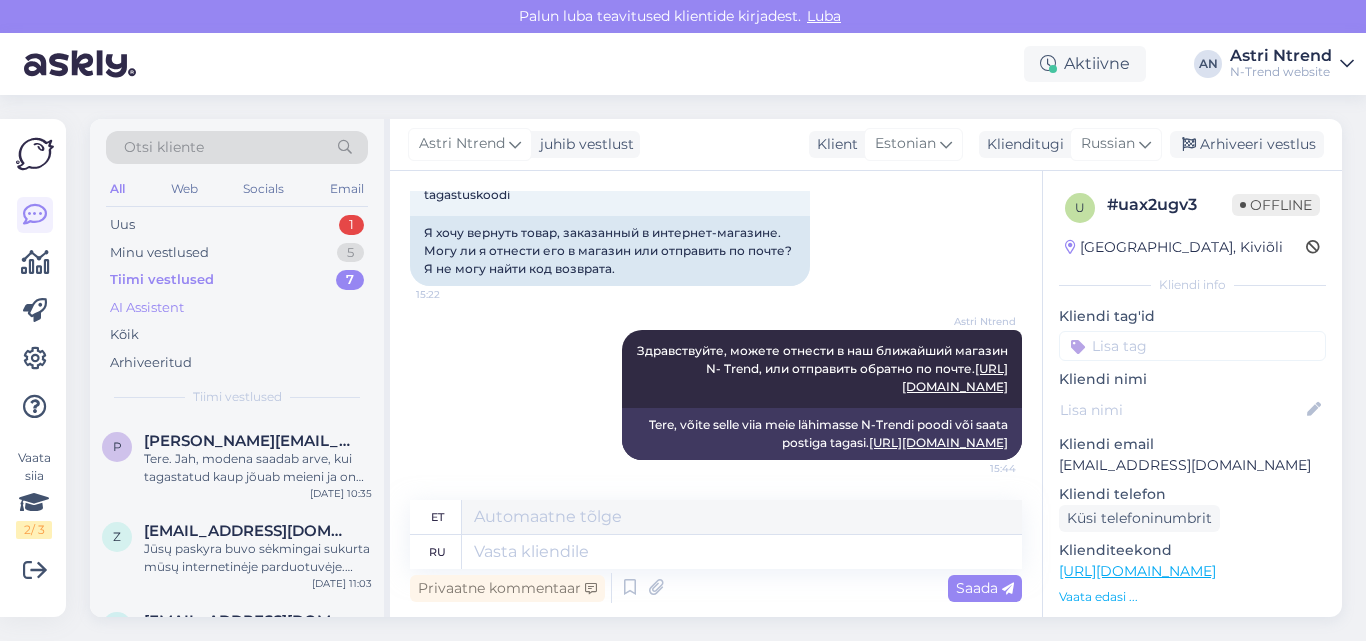 click on "AI Assistent" at bounding box center (147, 308) 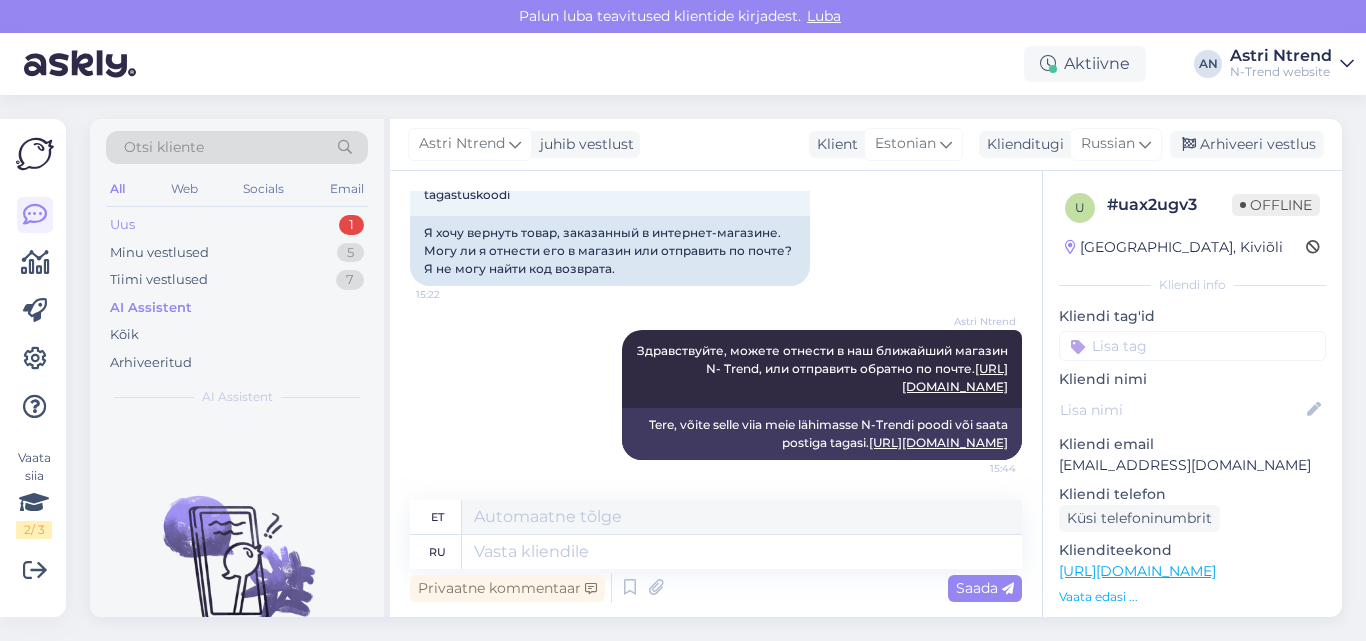 click on "Uus 1" at bounding box center [237, 225] 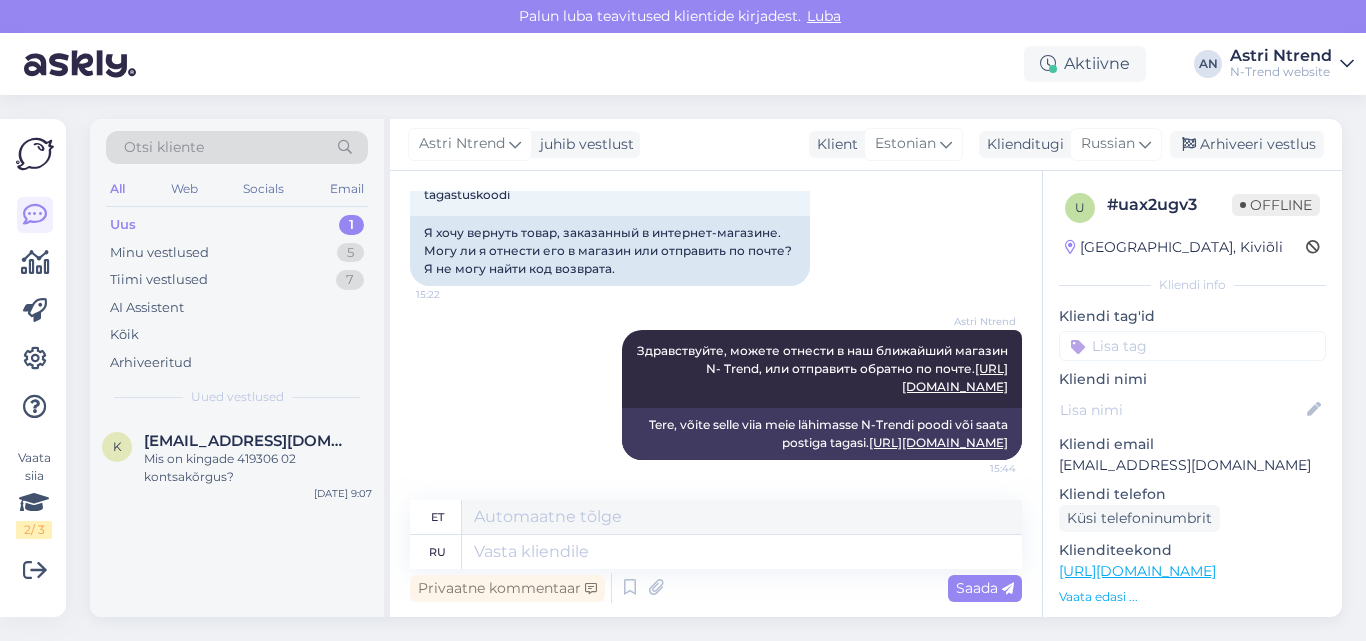 click on "Otsi kliente" at bounding box center [164, 147] 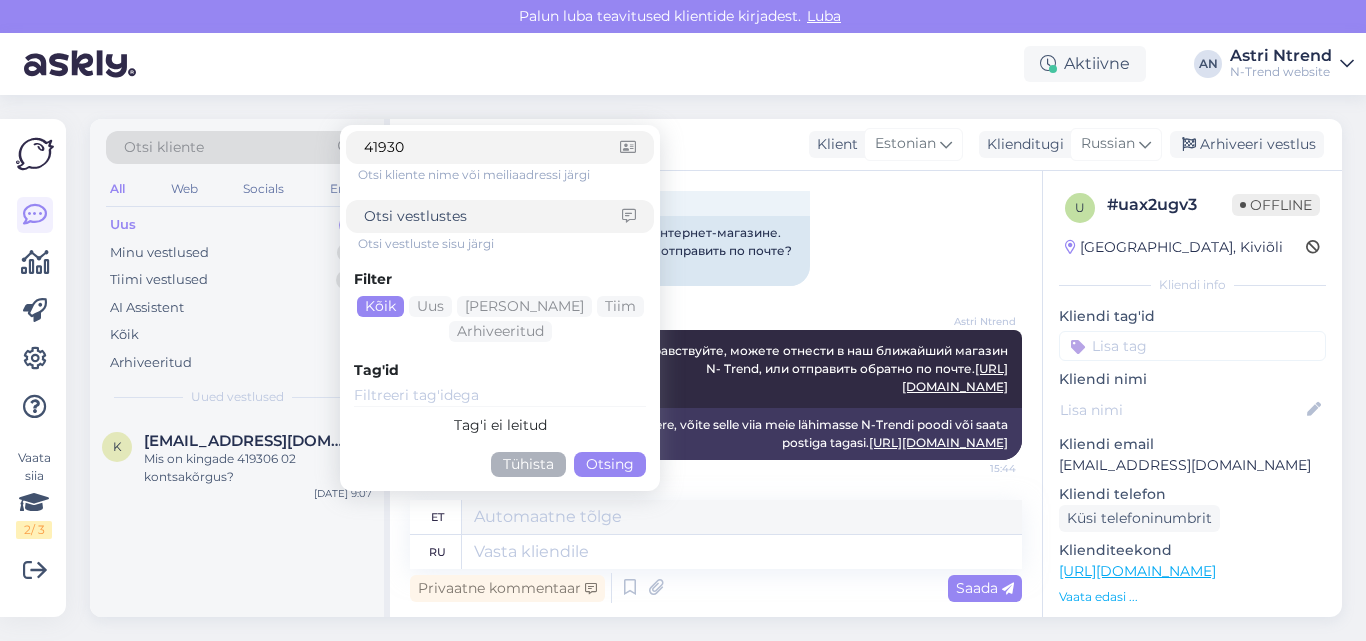 type on "419306" 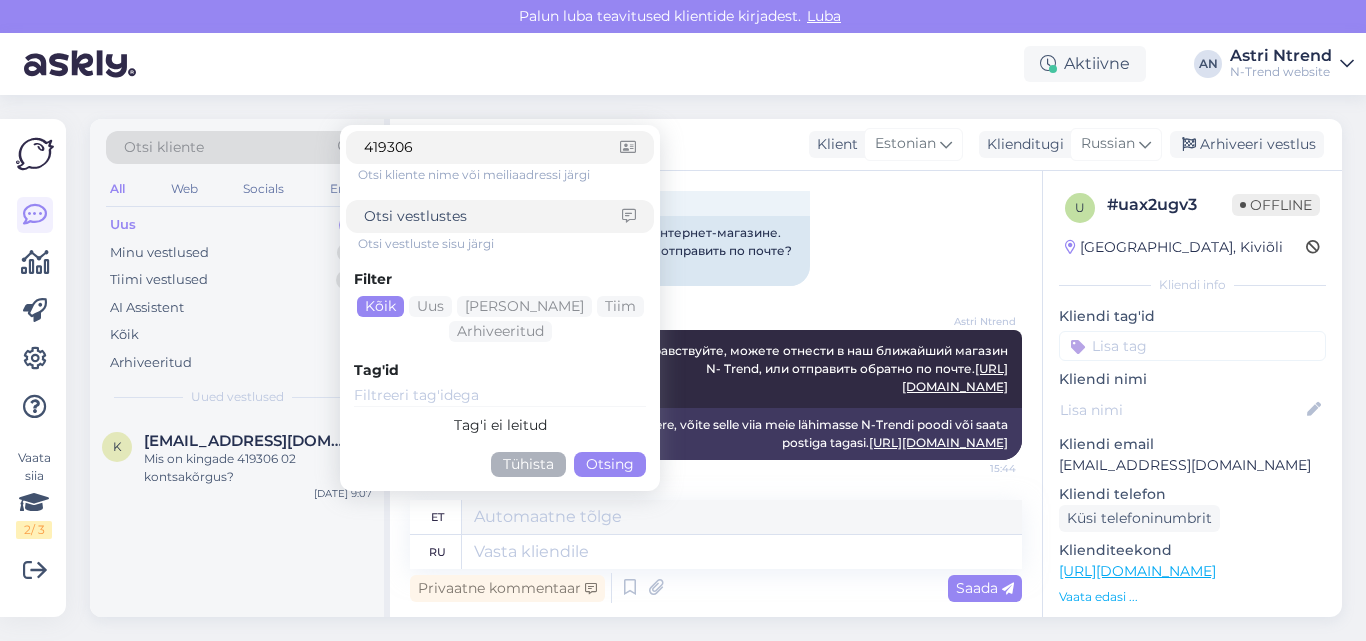 click on "Otsing" at bounding box center (610, 464) 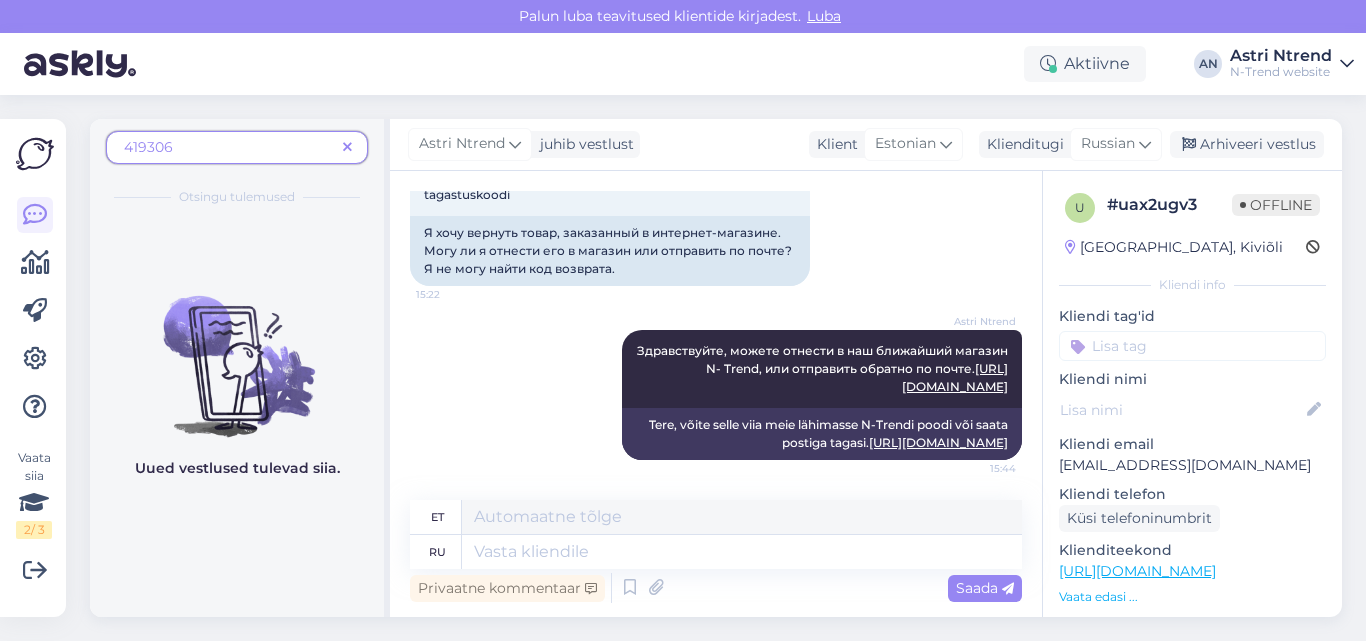 click on "419306" at bounding box center [229, 147] 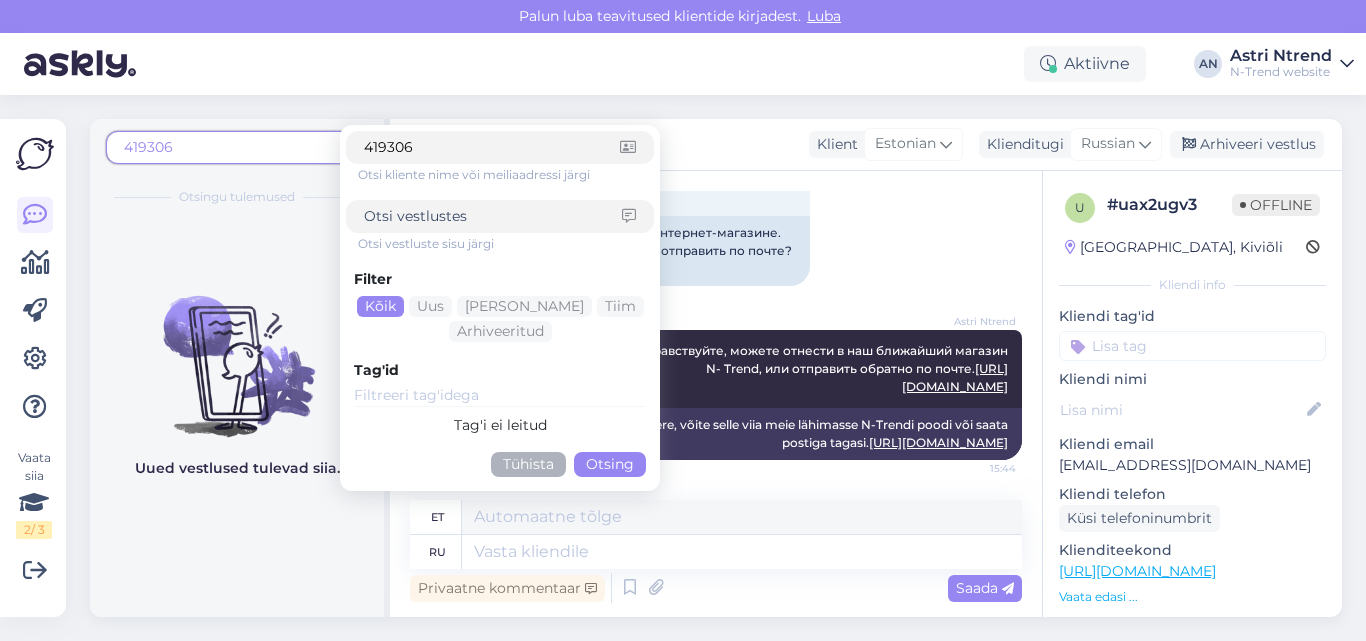 click on "419306" at bounding box center [229, 147] 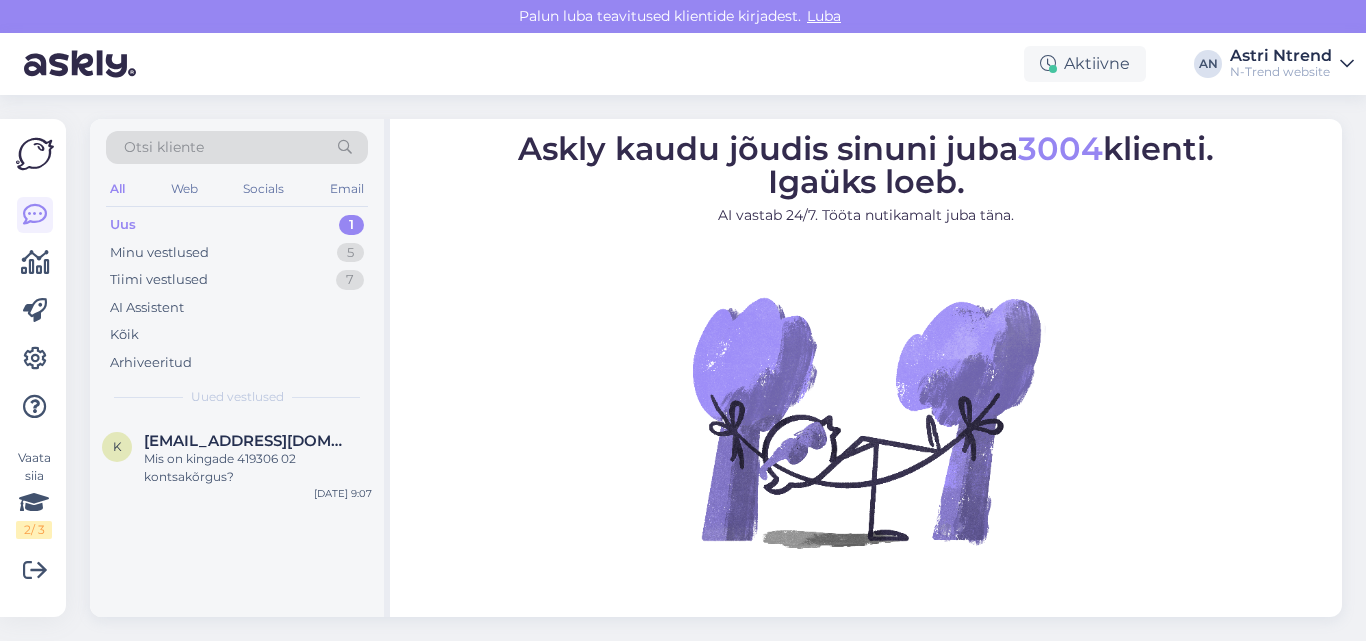 scroll, scrollTop: 0, scrollLeft: 0, axis: both 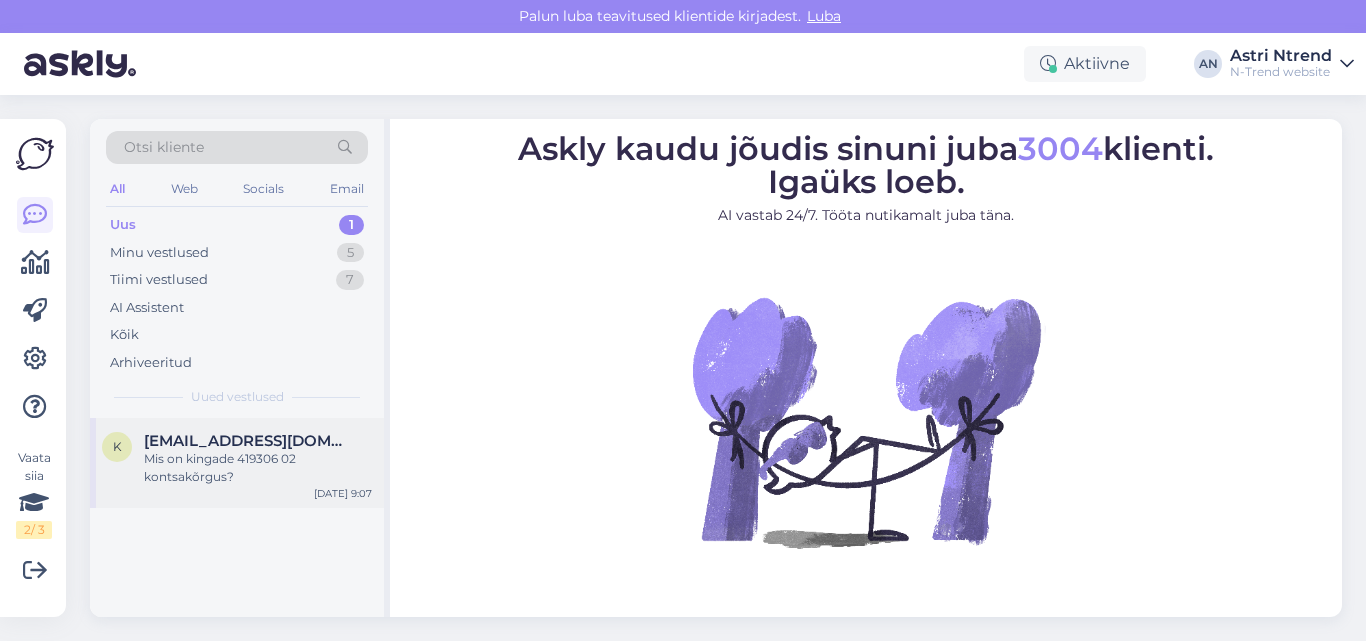 click on "Mis on kingade 419306 02 kontsakõrgus?" at bounding box center (258, 468) 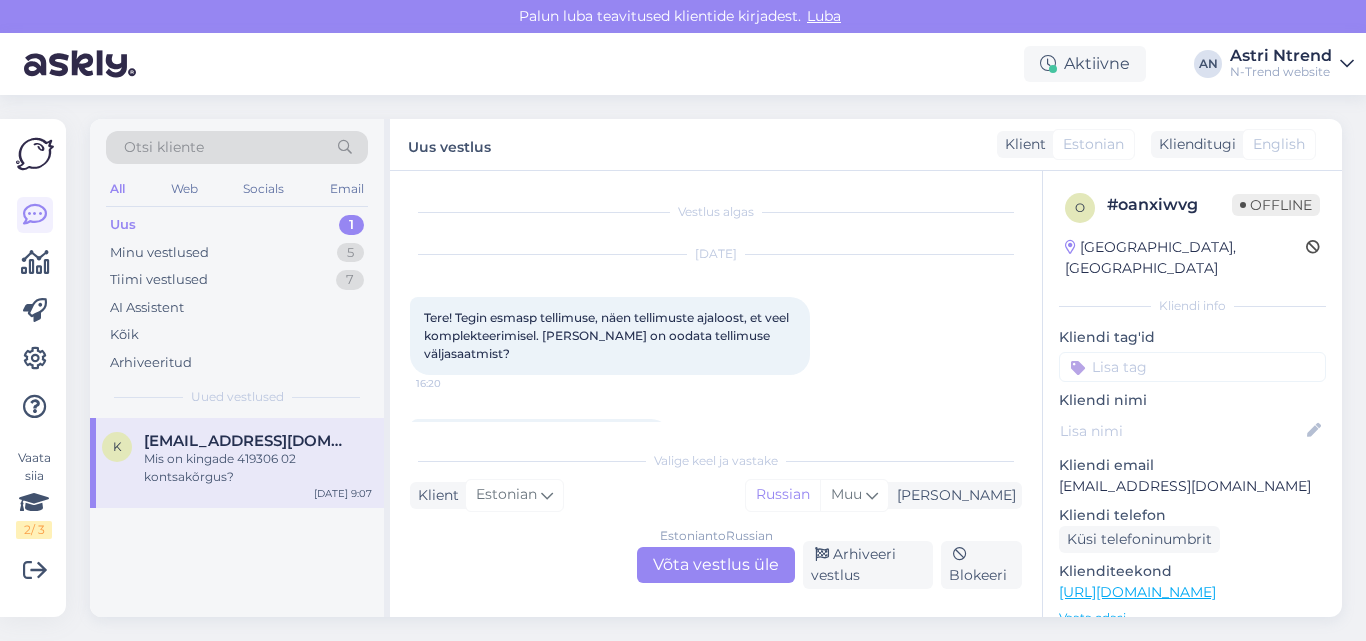 scroll, scrollTop: 1165, scrollLeft: 0, axis: vertical 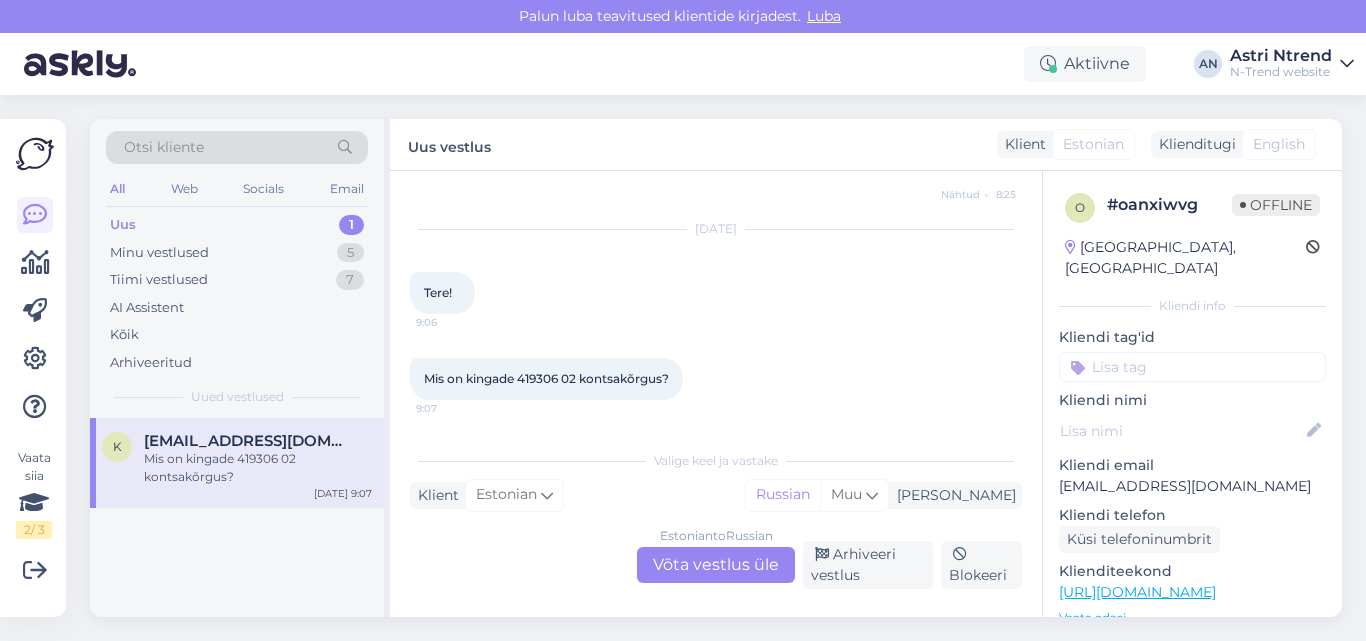 click on "Estonian  to  Russian Võta vestlus üle" at bounding box center (716, 565) 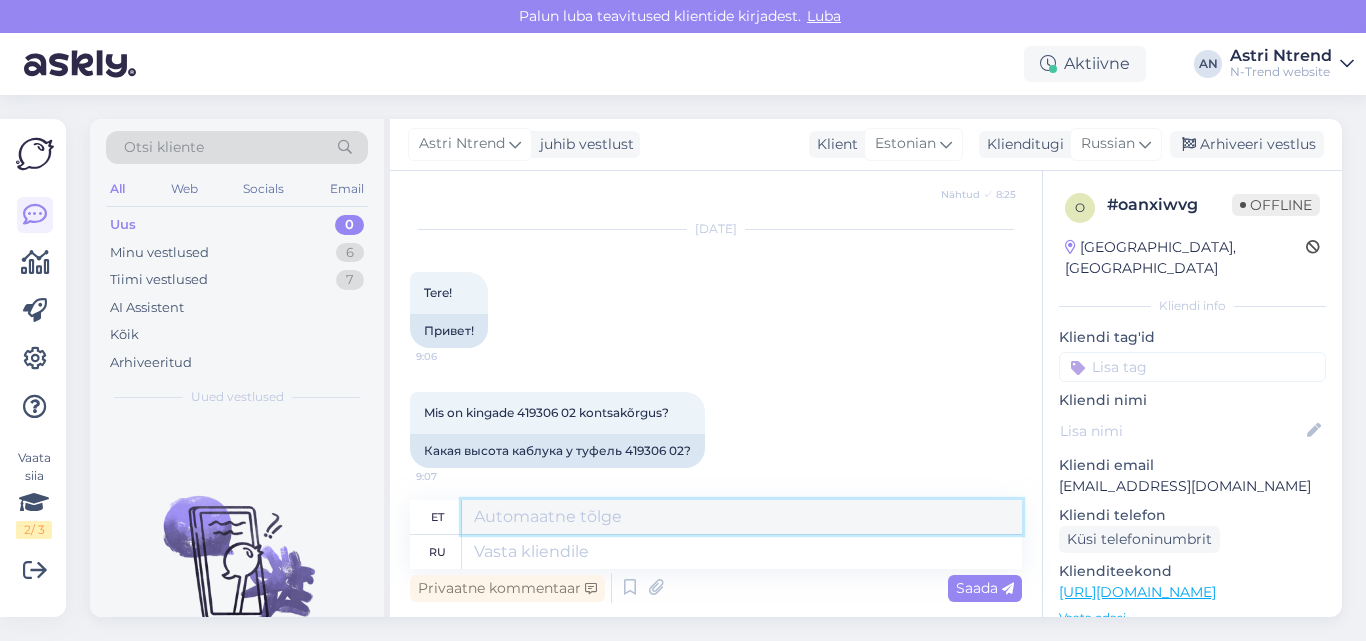click at bounding box center [742, 517] 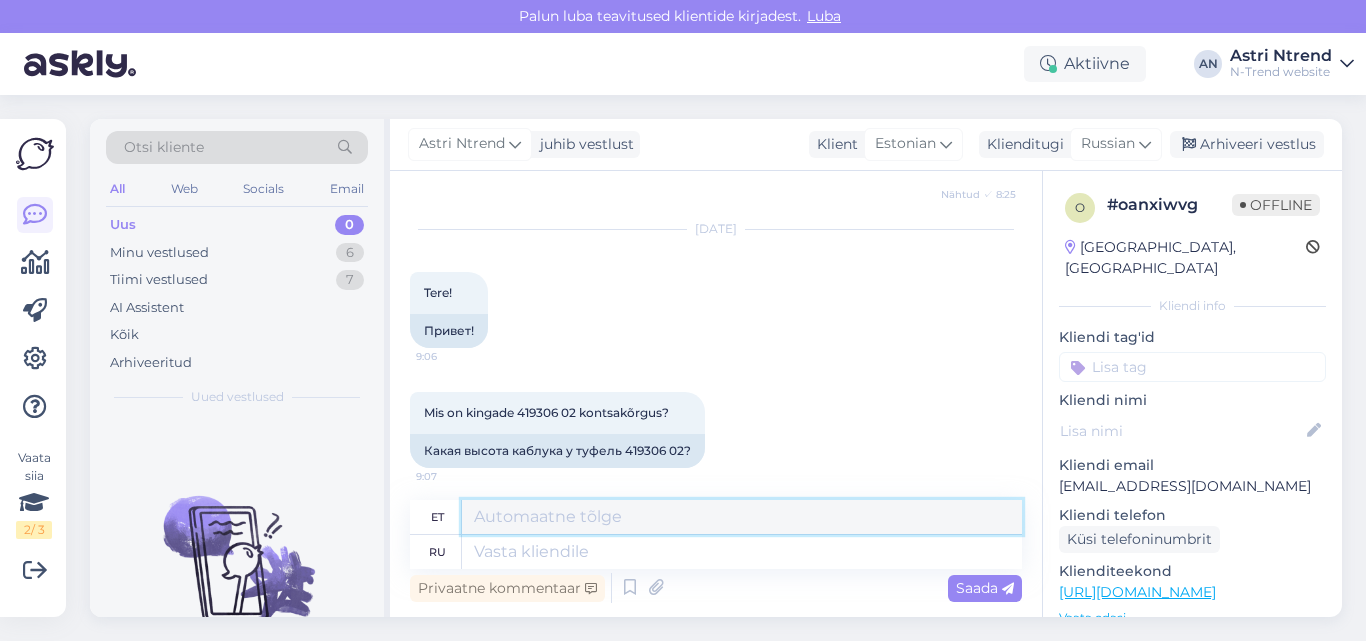 paste on "Tere,
Ca 8 cm" 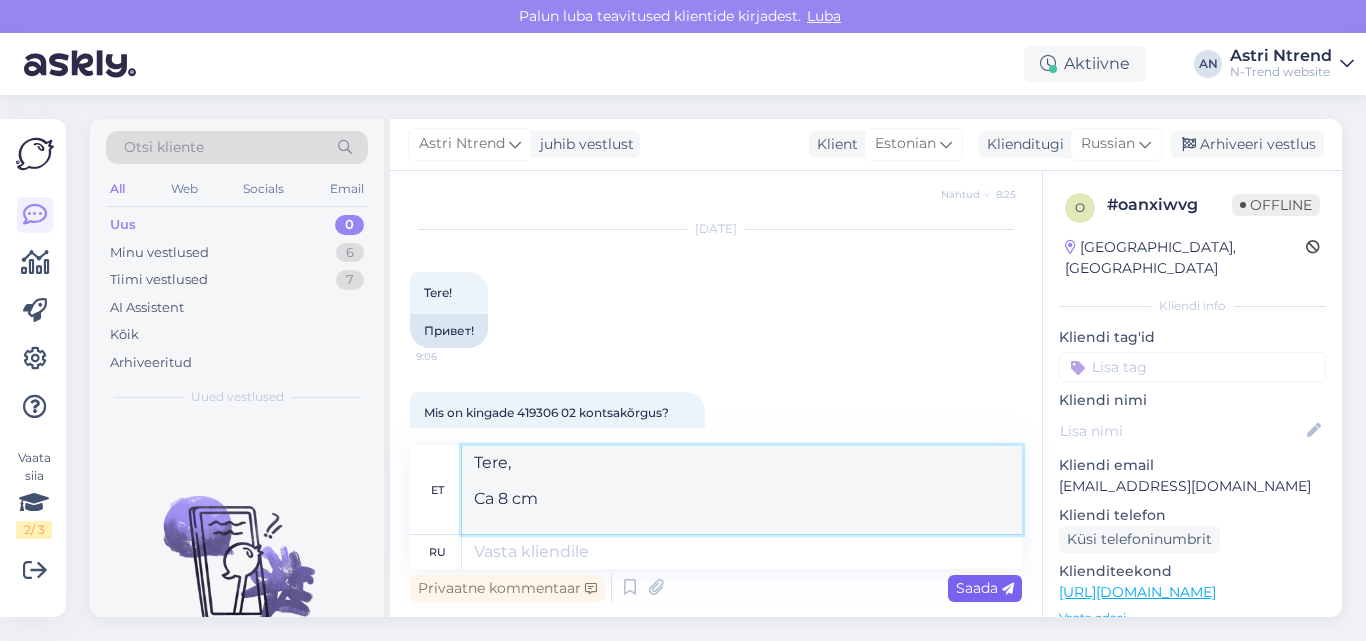 type on "Tere,
Ca 8 cm" 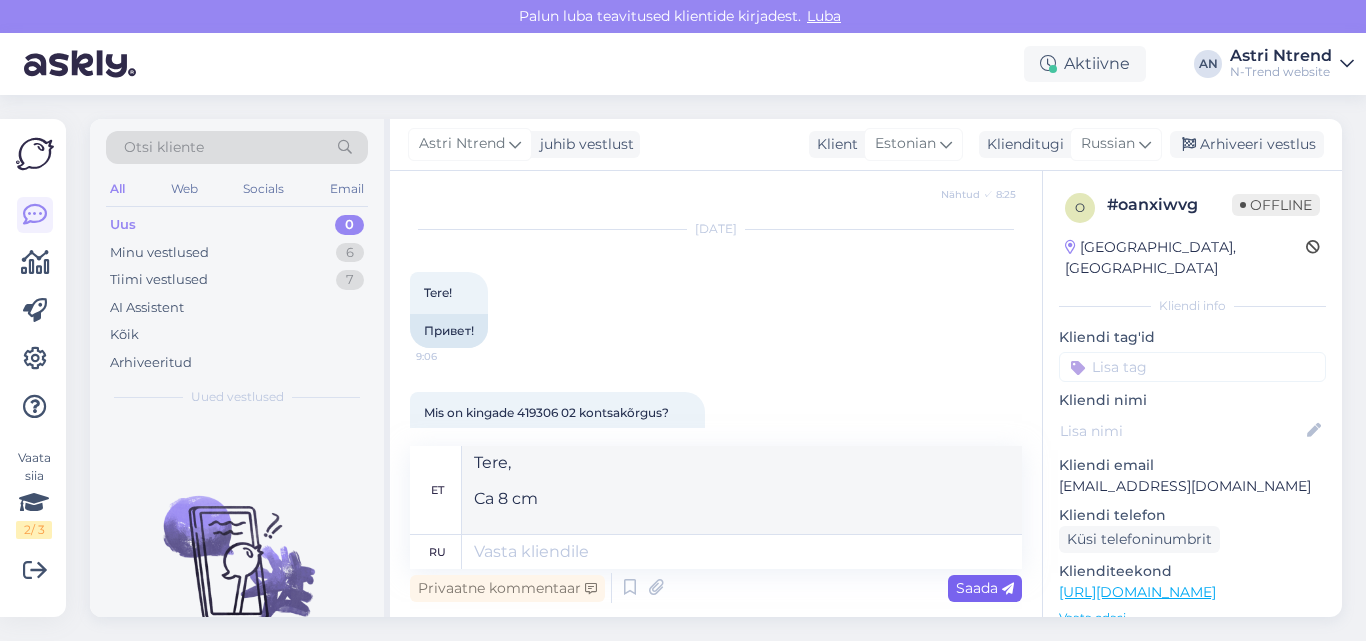 click on "Saada" at bounding box center (985, 588) 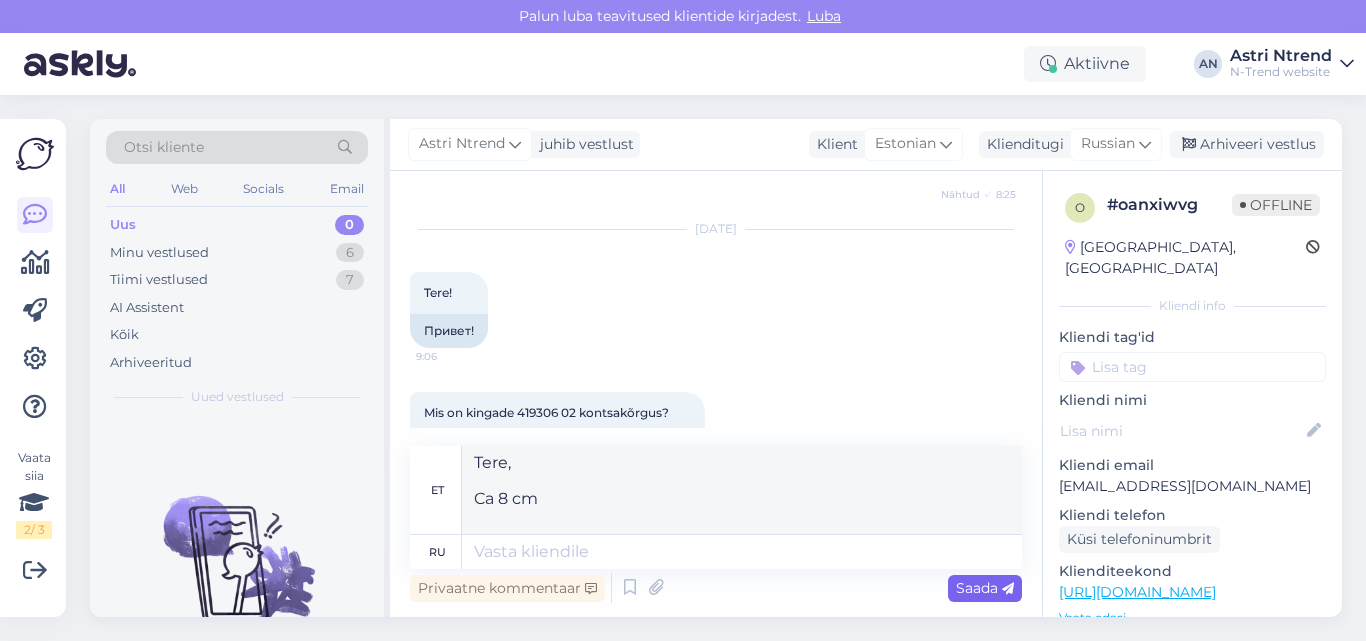 click on "Saada" at bounding box center [985, 588] 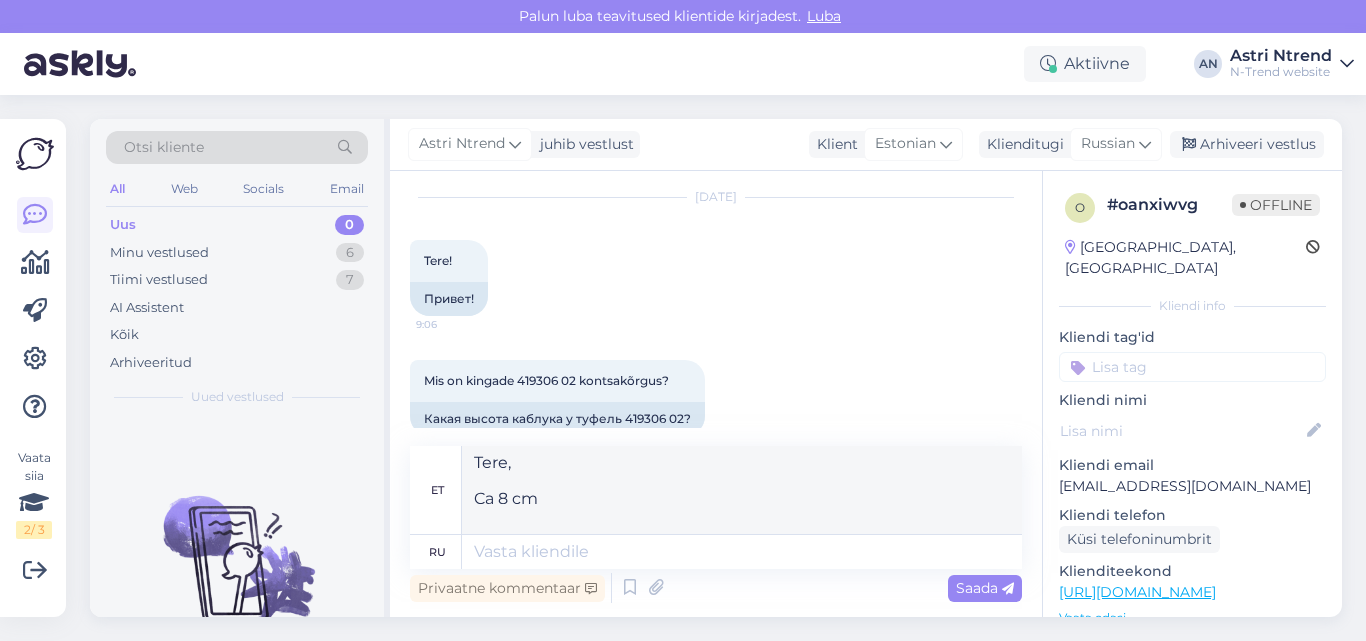 scroll, scrollTop: 1521, scrollLeft: 0, axis: vertical 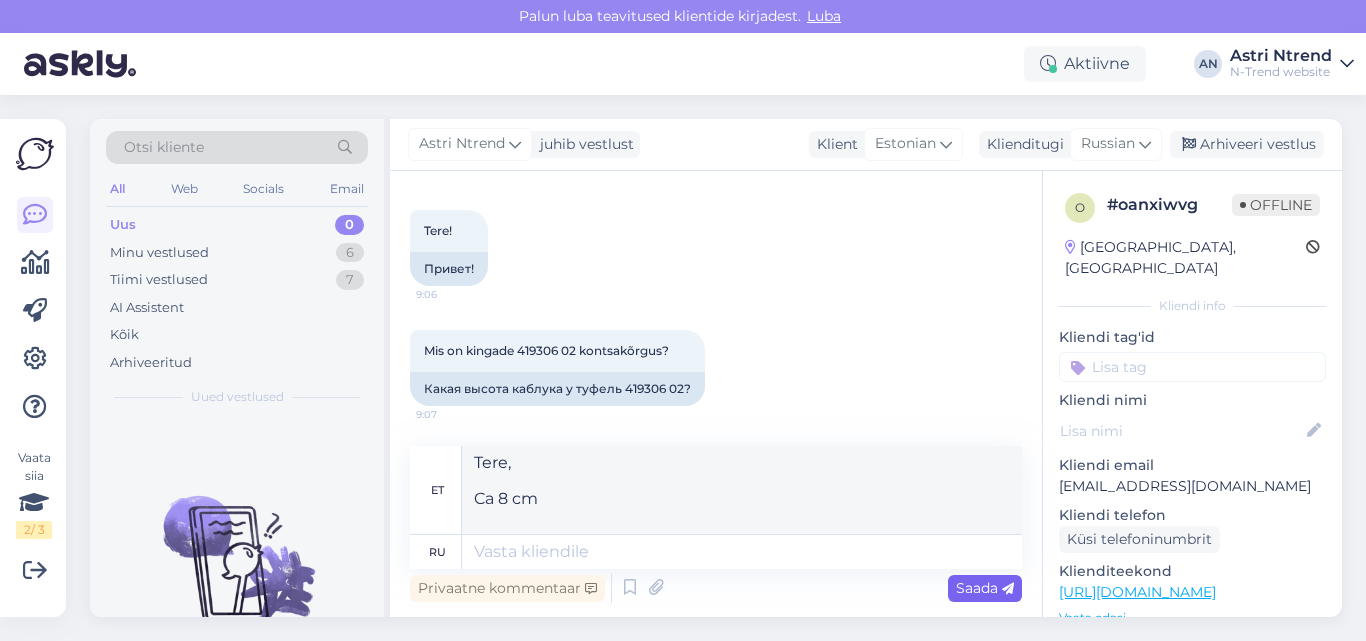 click on "Saada" at bounding box center (985, 588) 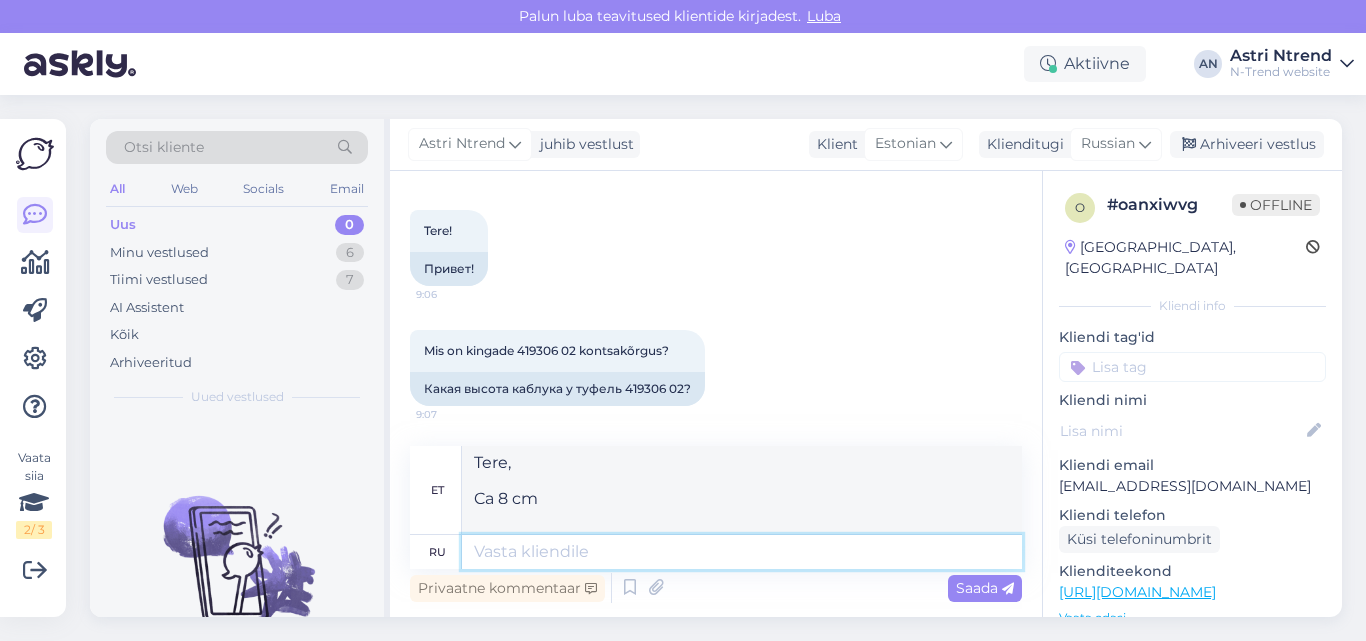 click at bounding box center (742, 552) 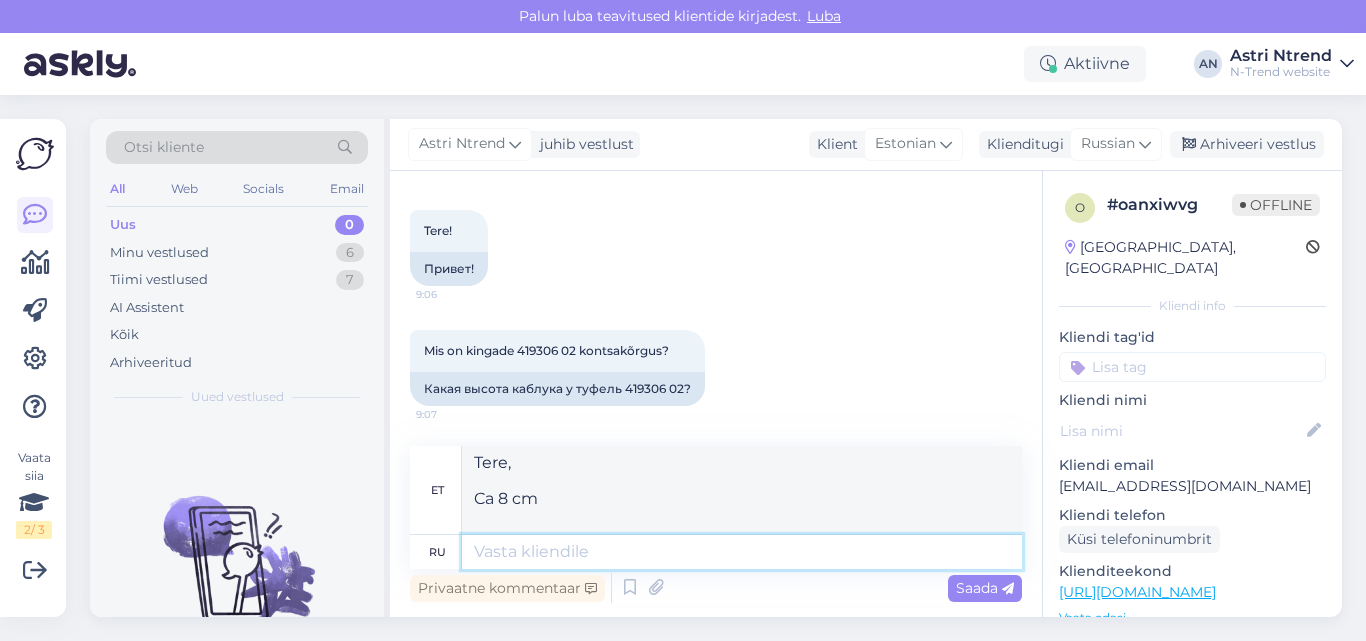 paste on "Tere,
Ca 8 cm" 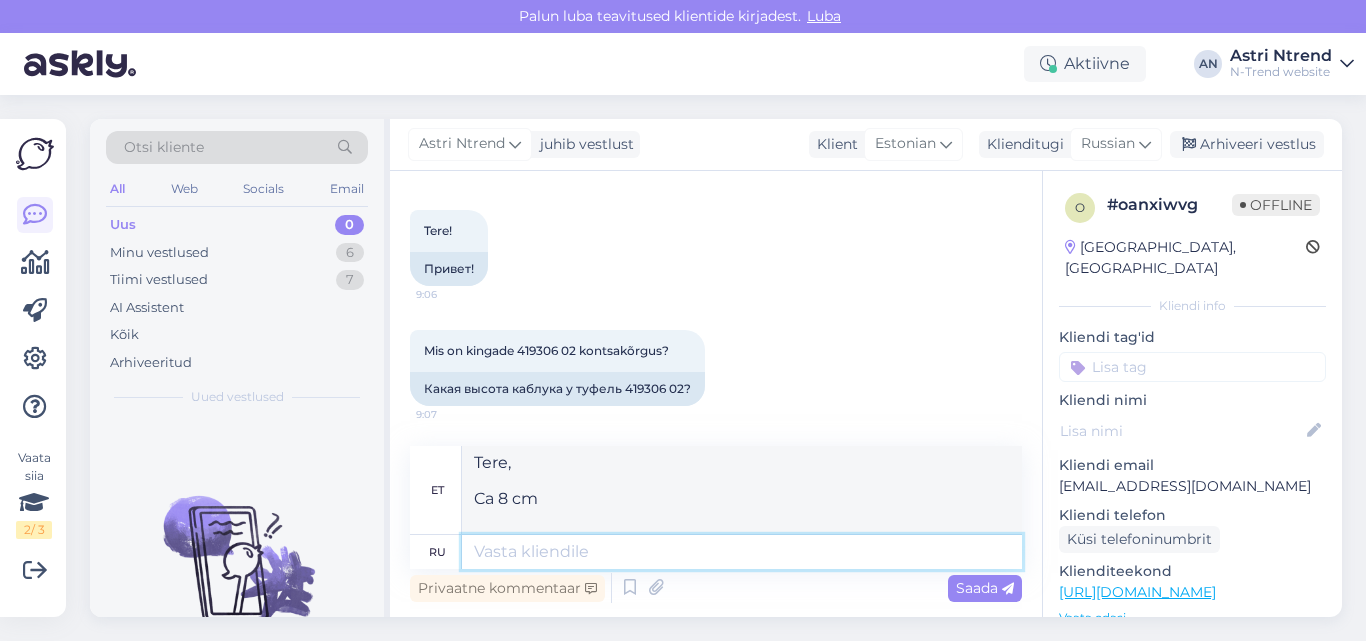 type on "Tere,
Ca 8 cm" 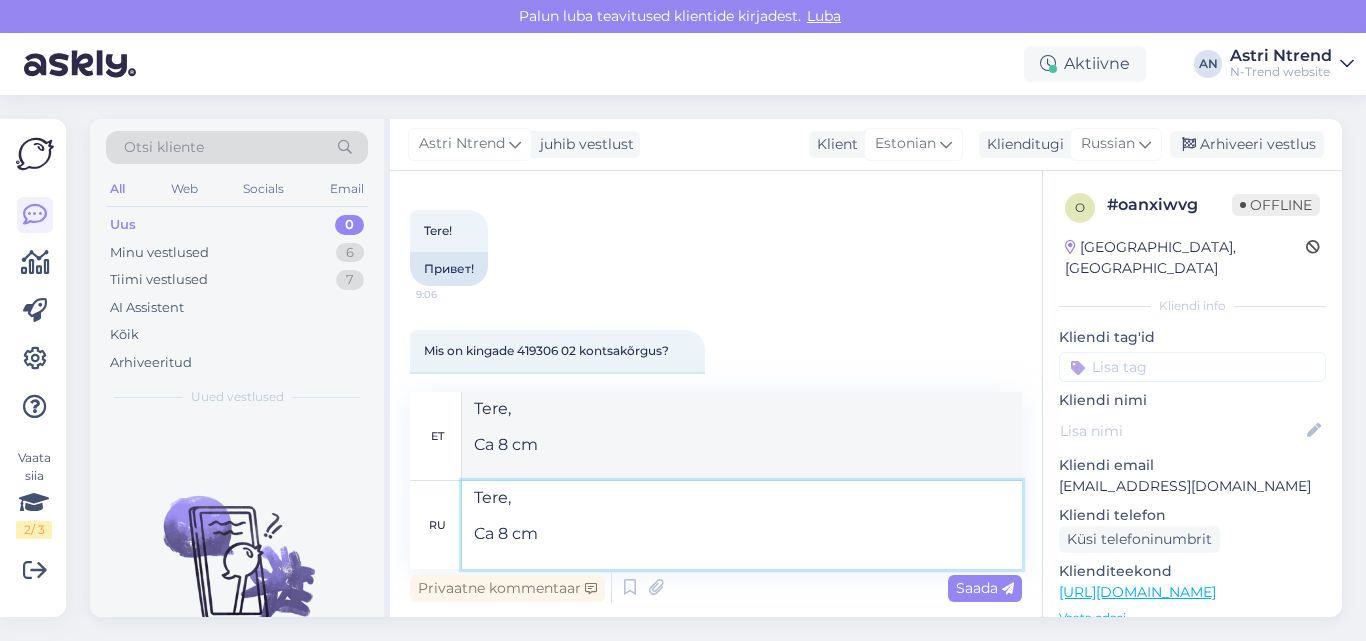 type on "Tere,
Ca 8 cm" 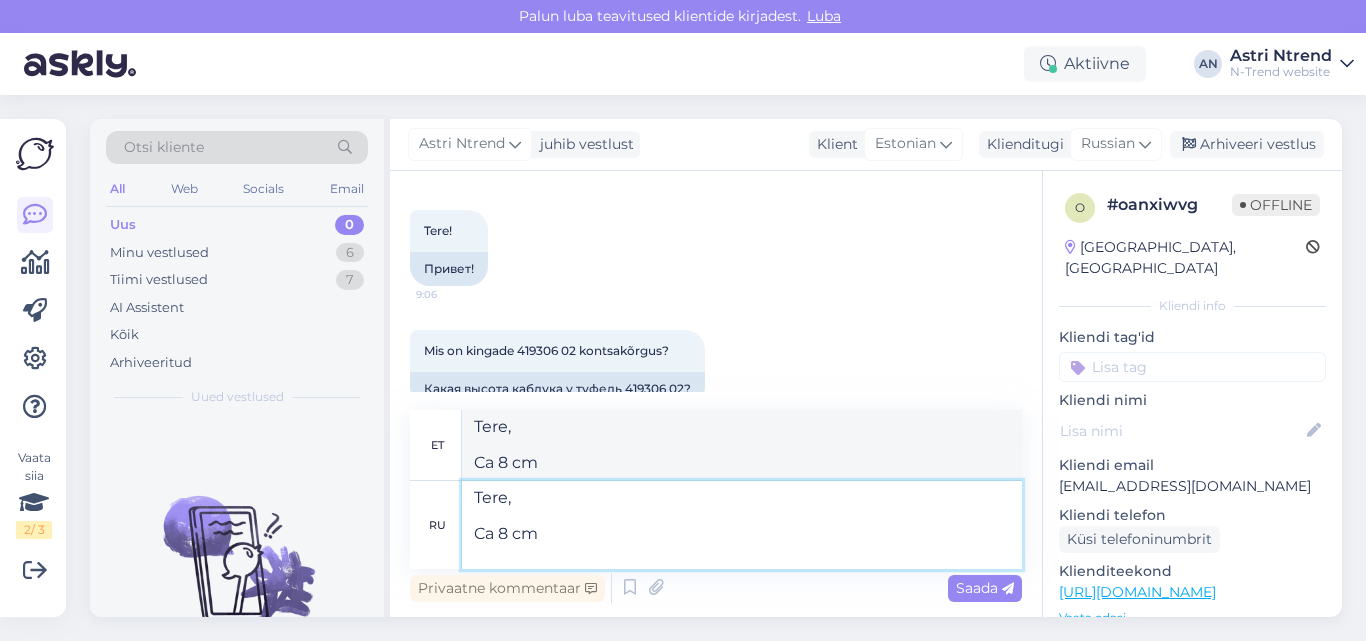 drag, startPoint x: 494, startPoint y: 537, endPoint x: 473, endPoint y: 513, distance: 31.890438 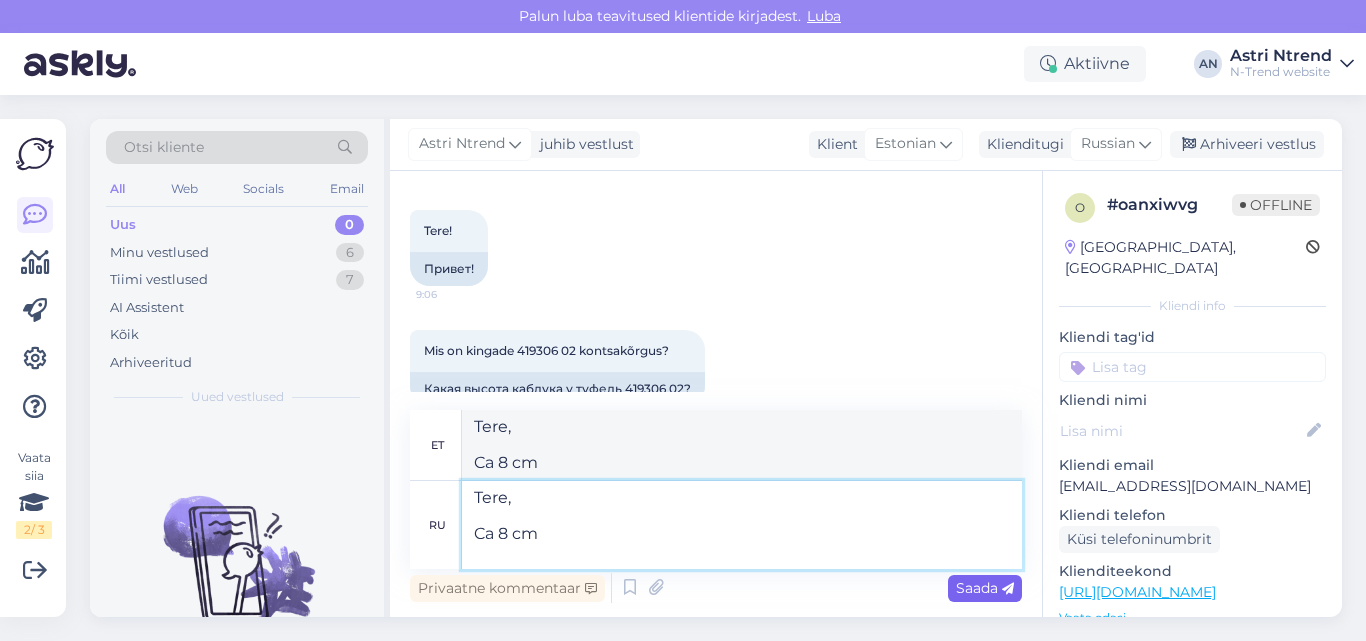 type on "Tere,
Ca 8 cm" 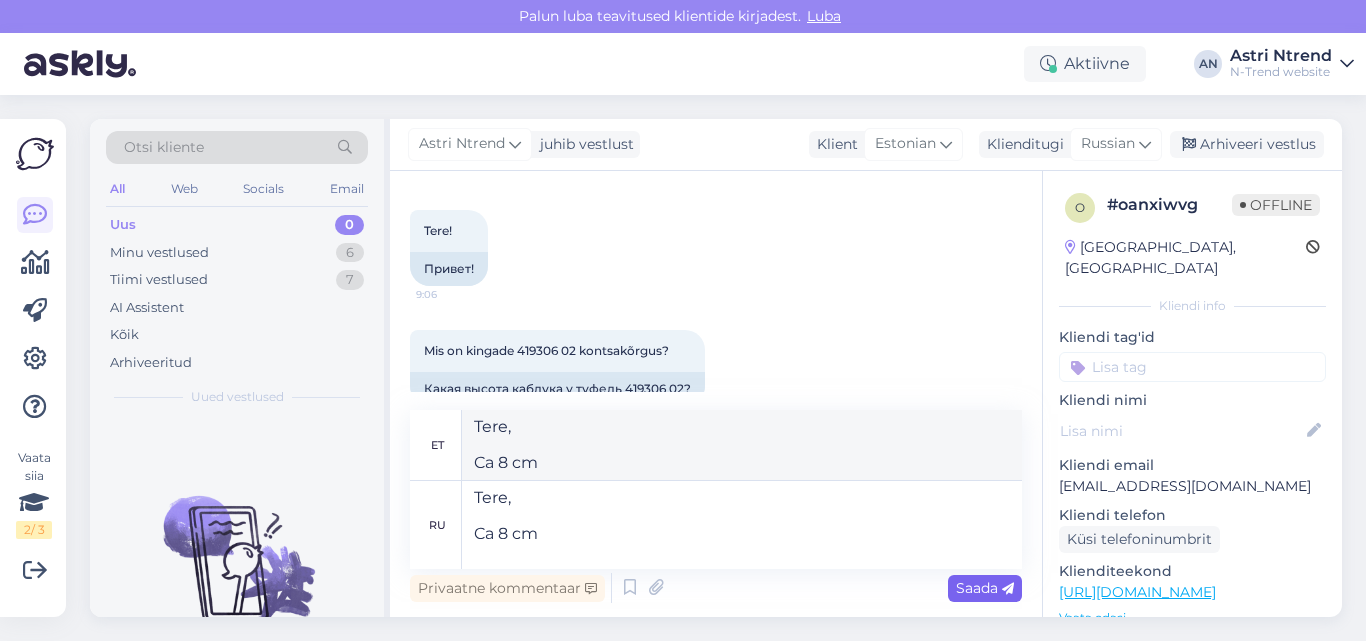 click on "Saada" at bounding box center [985, 588] 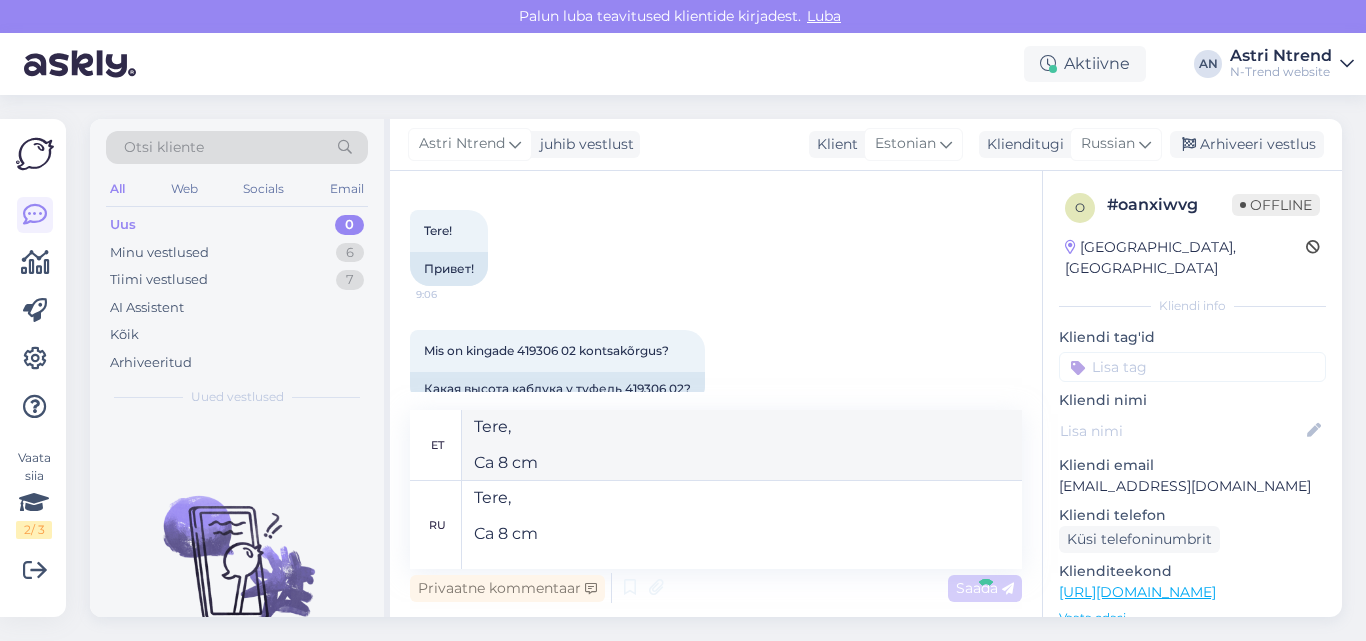 type 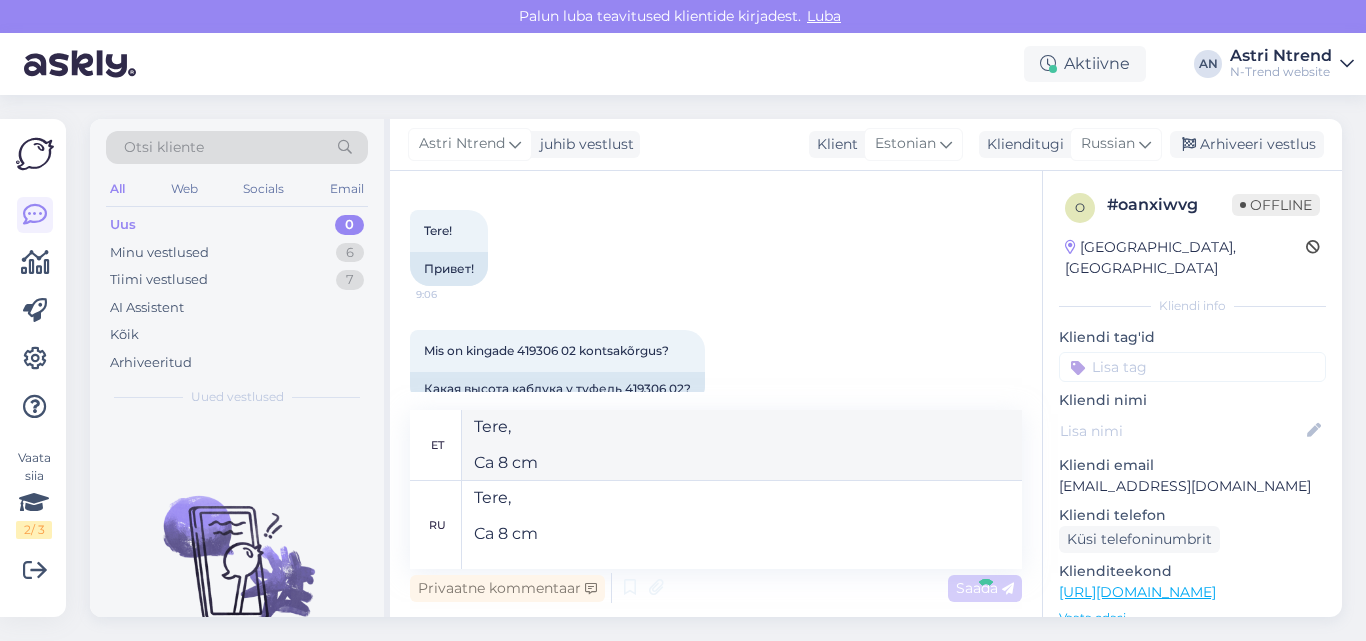 type 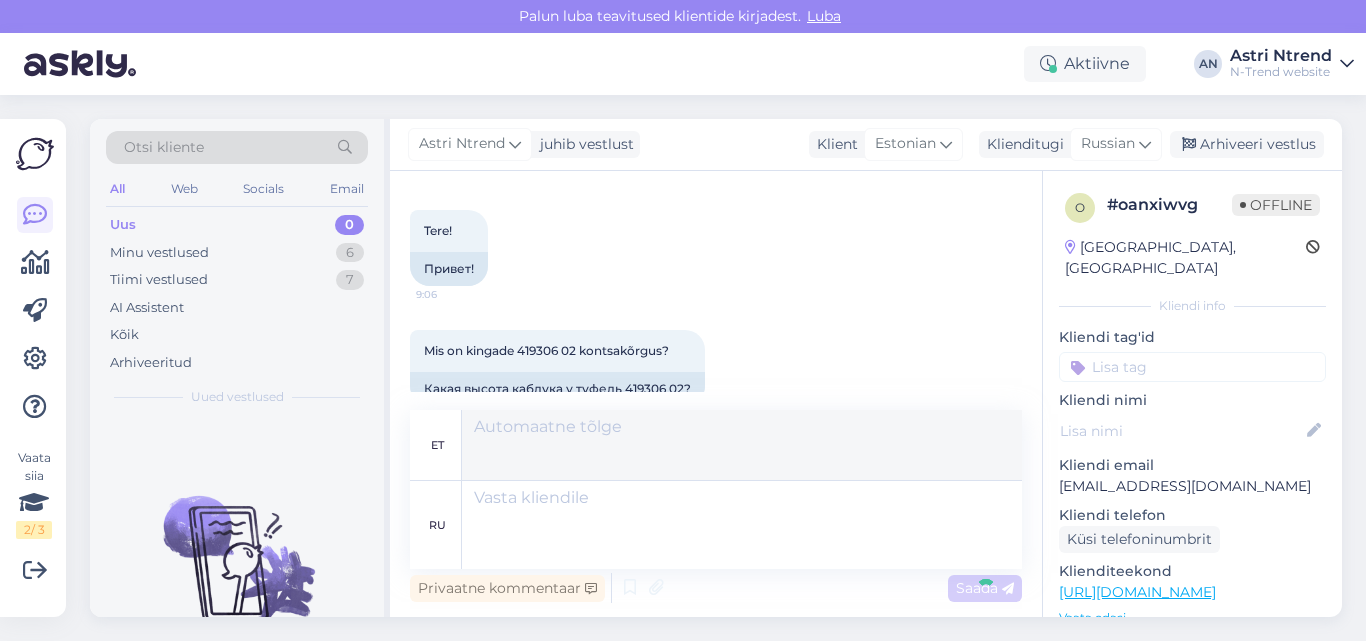 scroll, scrollTop: 1701, scrollLeft: 0, axis: vertical 